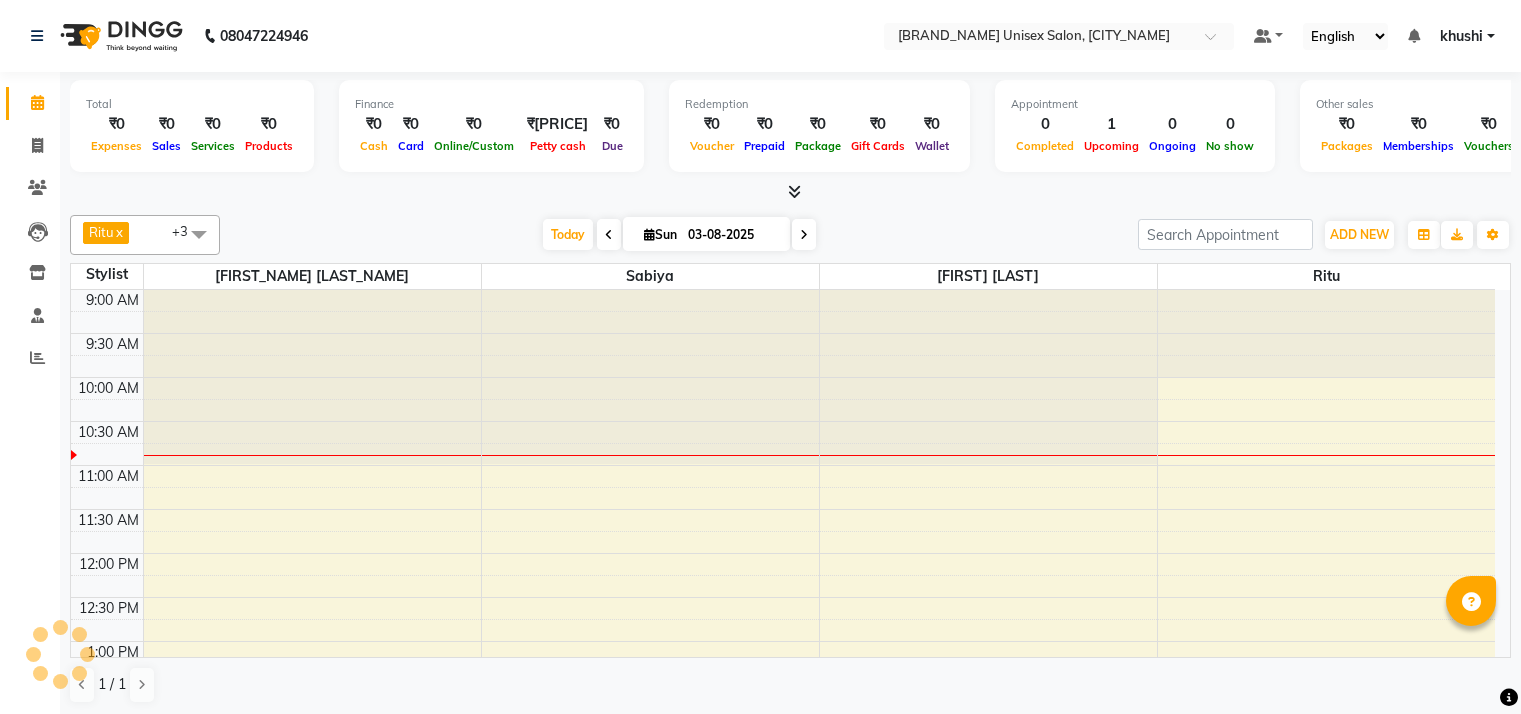 scroll, scrollTop: 0, scrollLeft: 0, axis: both 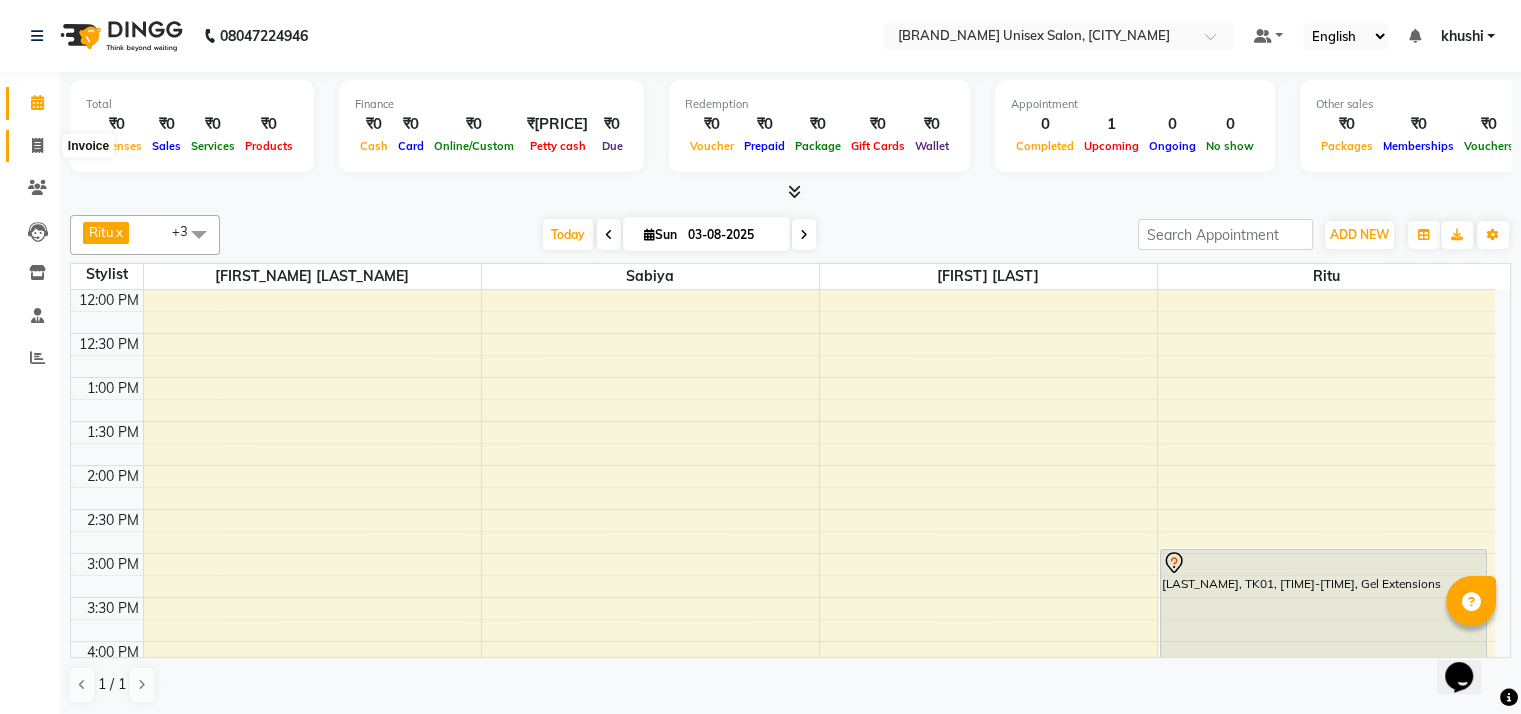 click 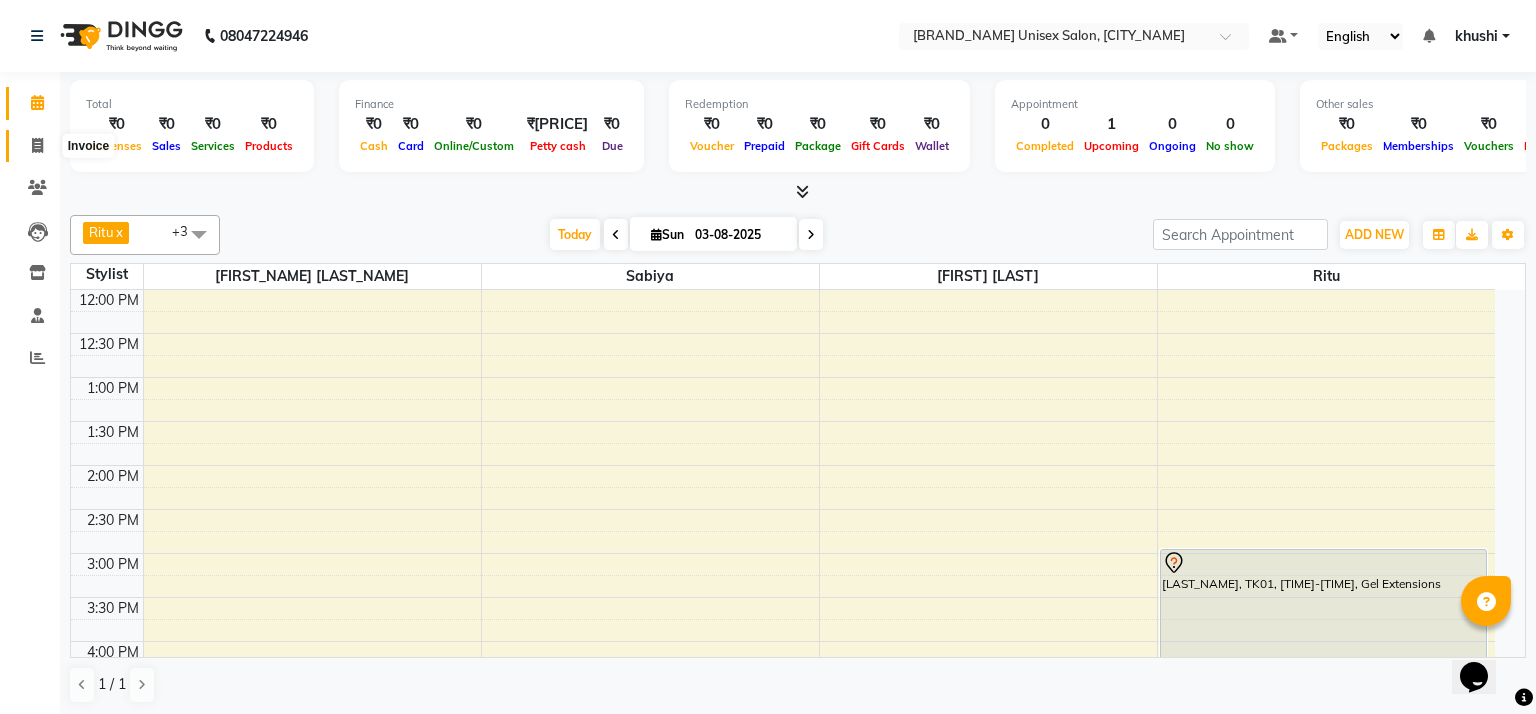 select on "service" 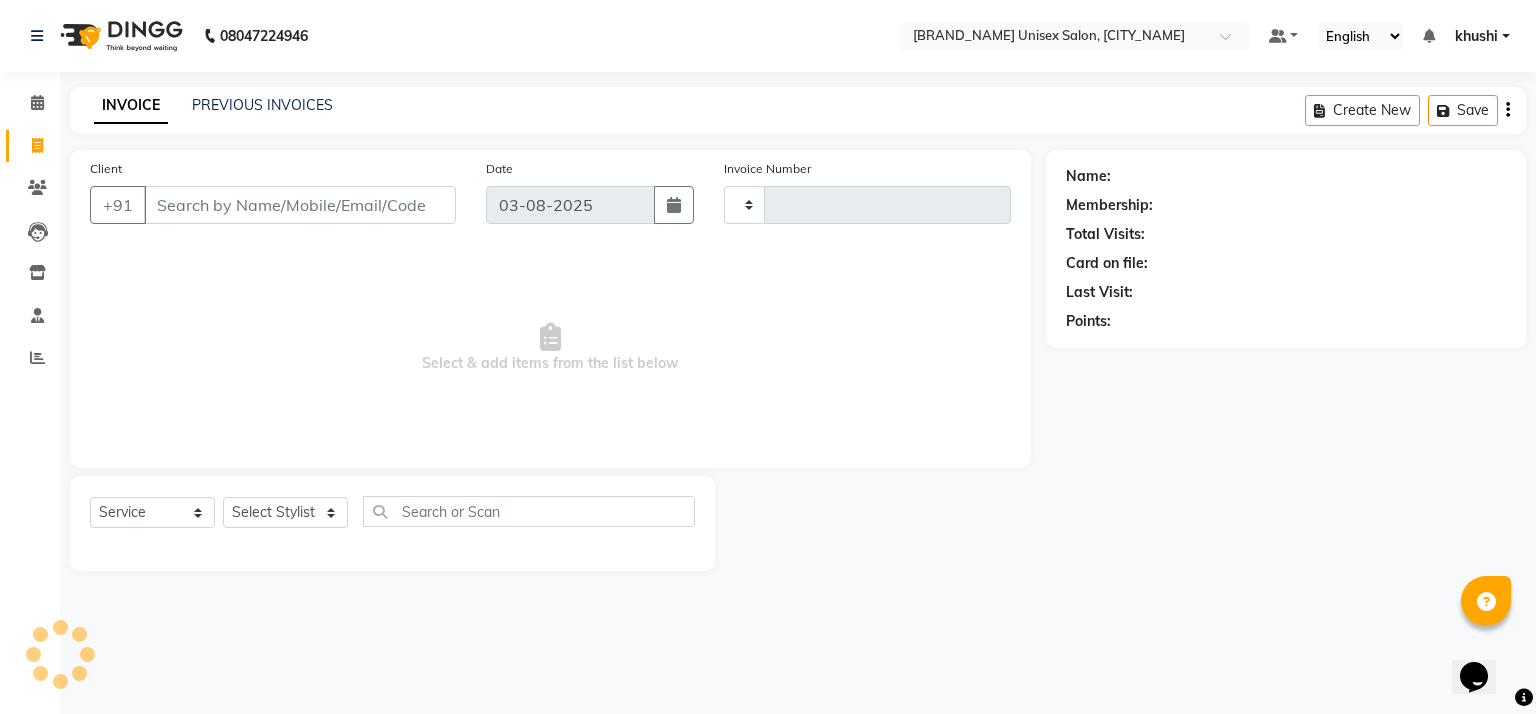 type on "0659" 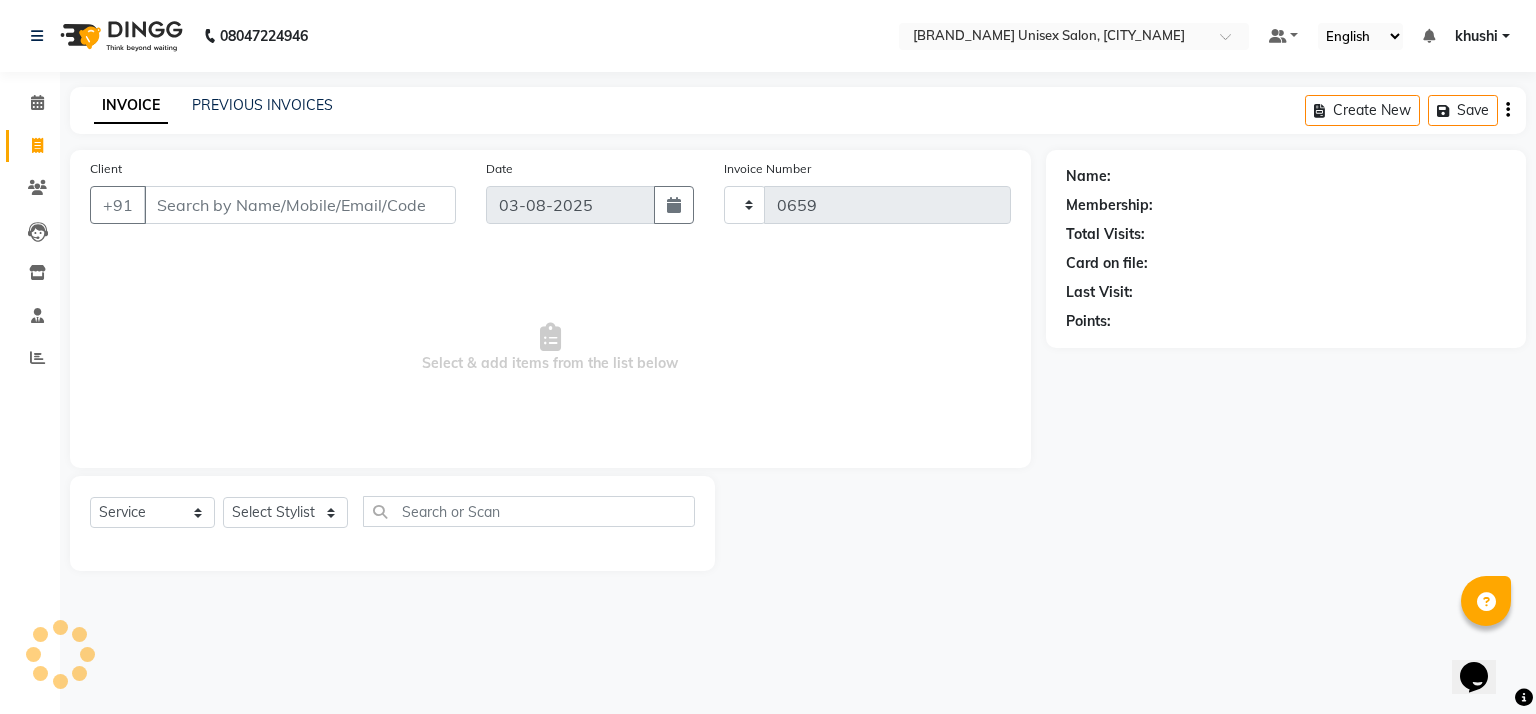 select on "6870" 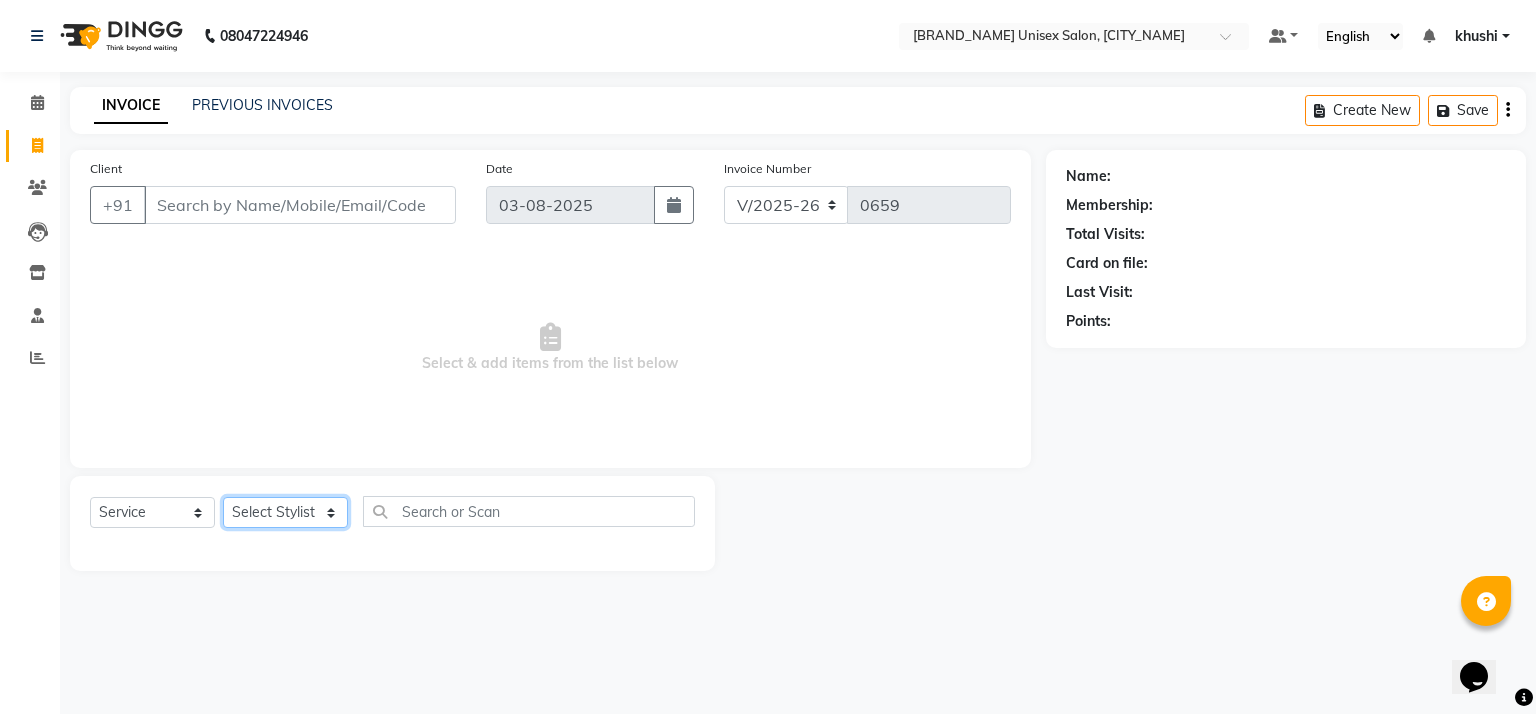 click on "Select Stylist [LAST_NAME] [LAST_NAME] [LAST_NAME] [LAST_NAME] [LAST_NAME] [LAST_NAME]" 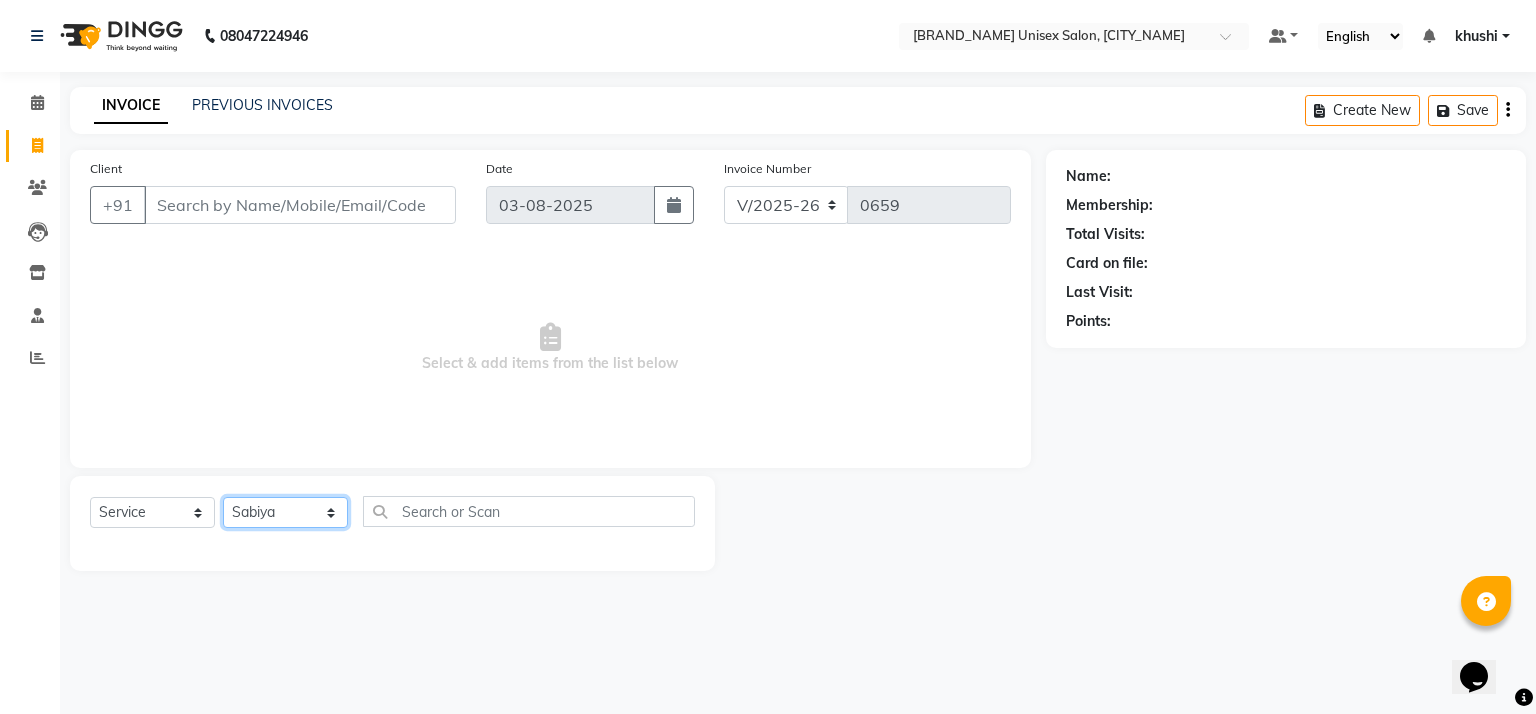 click on "Select Stylist [LAST_NAME] [LAST_NAME] [LAST_NAME] [LAST_NAME] [LAST_NAME] [LAST_NAME]" 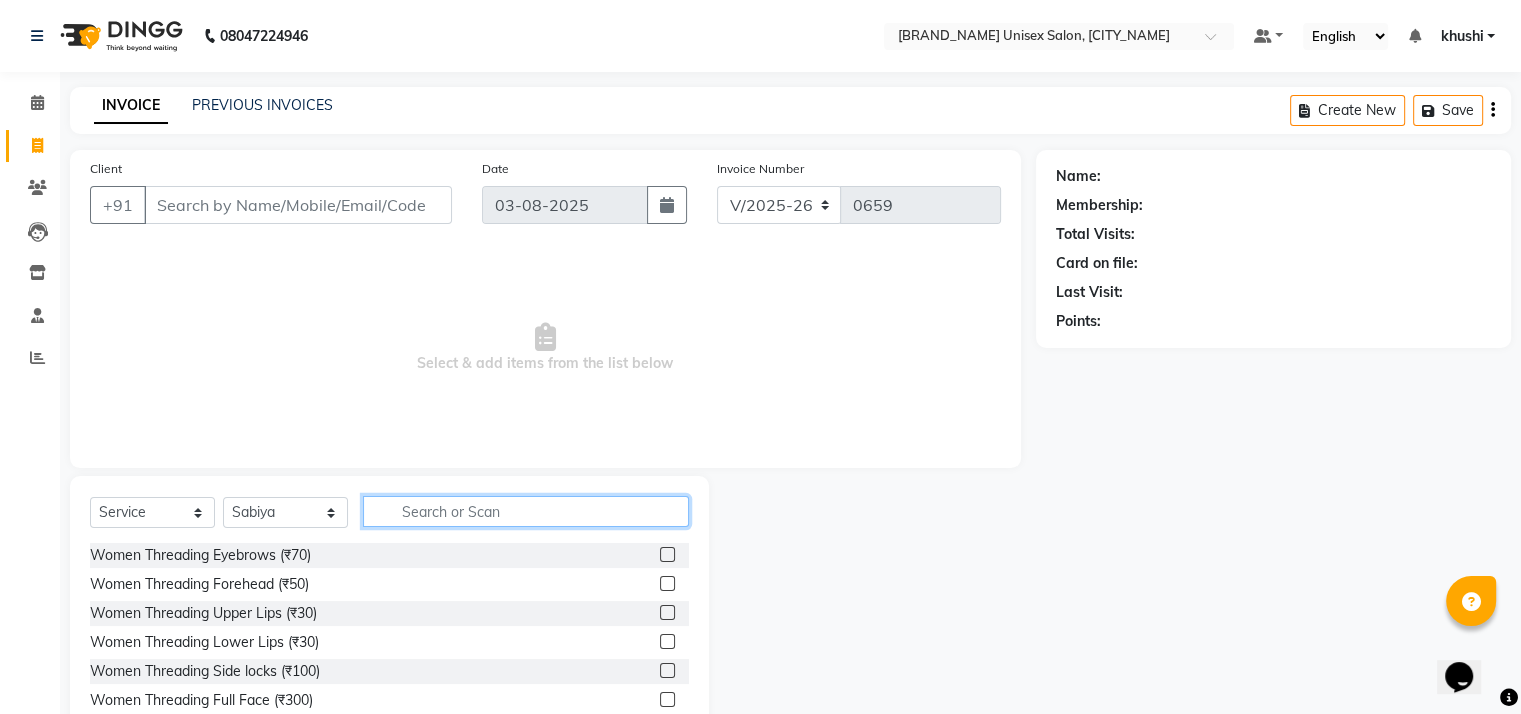 click 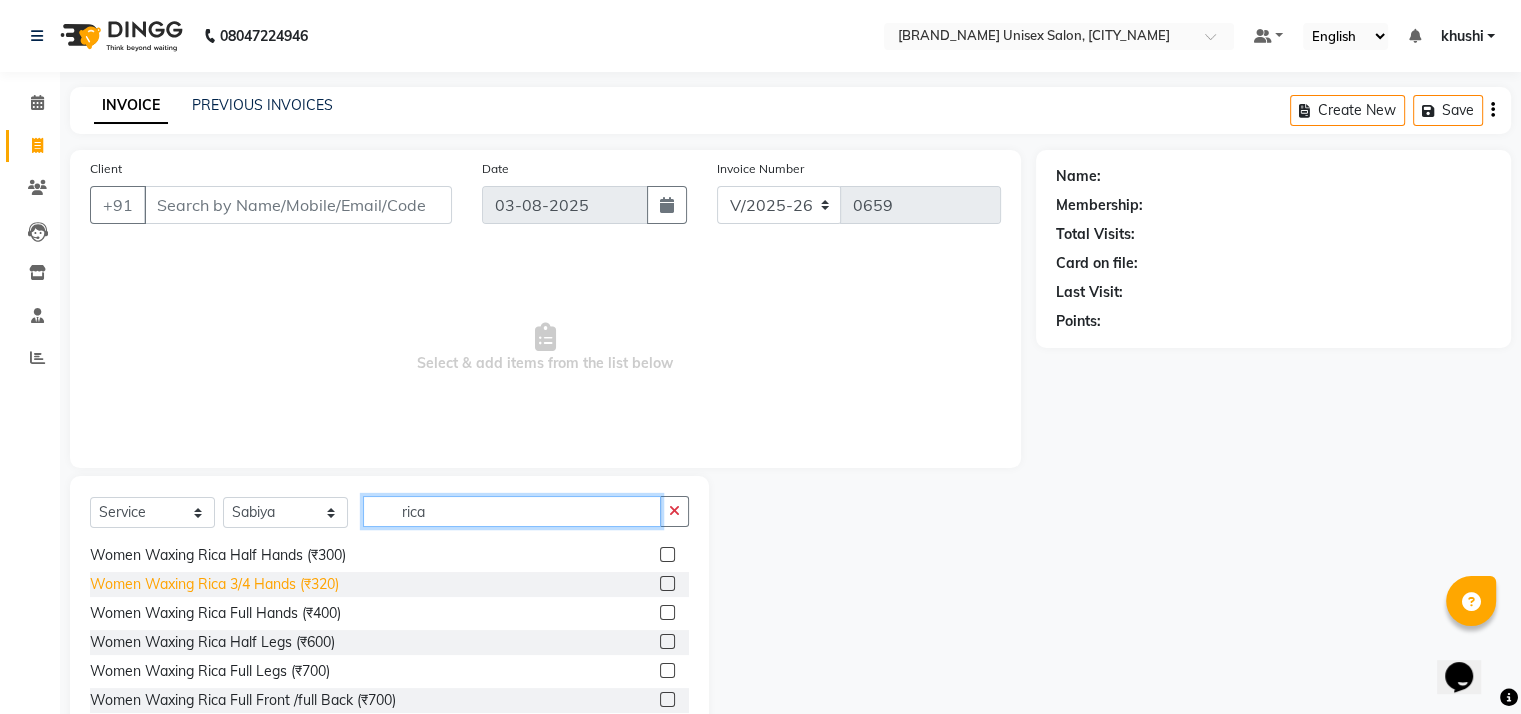 scroll, scrollTop: 87, scrollLeft: 0, axis: vertical 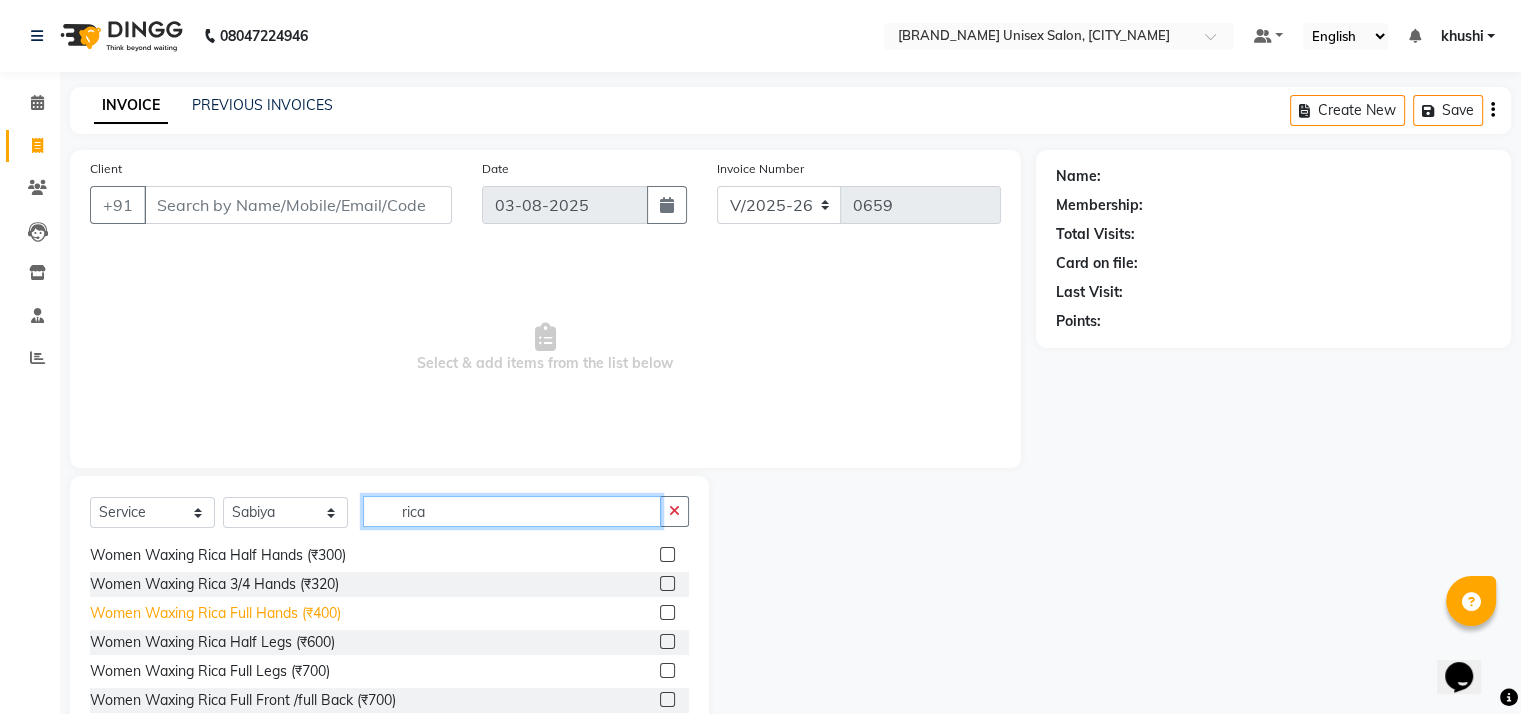type on "rica" 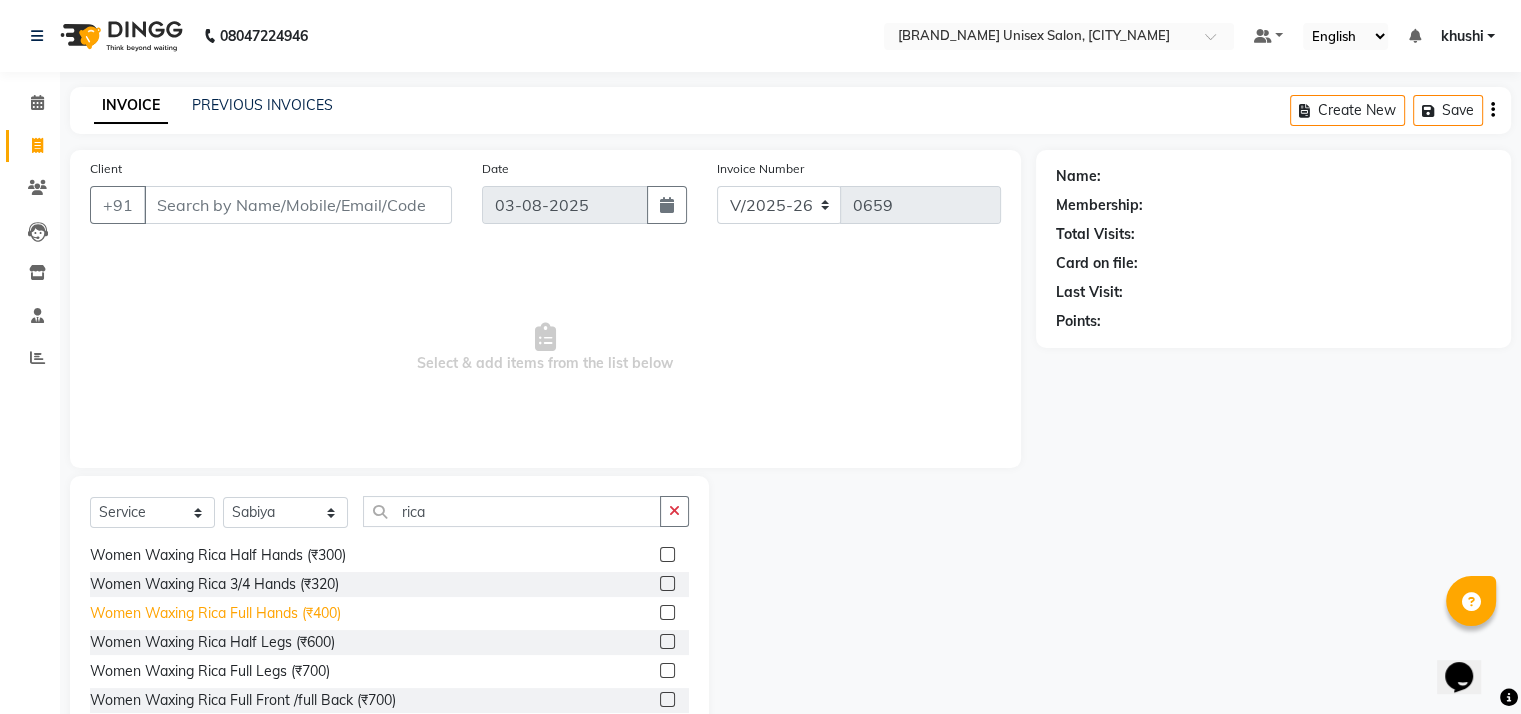 click on "Women Waxing Rica Full Hands (₹400)" 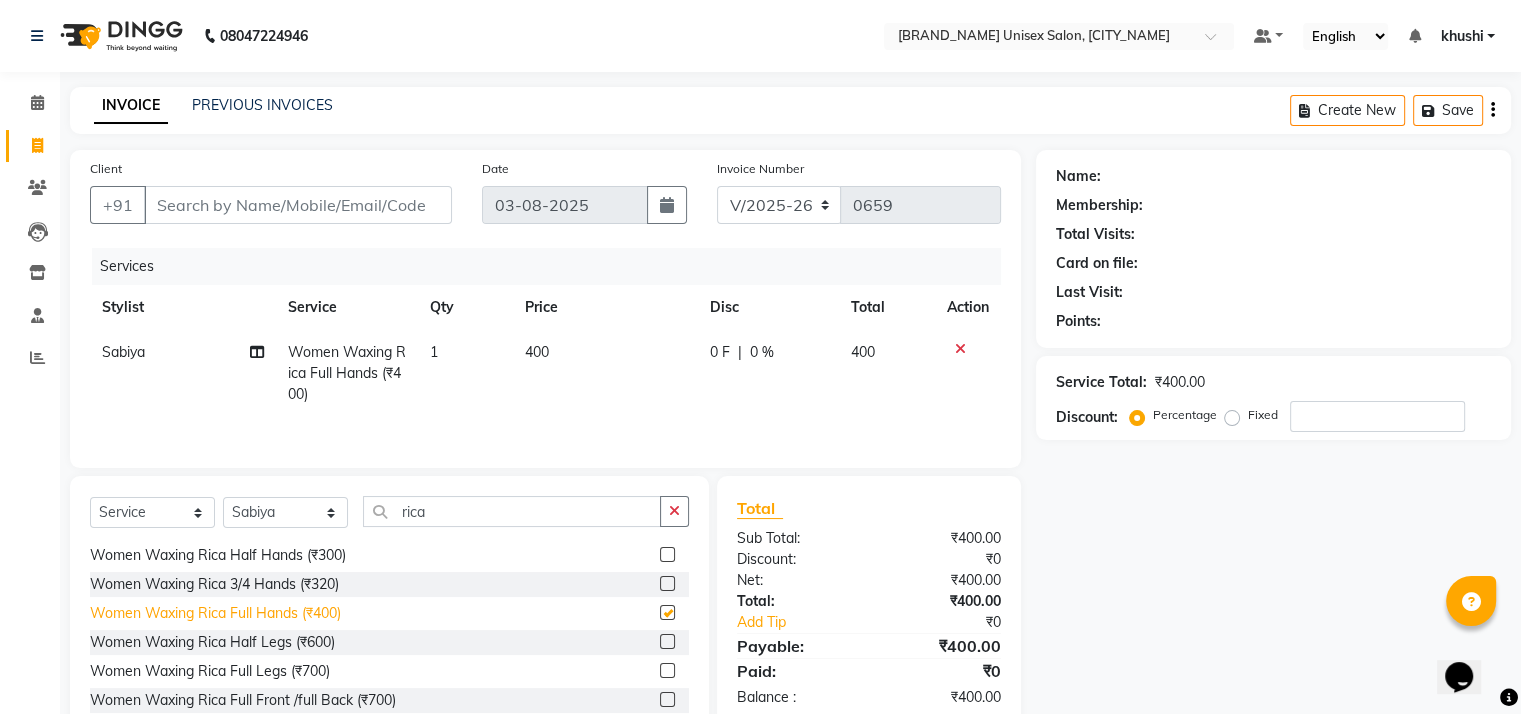 checkbox on "false" 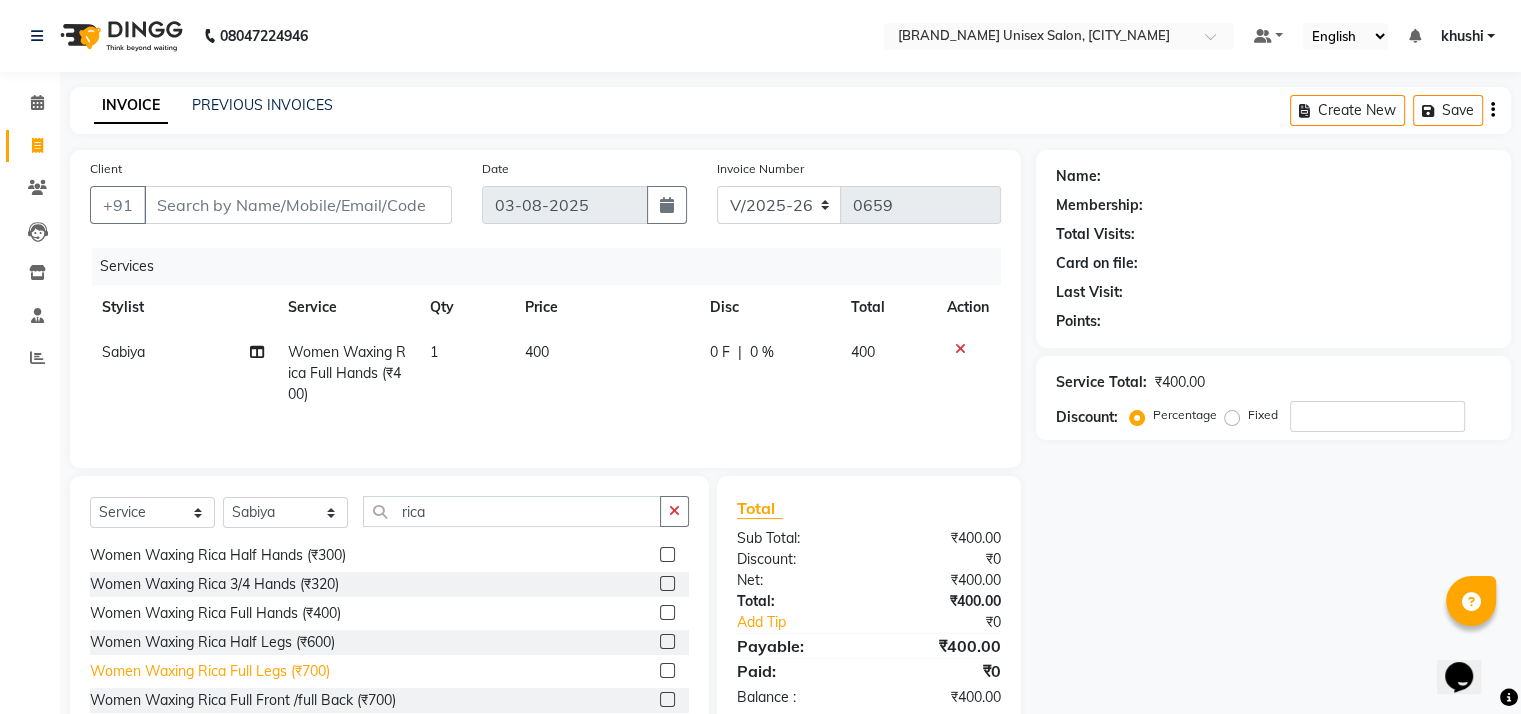 click on "Women Waxing Rica Full Legs (₹700)" 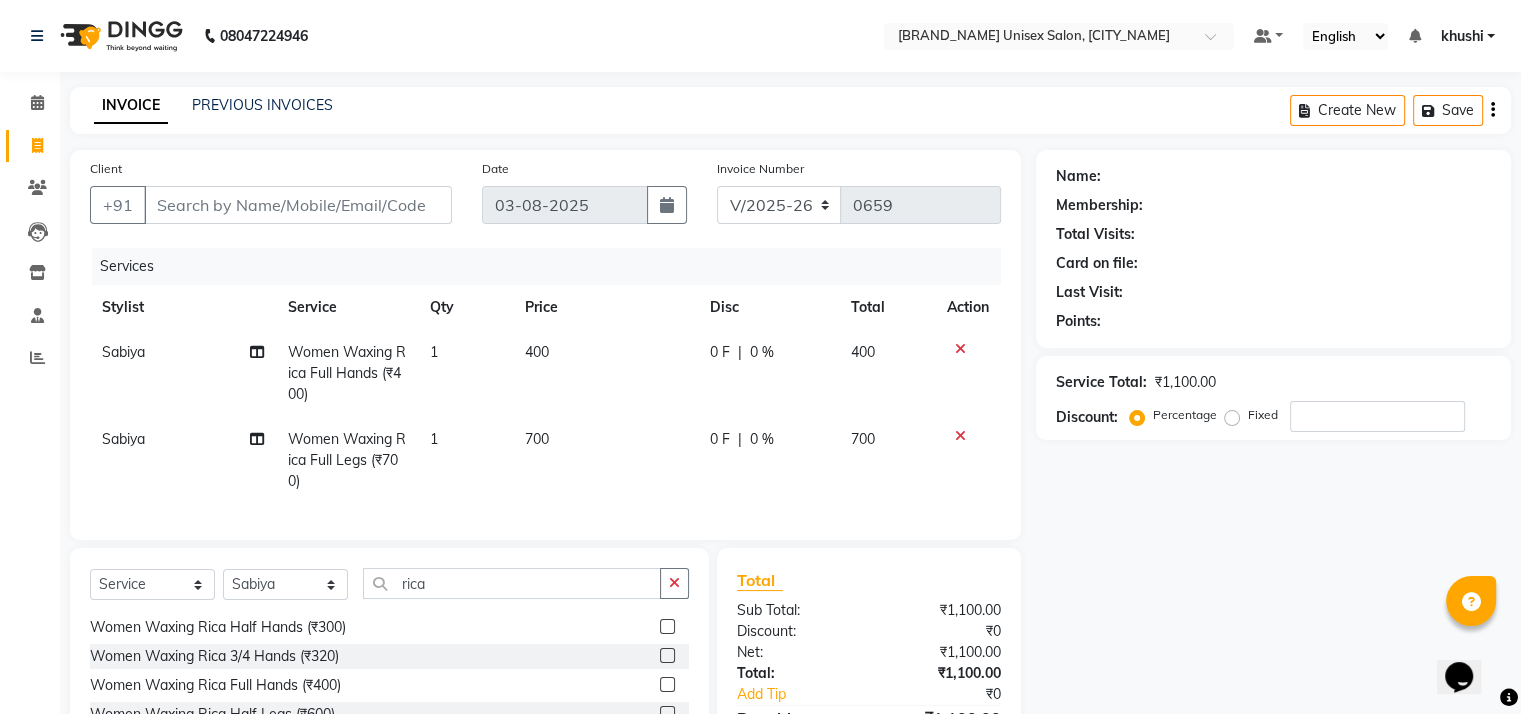 checkbox on "false" 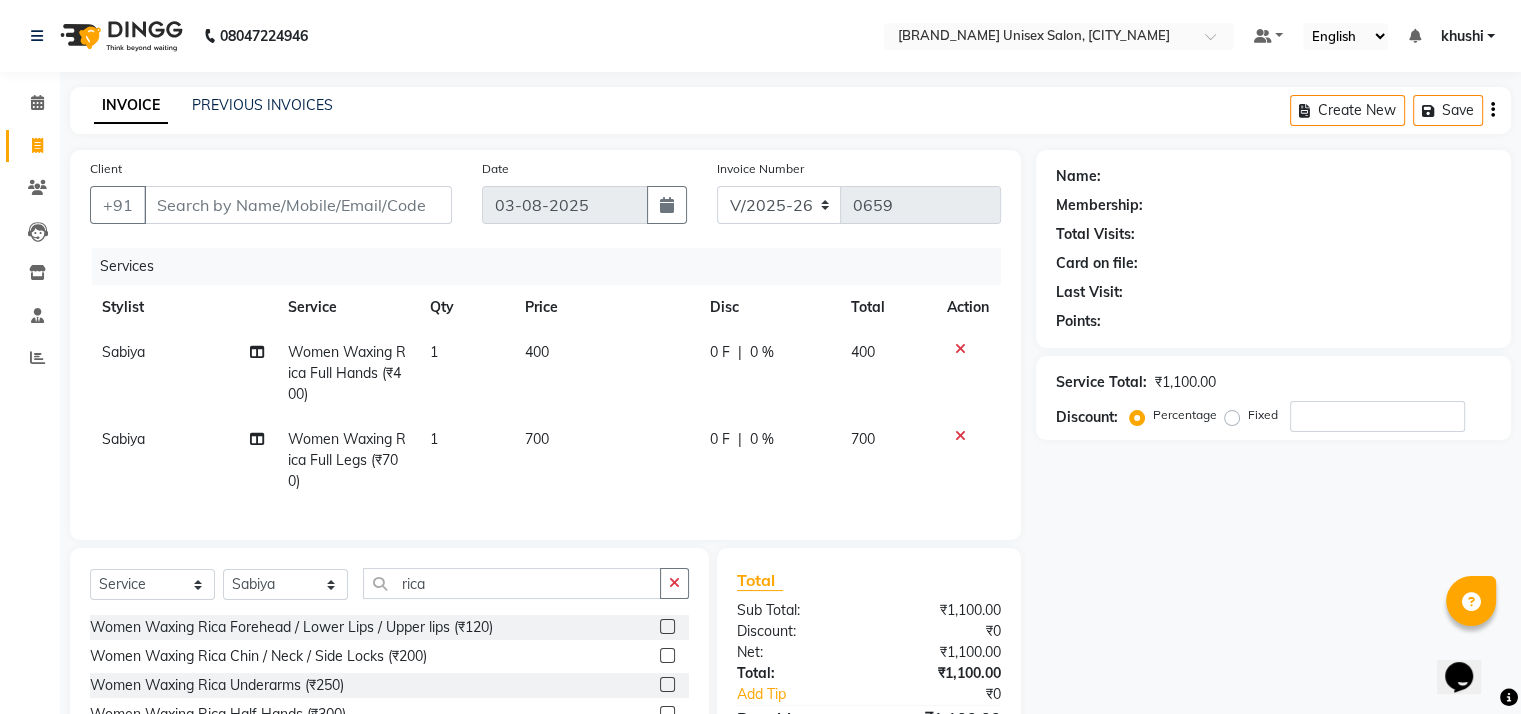 scroll, scrollTop: 20, scrollLeft: 0, axis: vertical 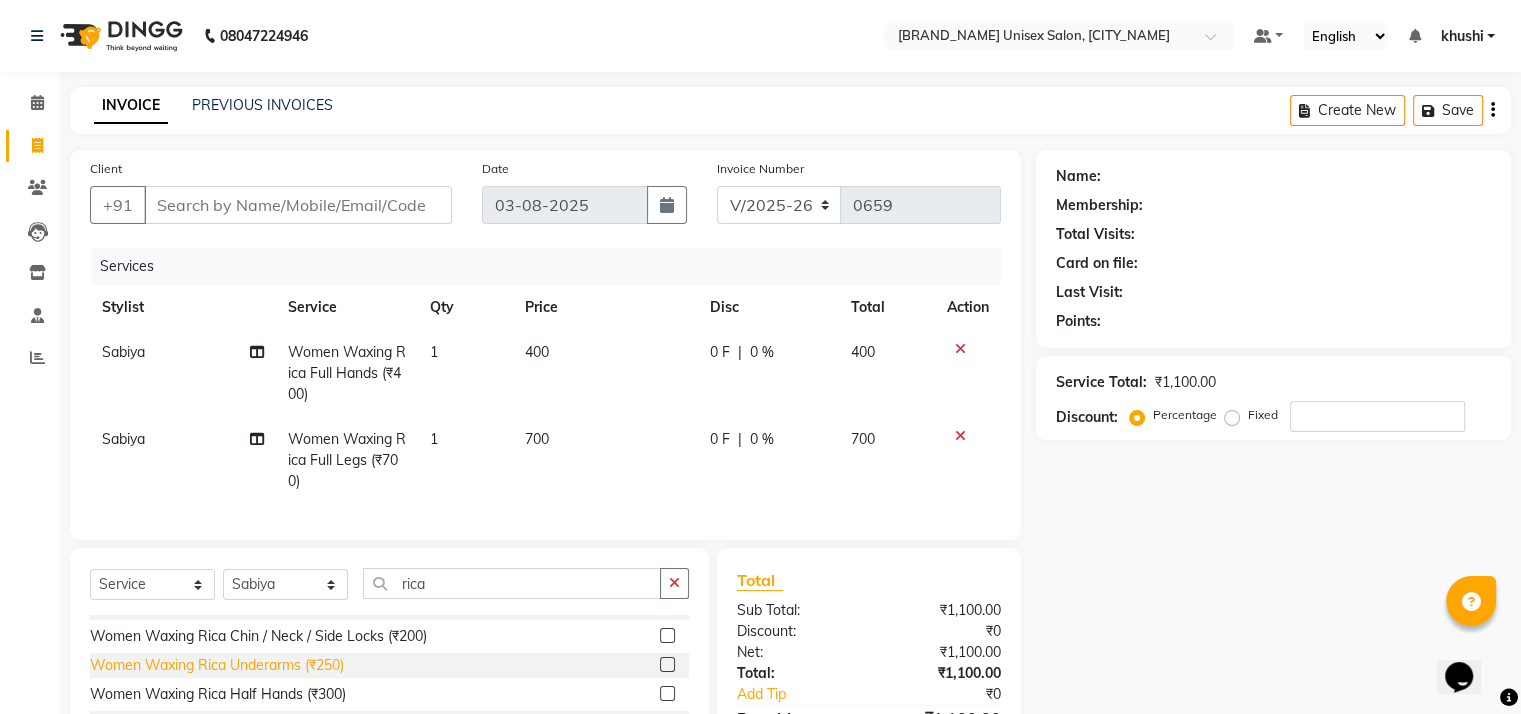 click on "Women Waxing Rica Underarms (₹250)" 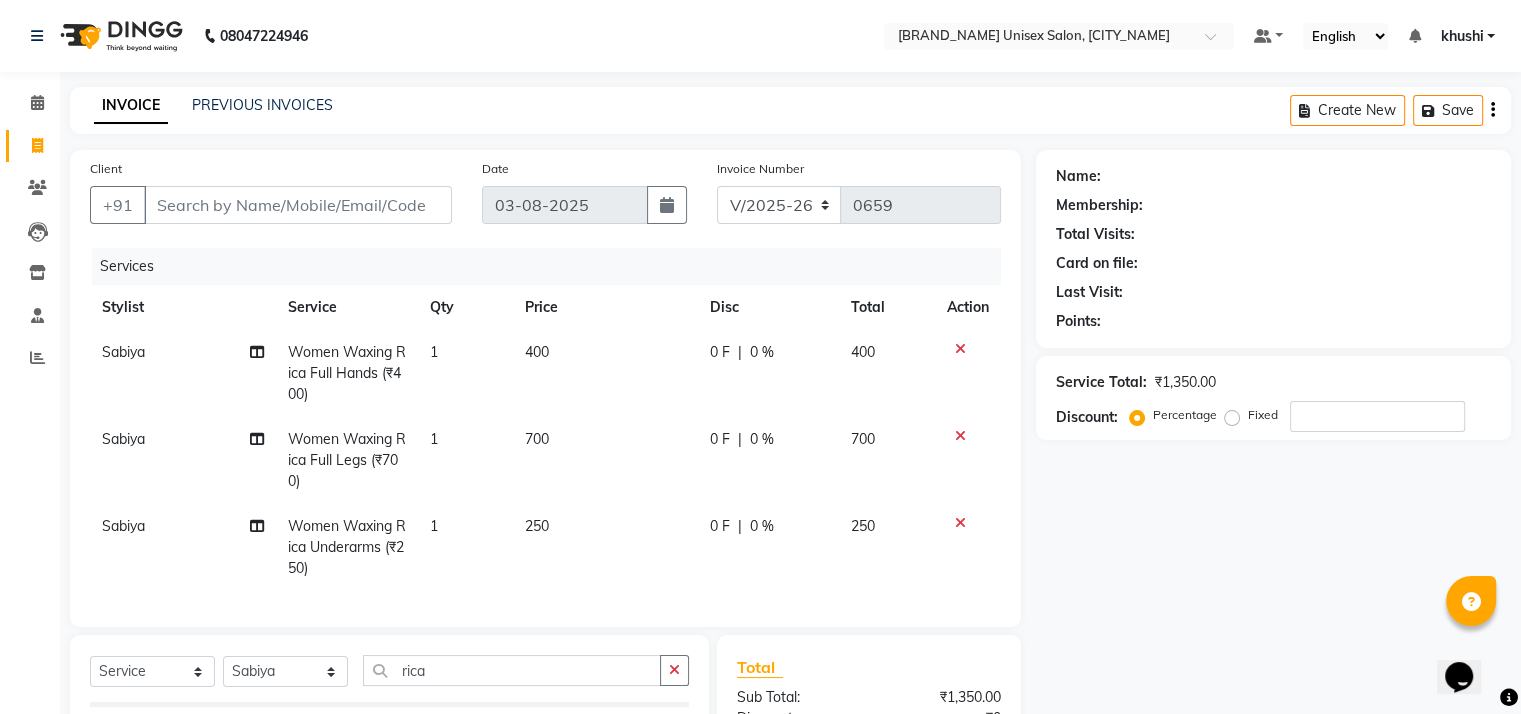 checkbox on "false" 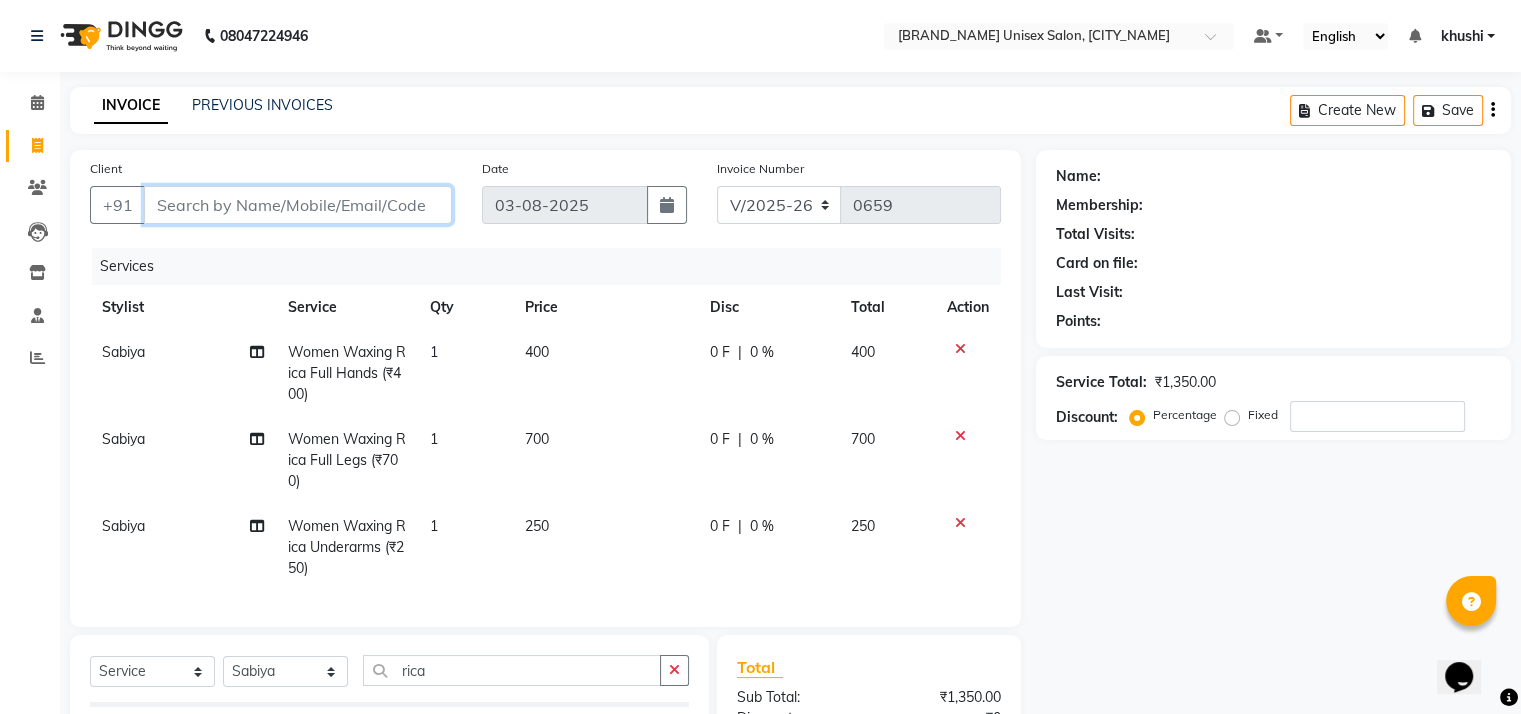 click on "Client" at bounding box center [298, 205] 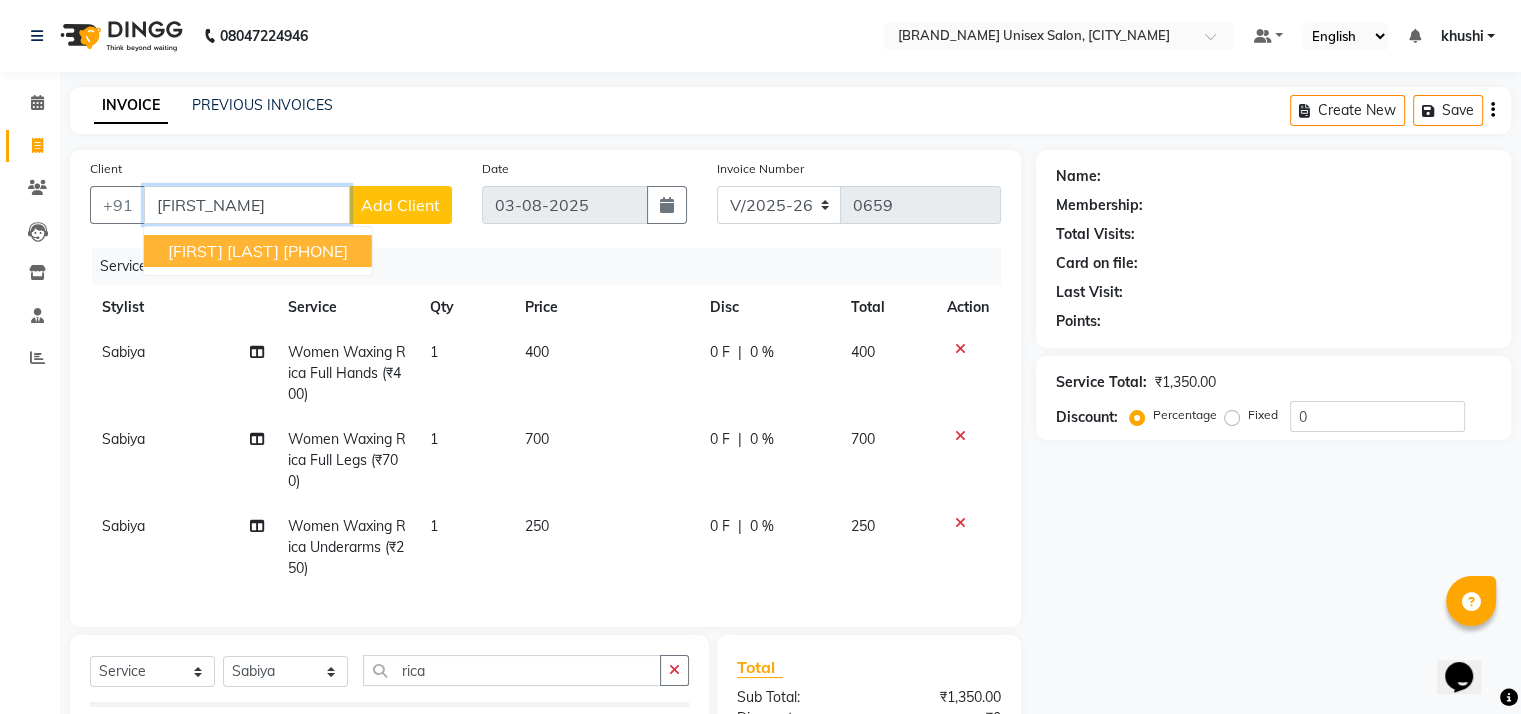 click on "[PHONE]" at bounding box center (315, 251) 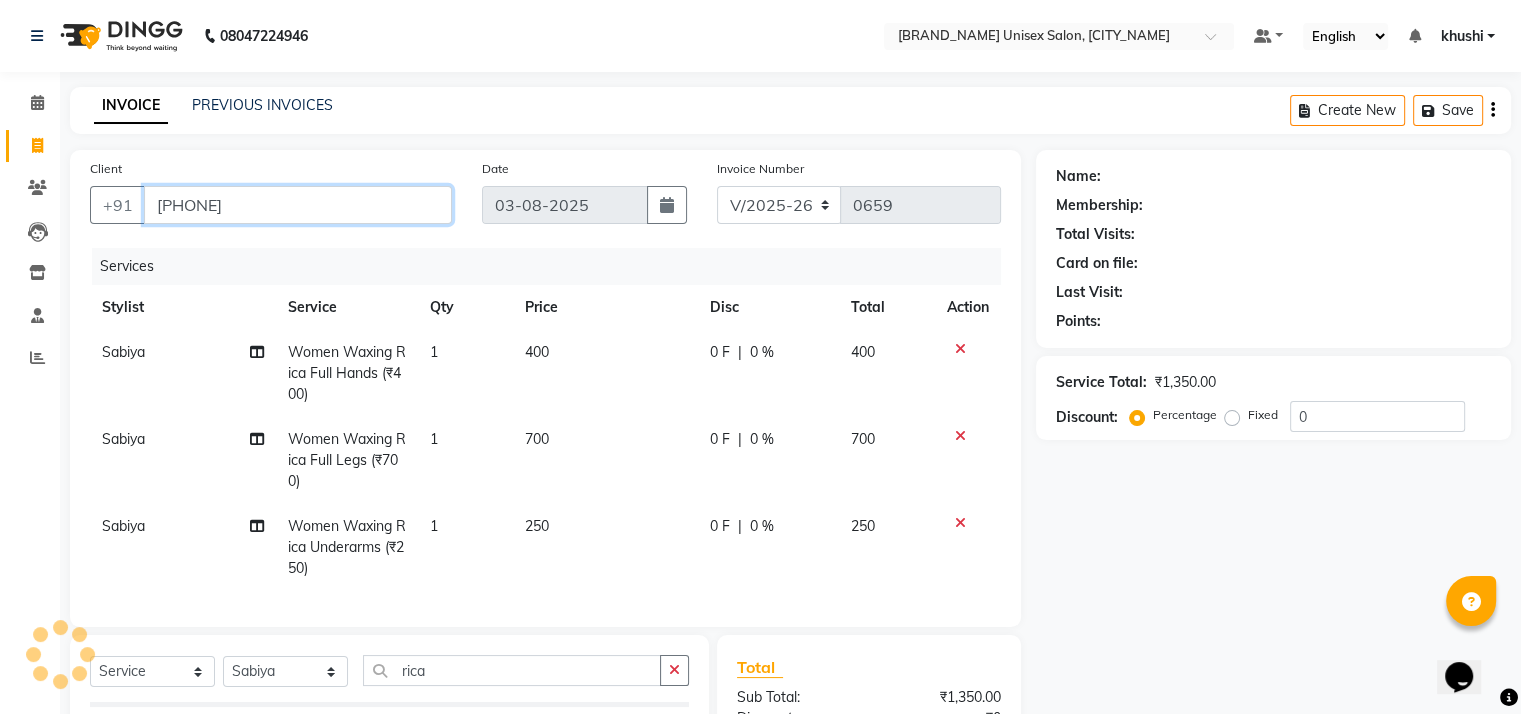 type on "[PHONE]" 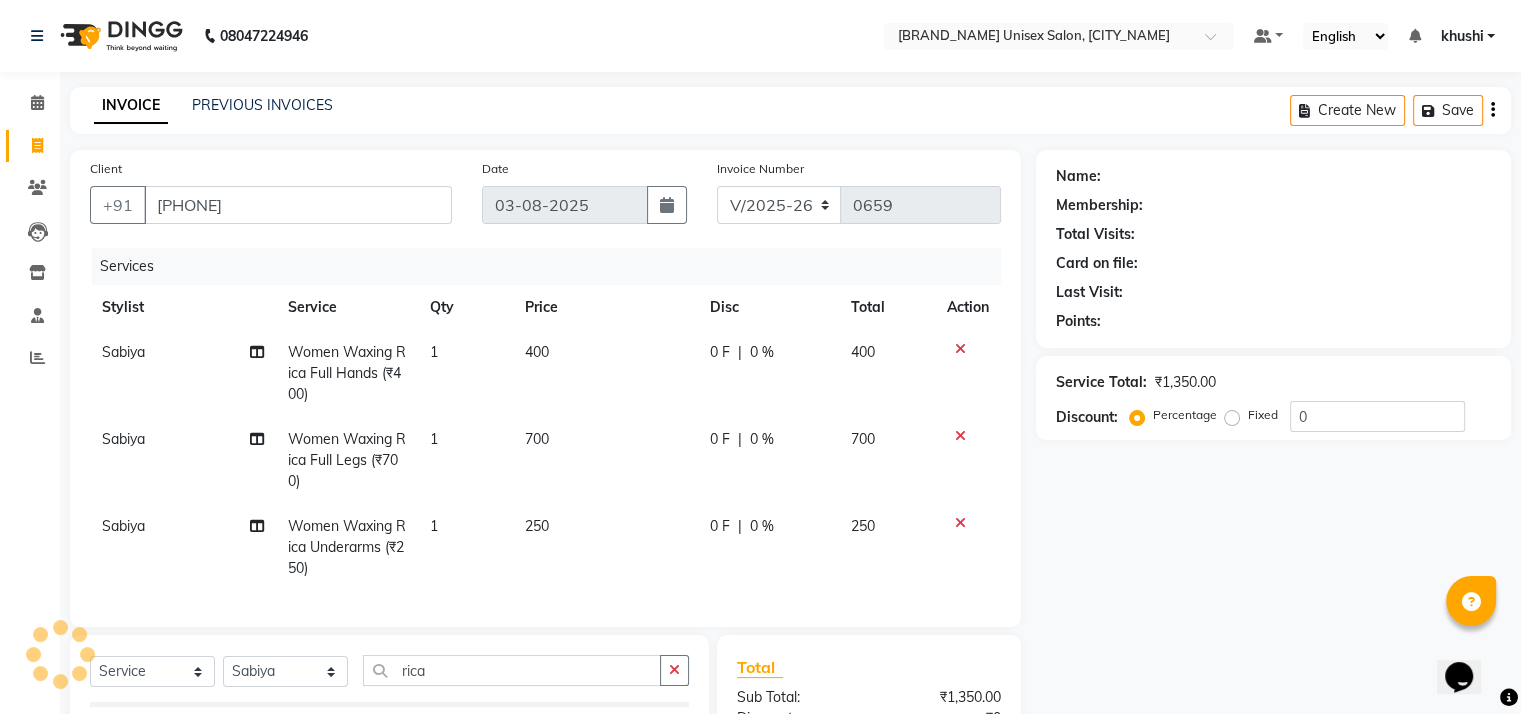 type on "20" 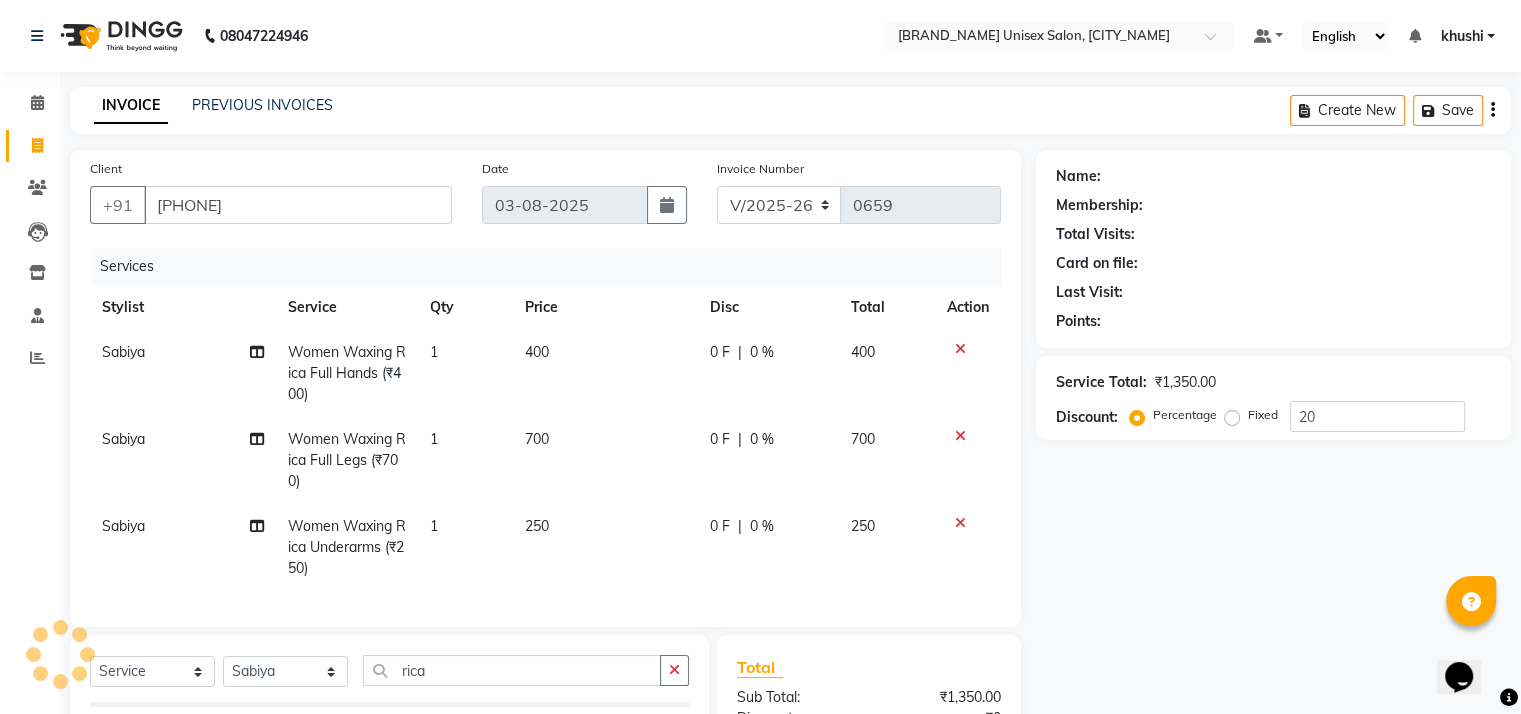 select on "2: Object" 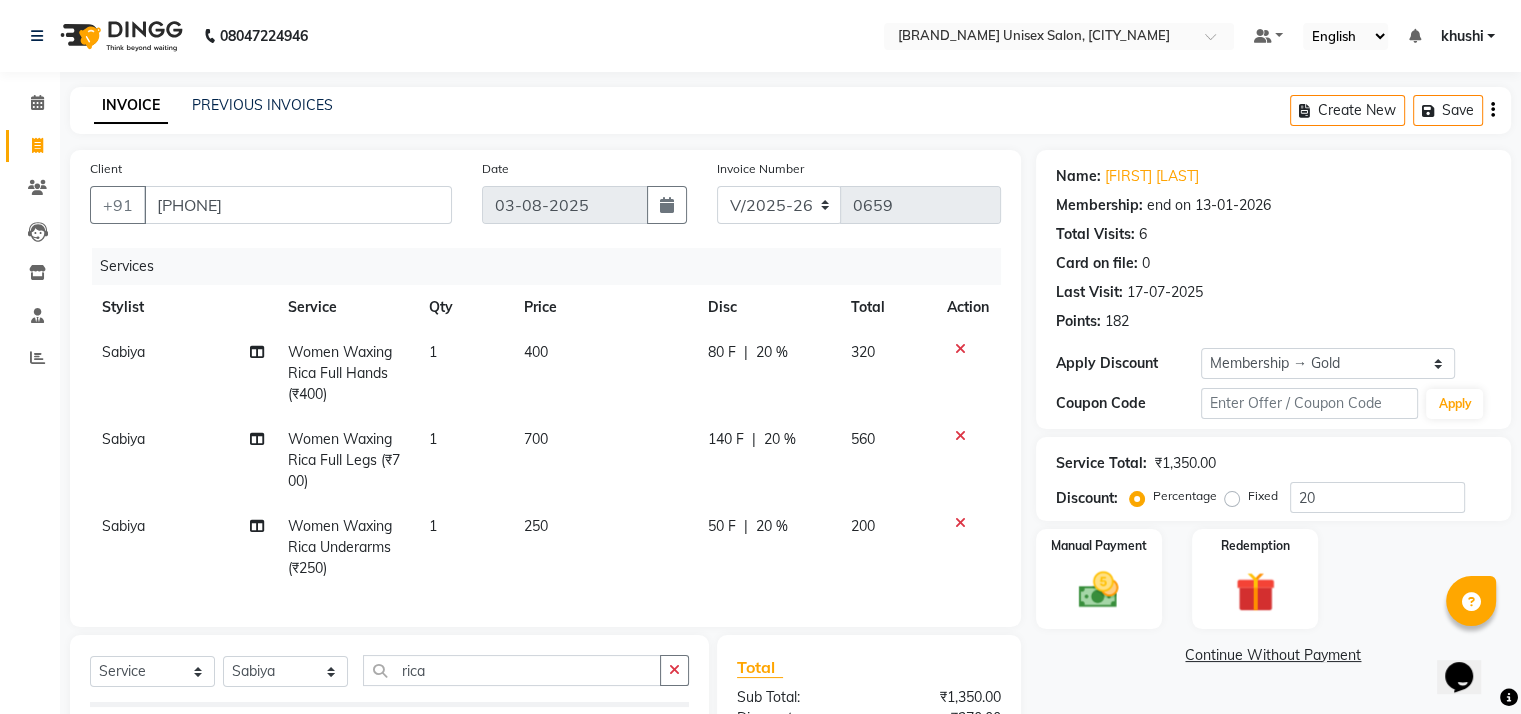 scroll, scrollTop: 262, scrollLeft: 0, axis: vertical 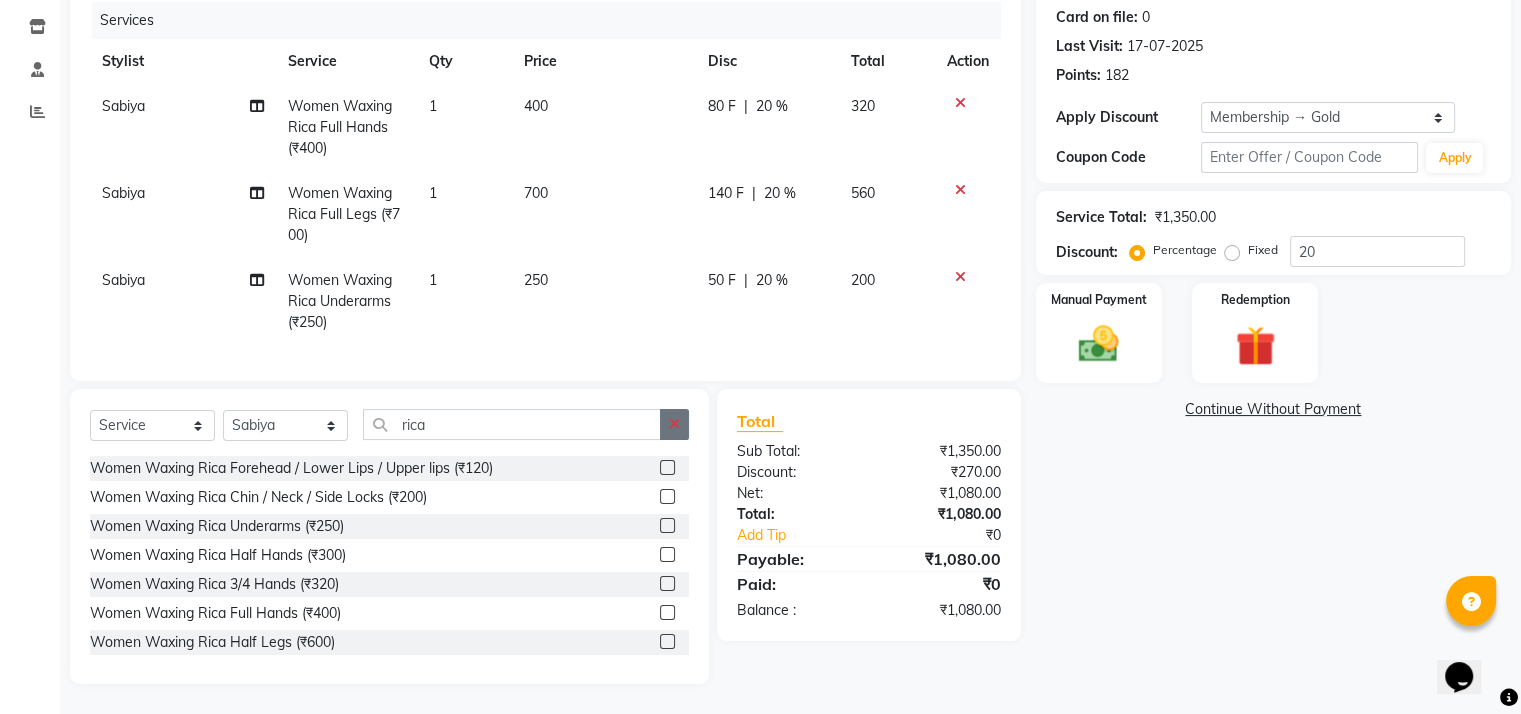 click 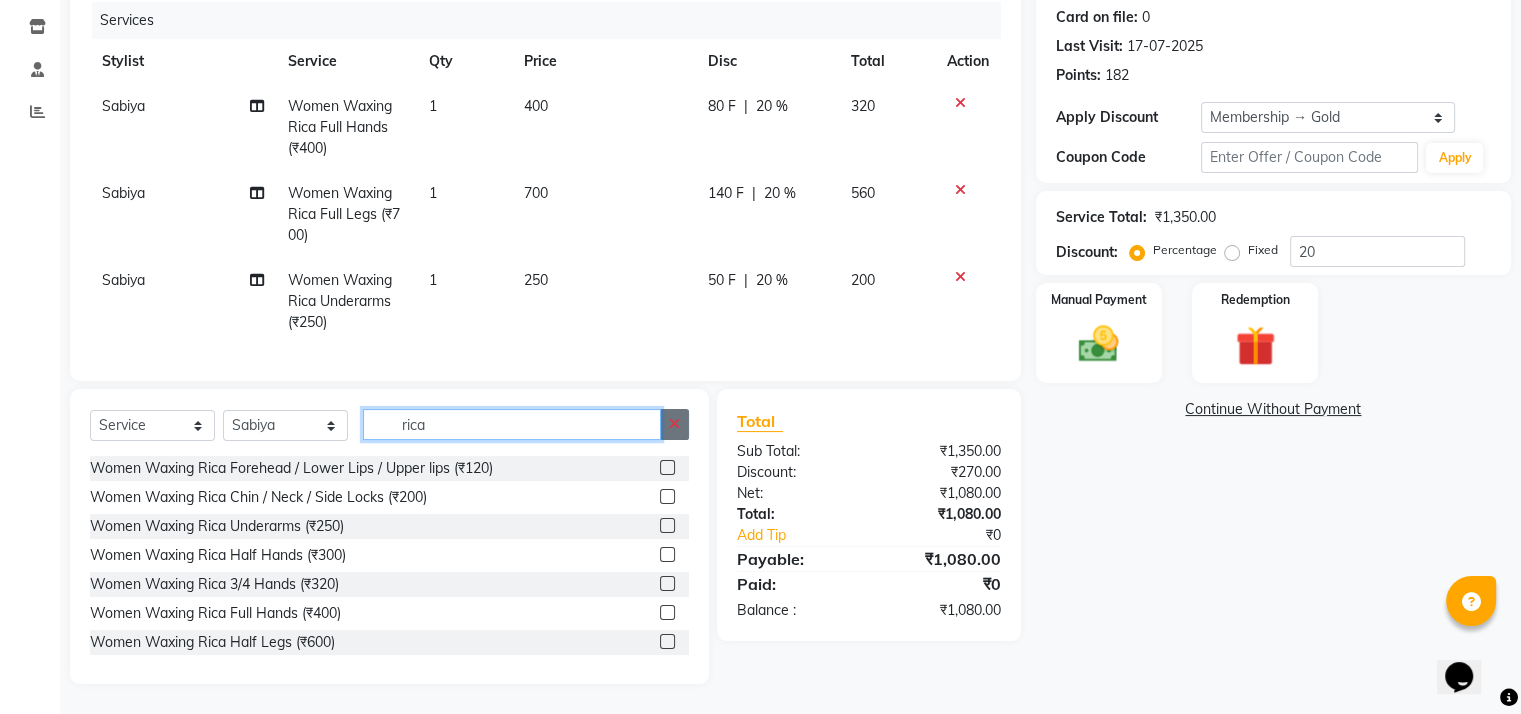 type 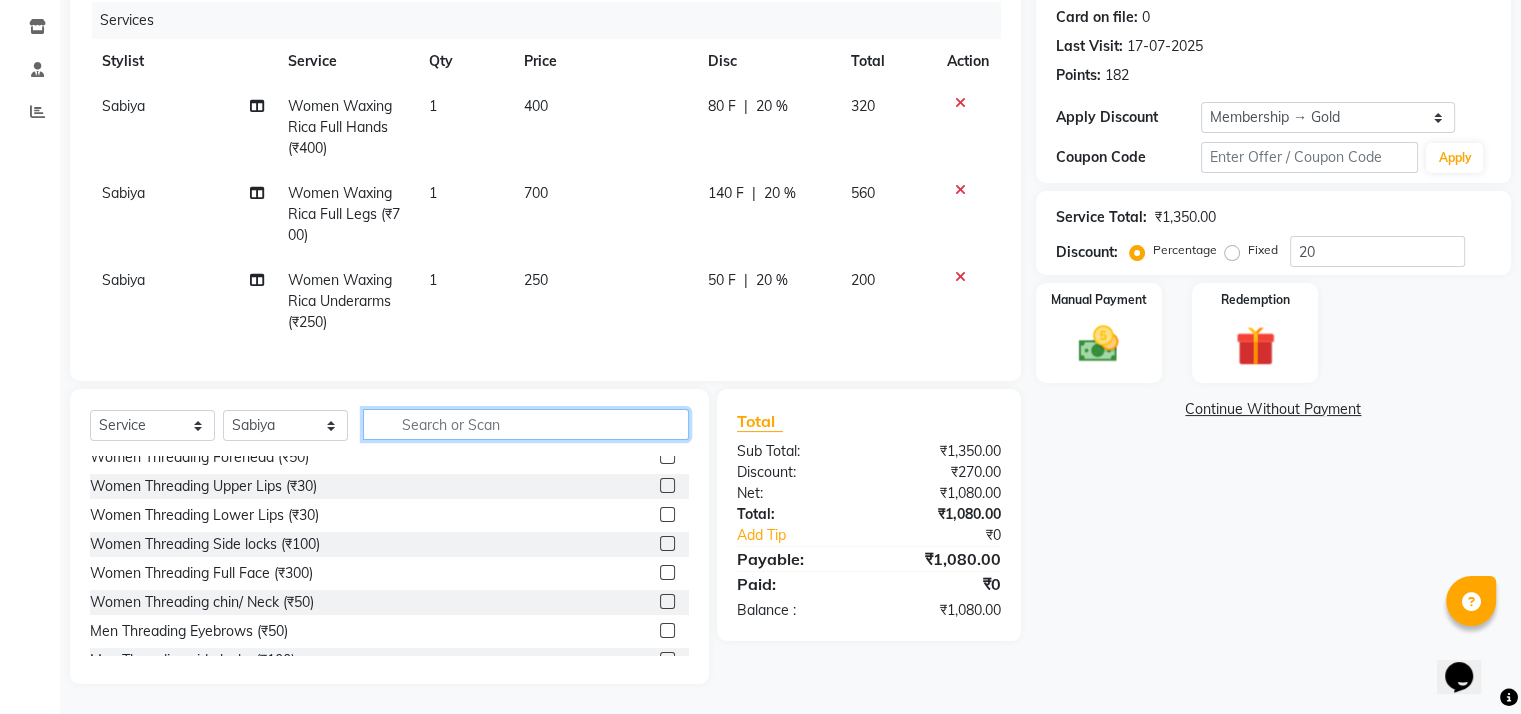 scroll, scrollTop: 0, scrollLeft: 0, axis: both 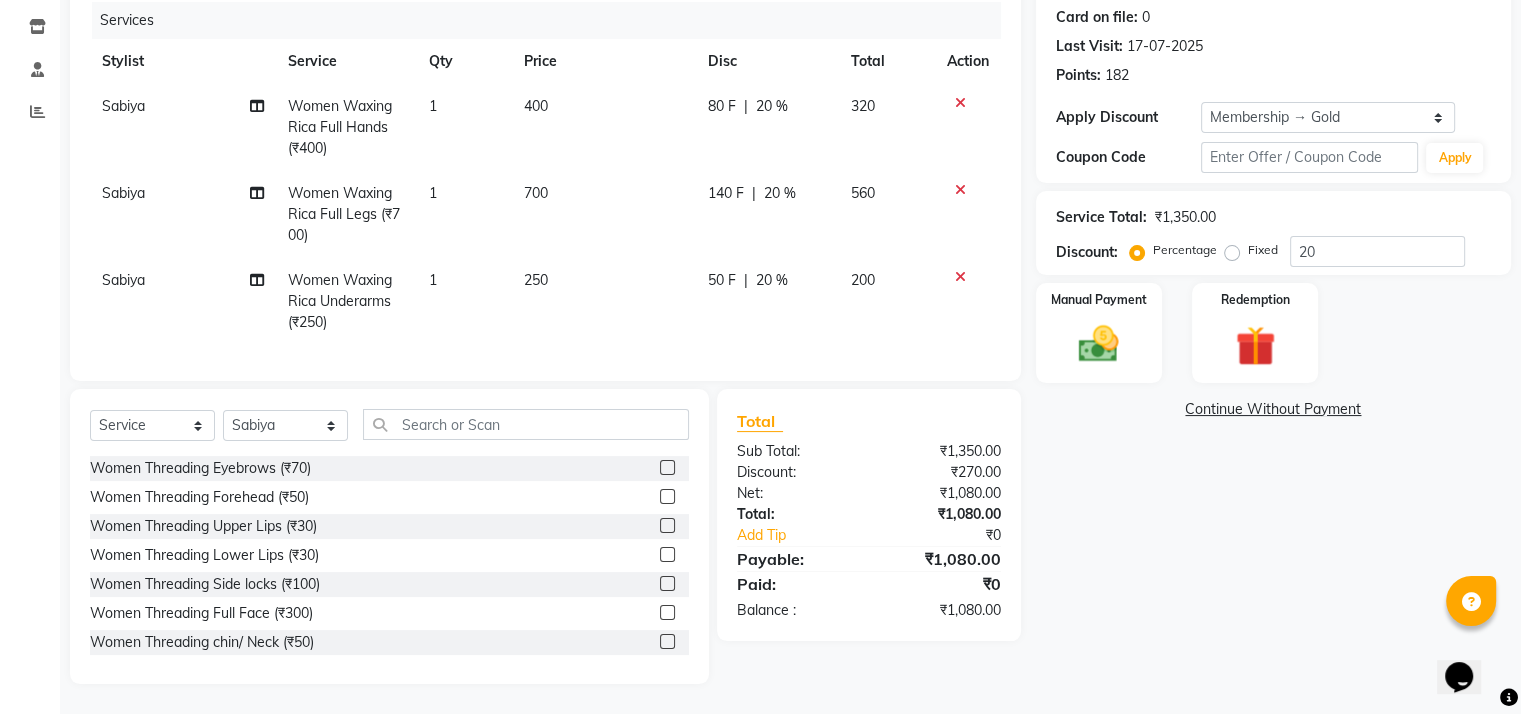 click 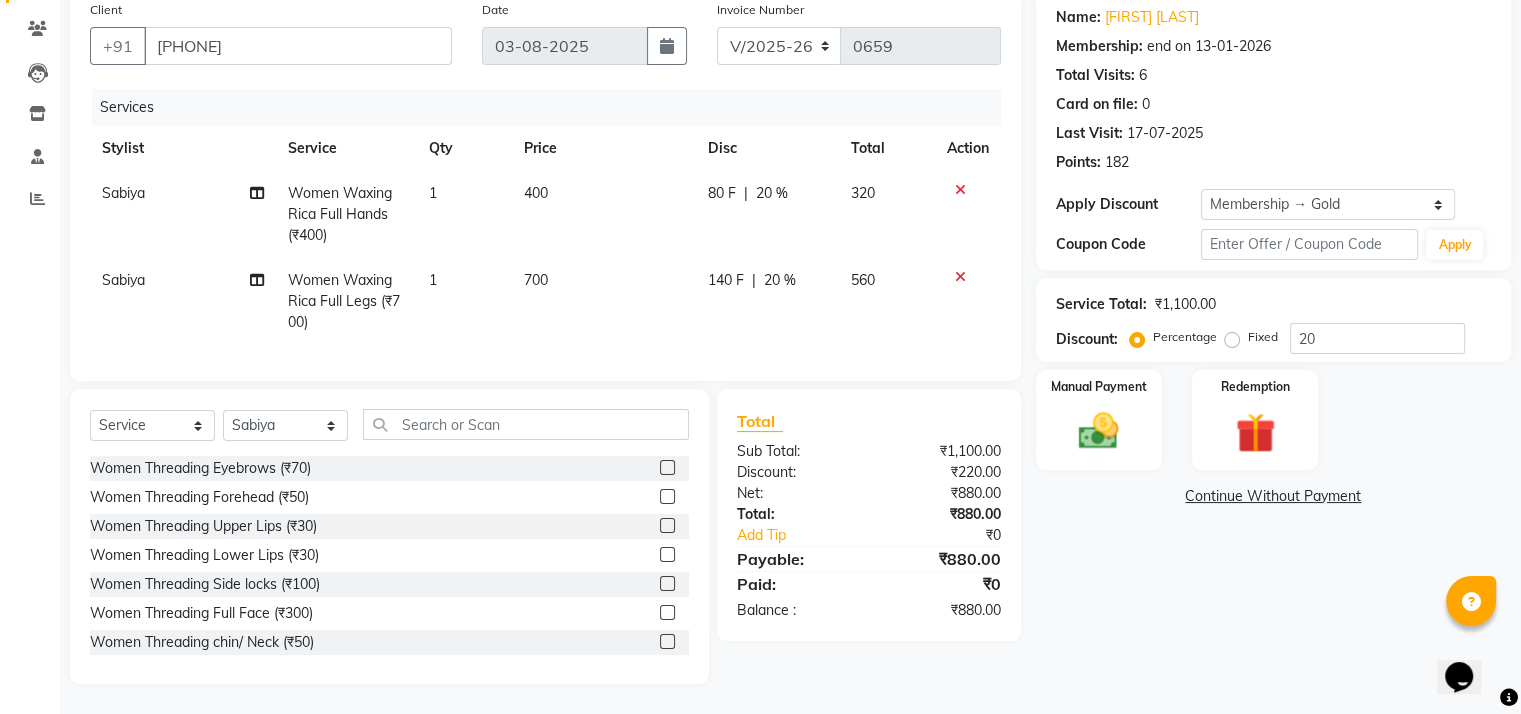 scroll, scrollTop: 0, scrollLeft: 0, axis: both 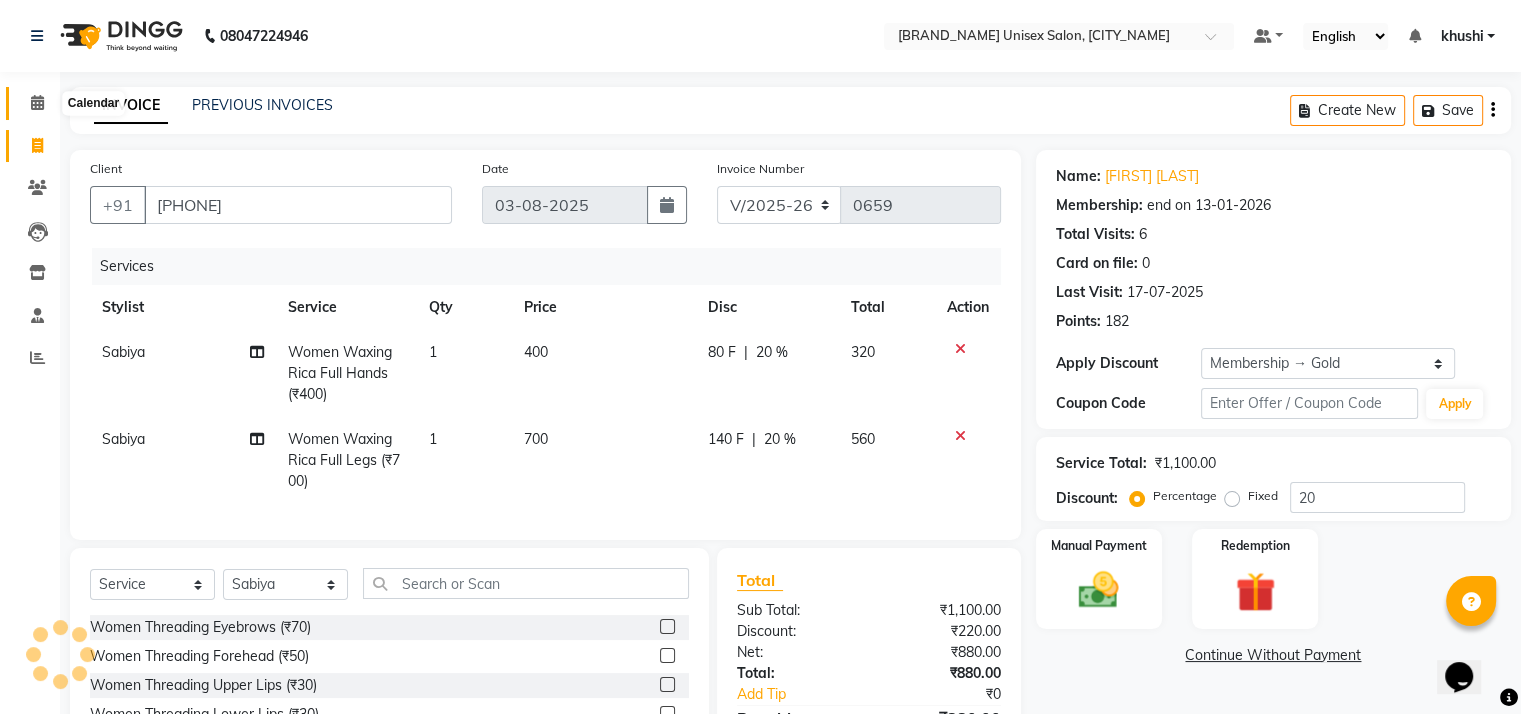 click 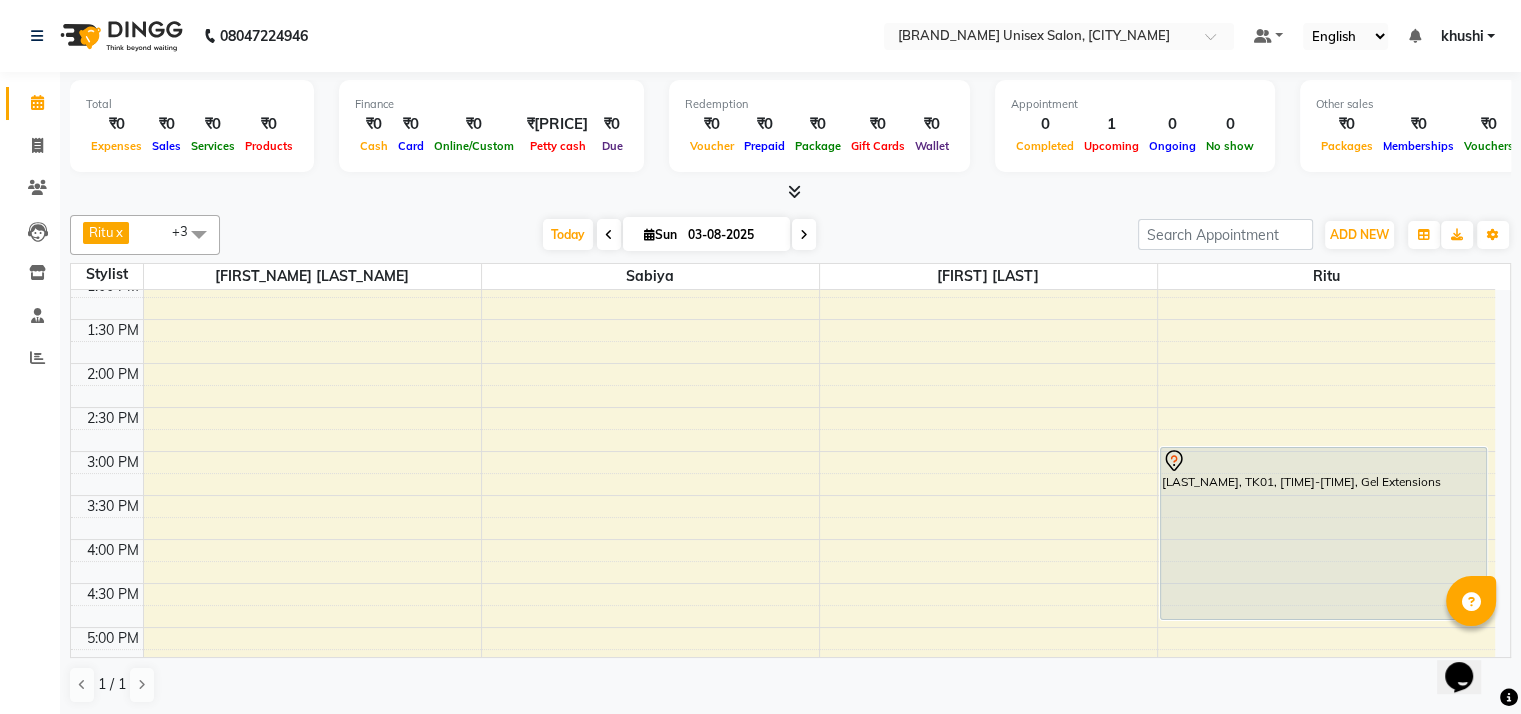 scroll, scrollTop: 367, scrollLeft: 0, axis: vertical 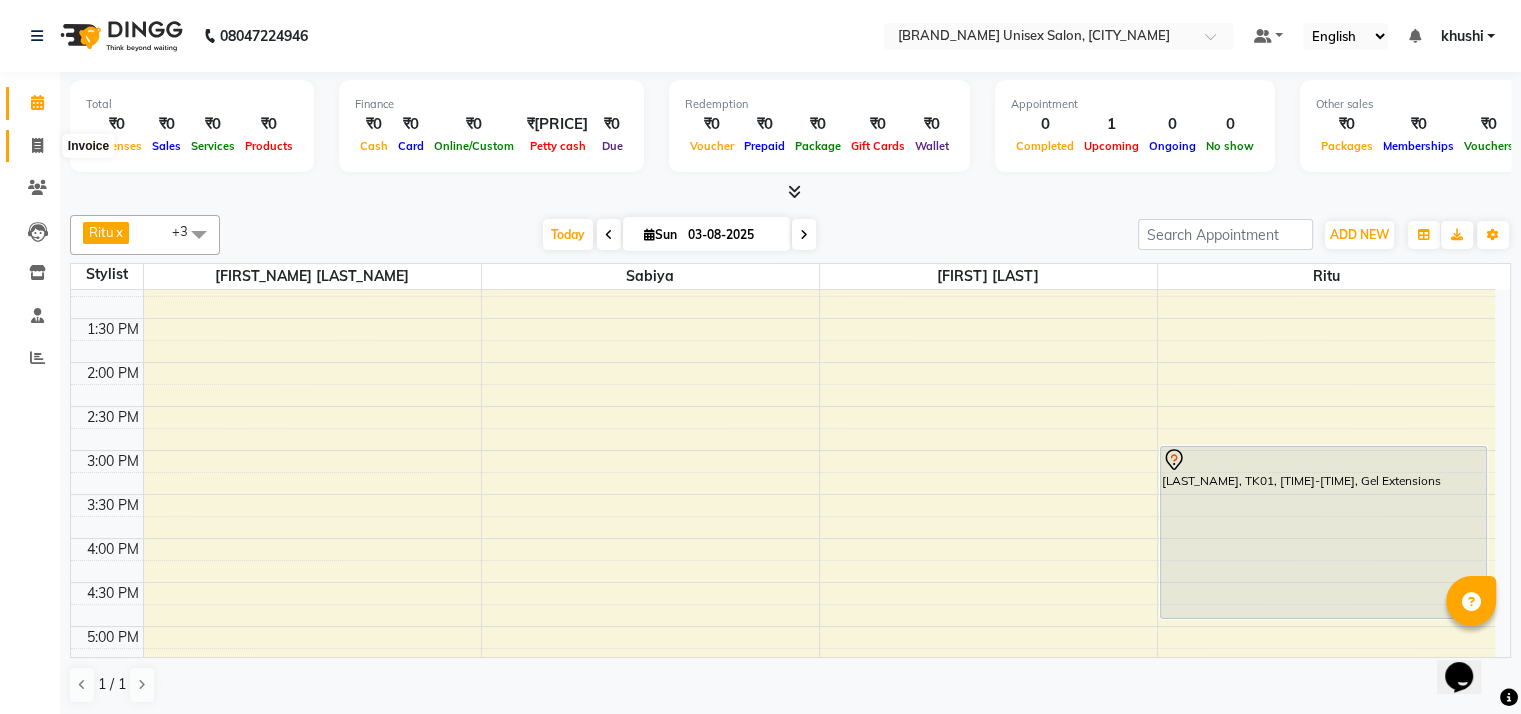 click 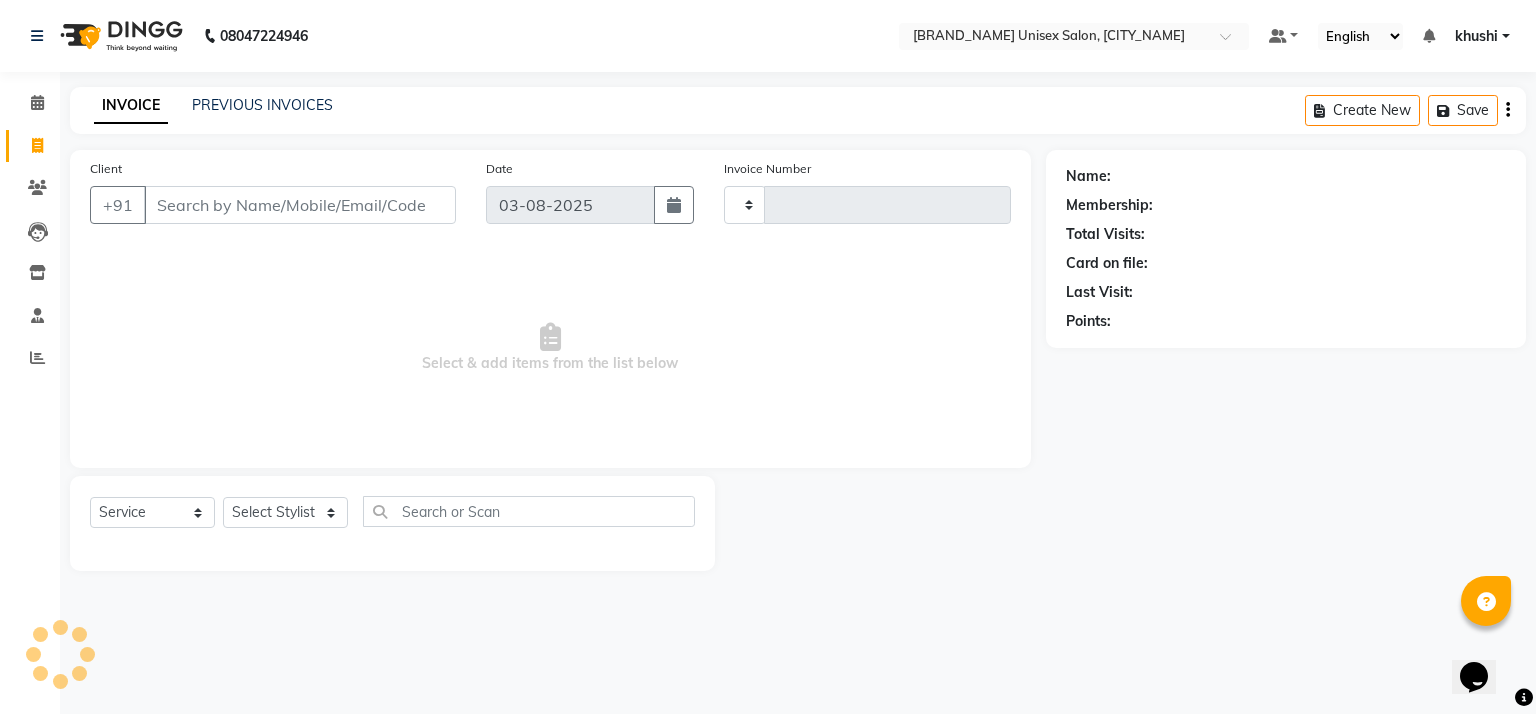type on "0659" 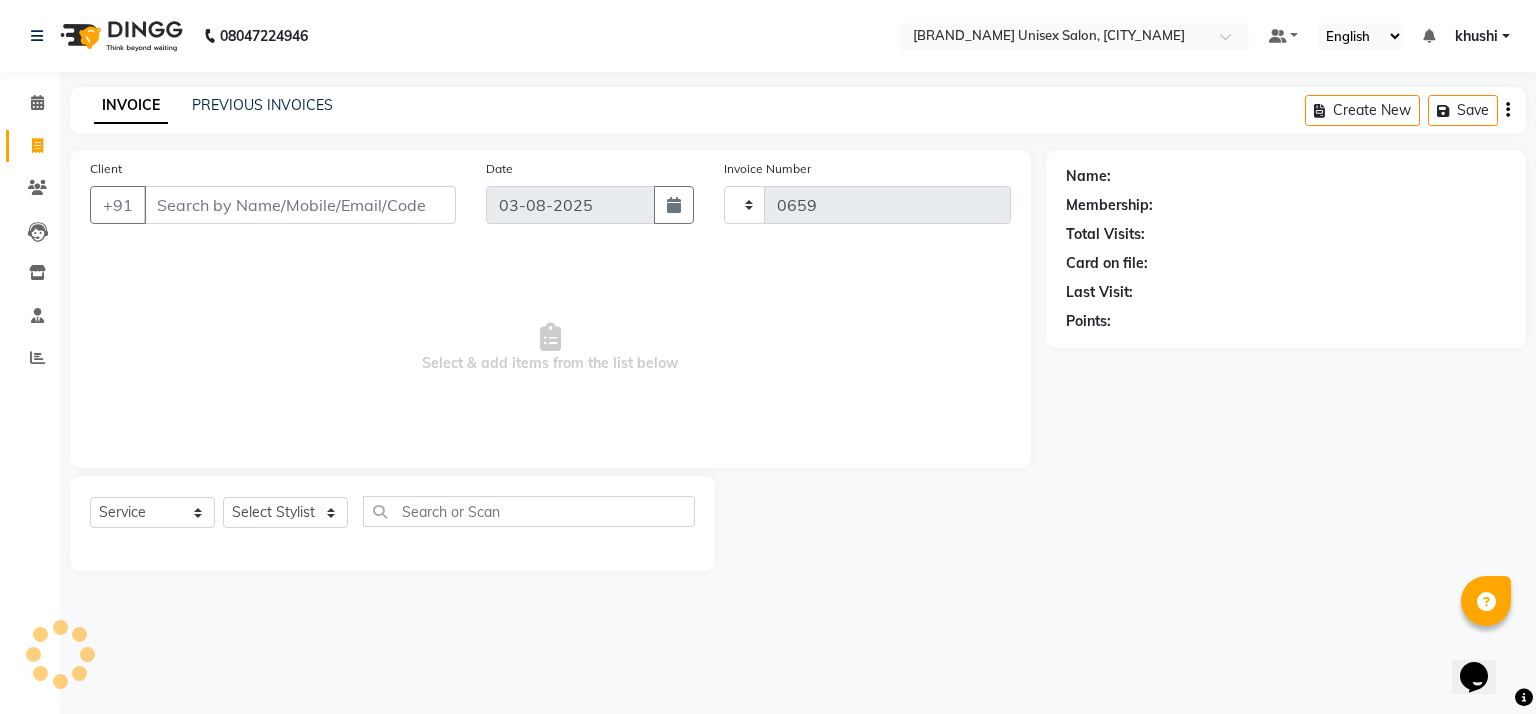 select on "6870" 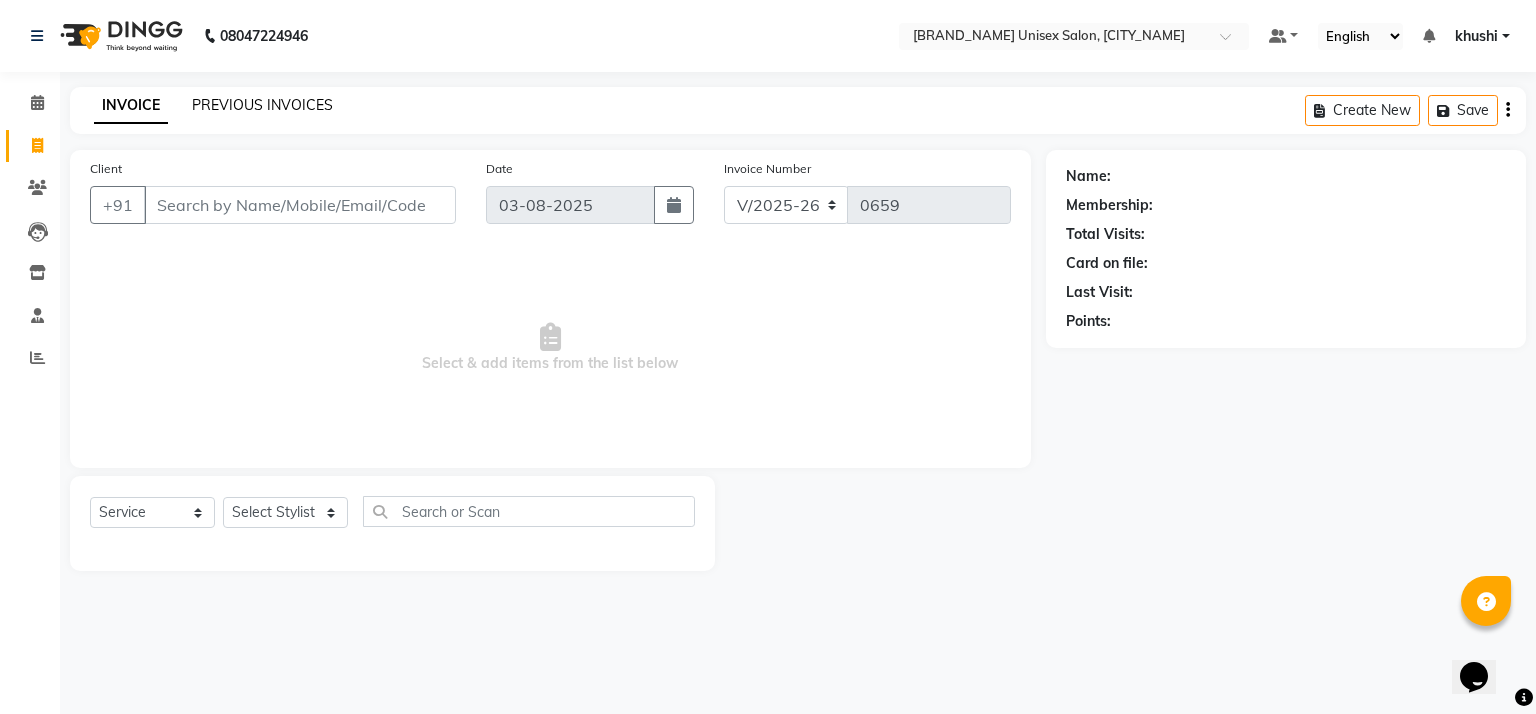 click on "PREVIOUS INVOICES" 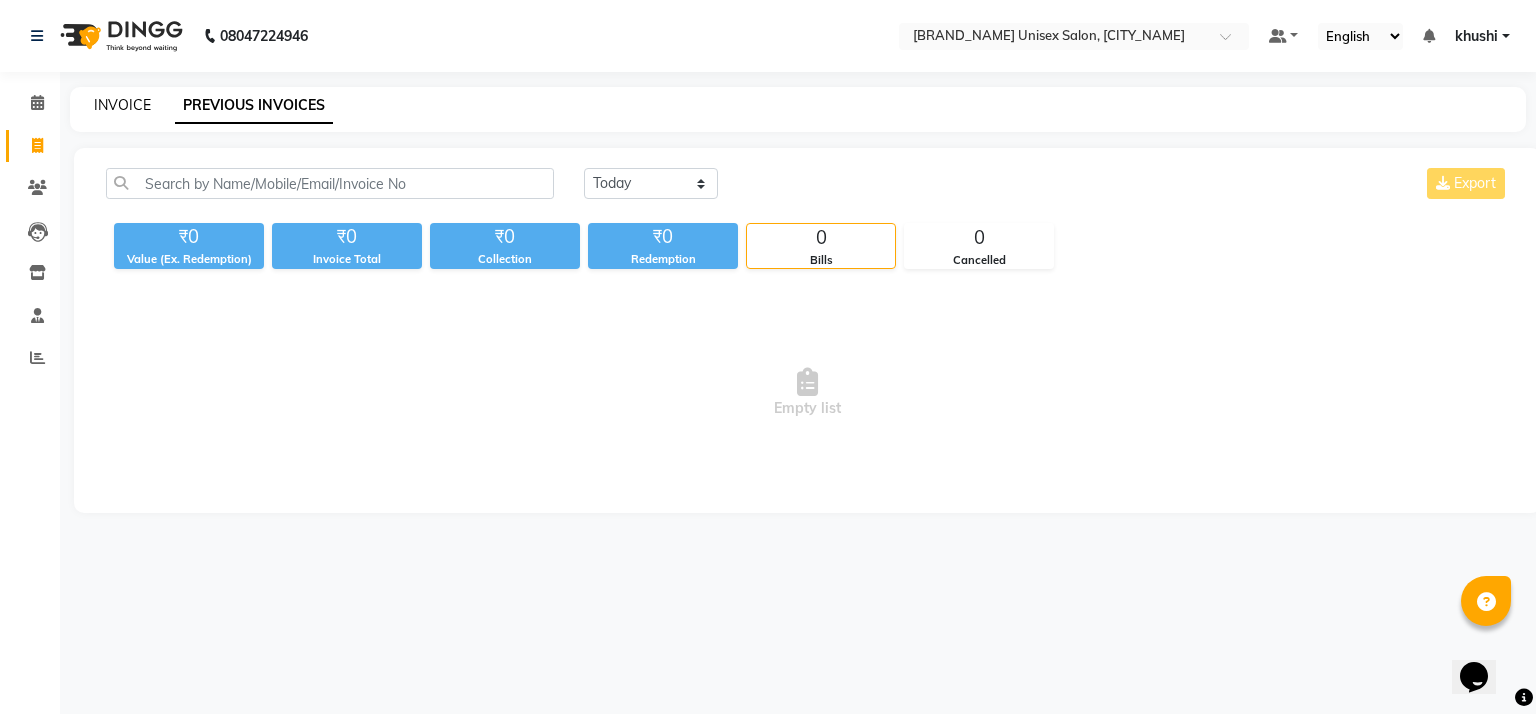 click on "INVOICE" 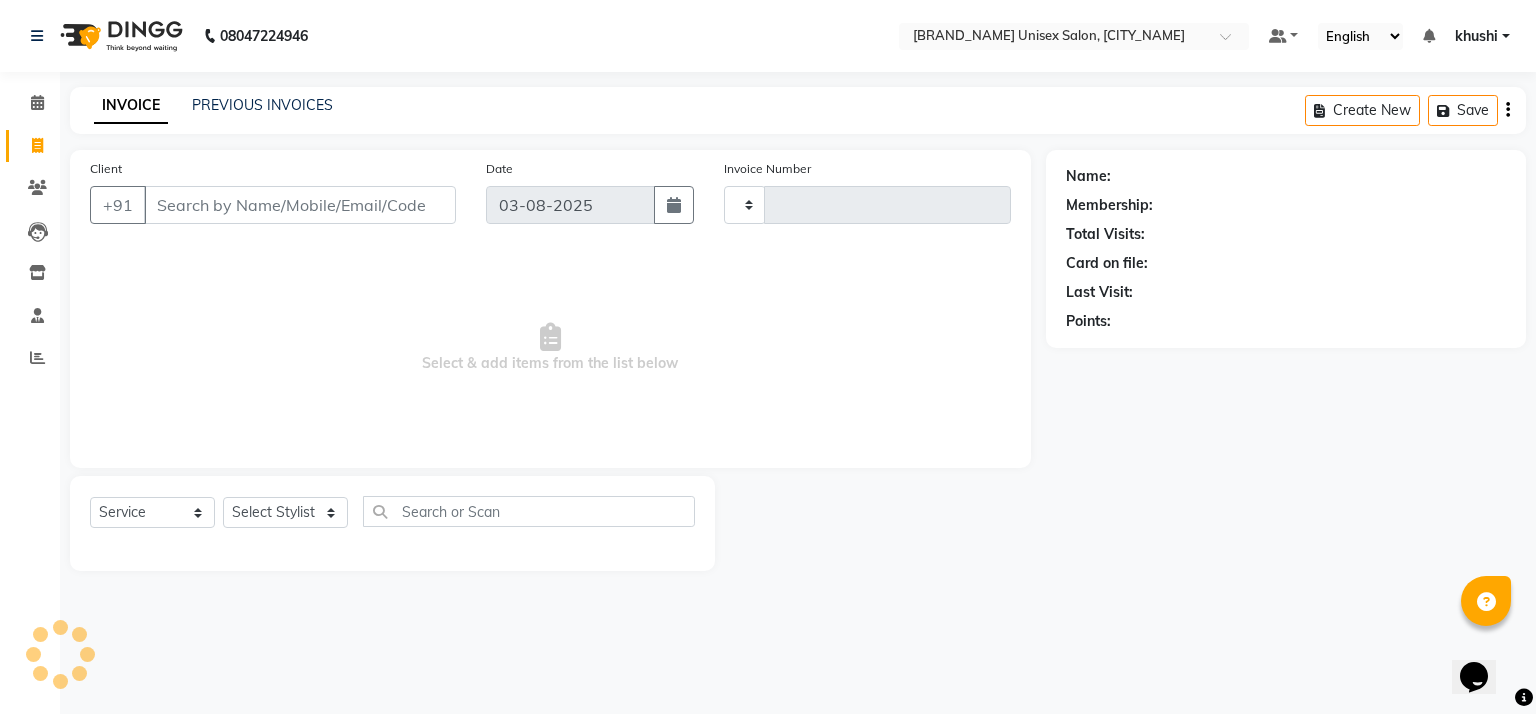 type on "0659" 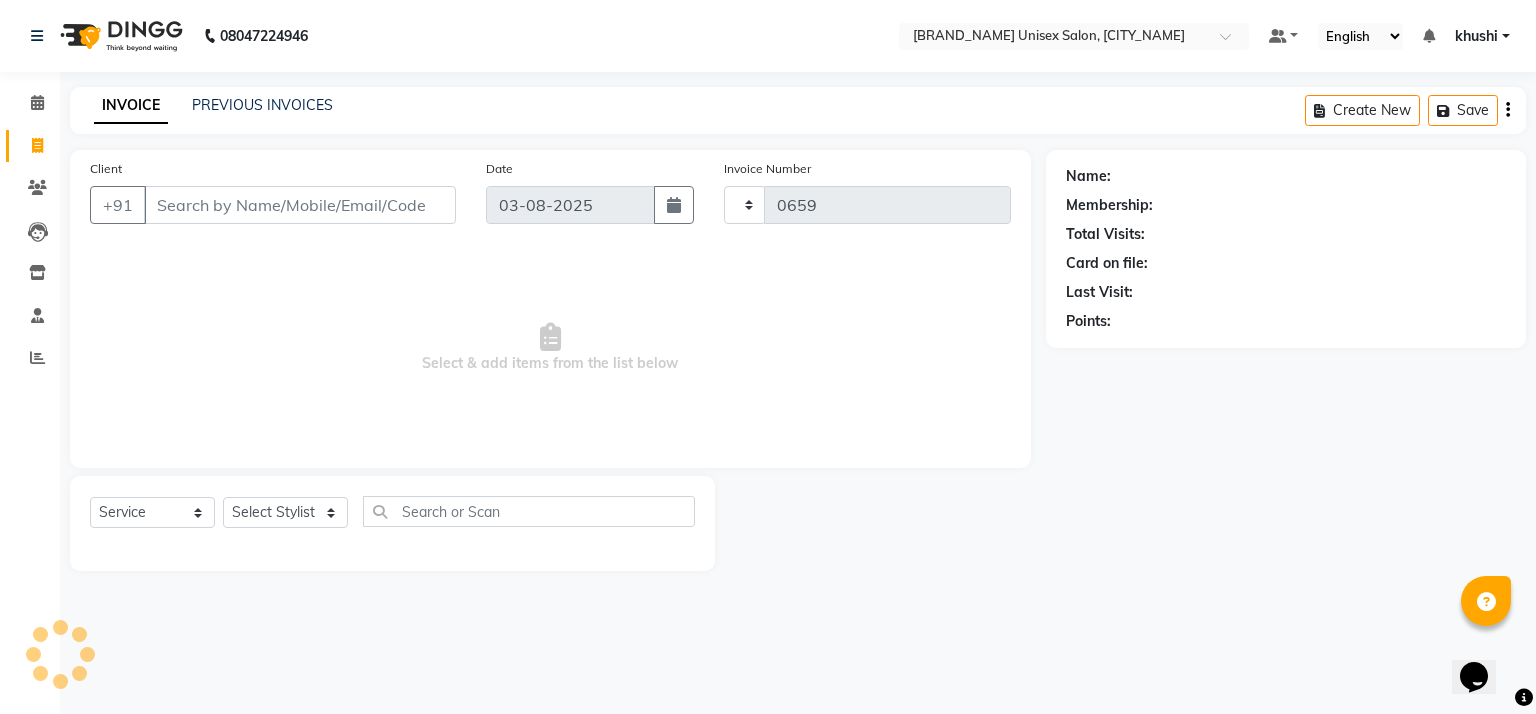 select on "6870" 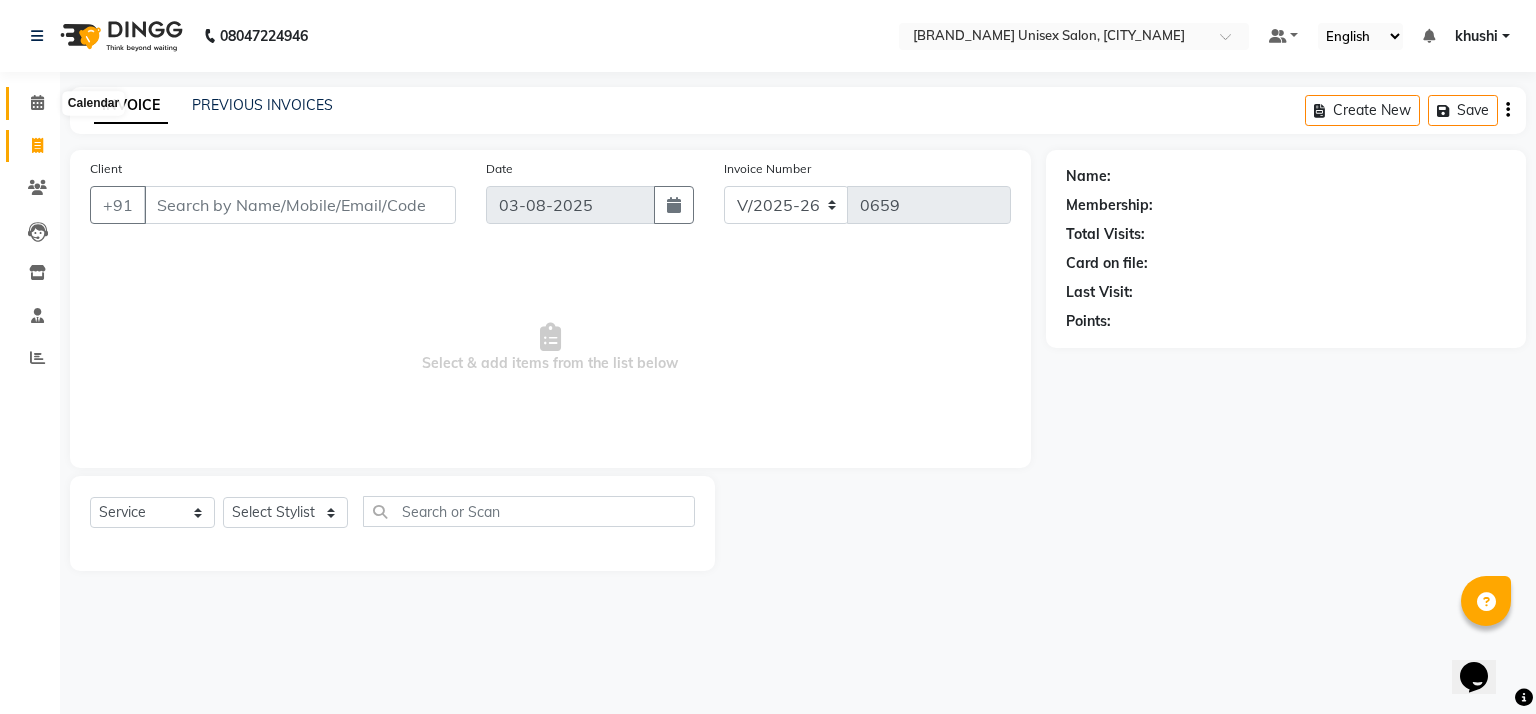 click 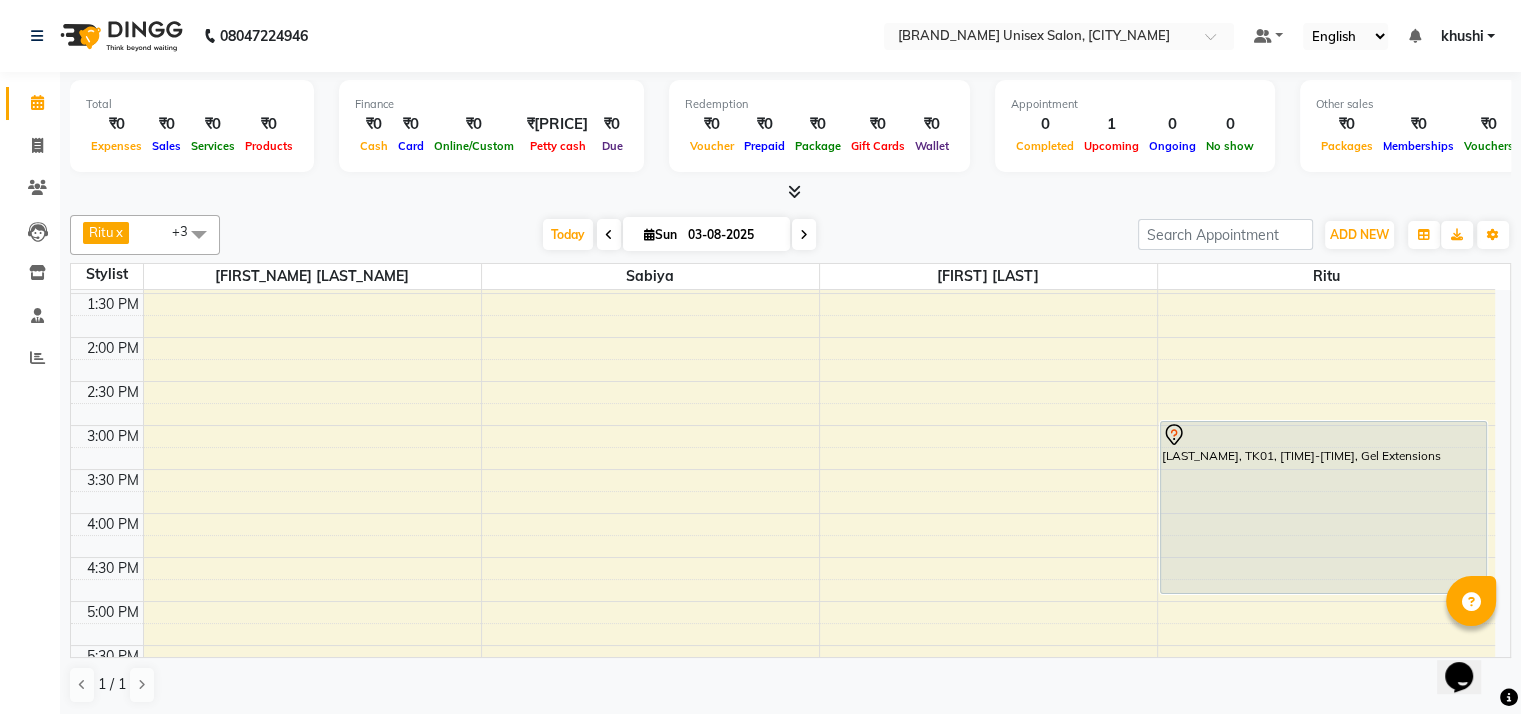 scroll, scrollTop: 32, scrollLeft: 0, axis: vertical 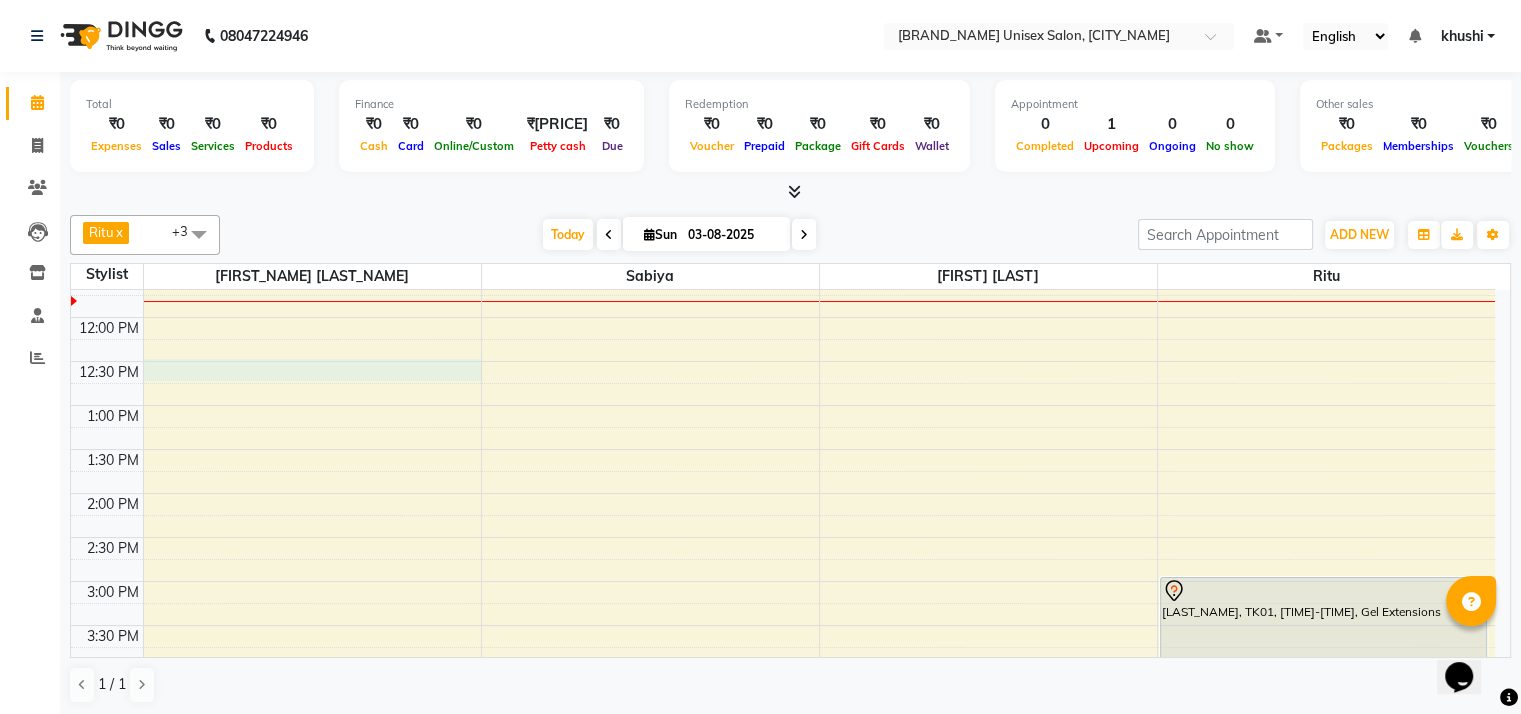 click on "[TIME] [TIME] [TIME] [TIME] [TIME] [TIME] [TIME] [TIME] [TIME] [TIME] [TIME] [TIME] [TIME] [TIME] [TIME] [TIME] [TIME] [TIME] [TIME] [TIME] [TIME] [TIME] [TIME] [TIME] [TIME] [TIME]             [LAST_NAME], TK01, [TIME]-[TIME], Gel Extensions" at bounding box center (783, 625) 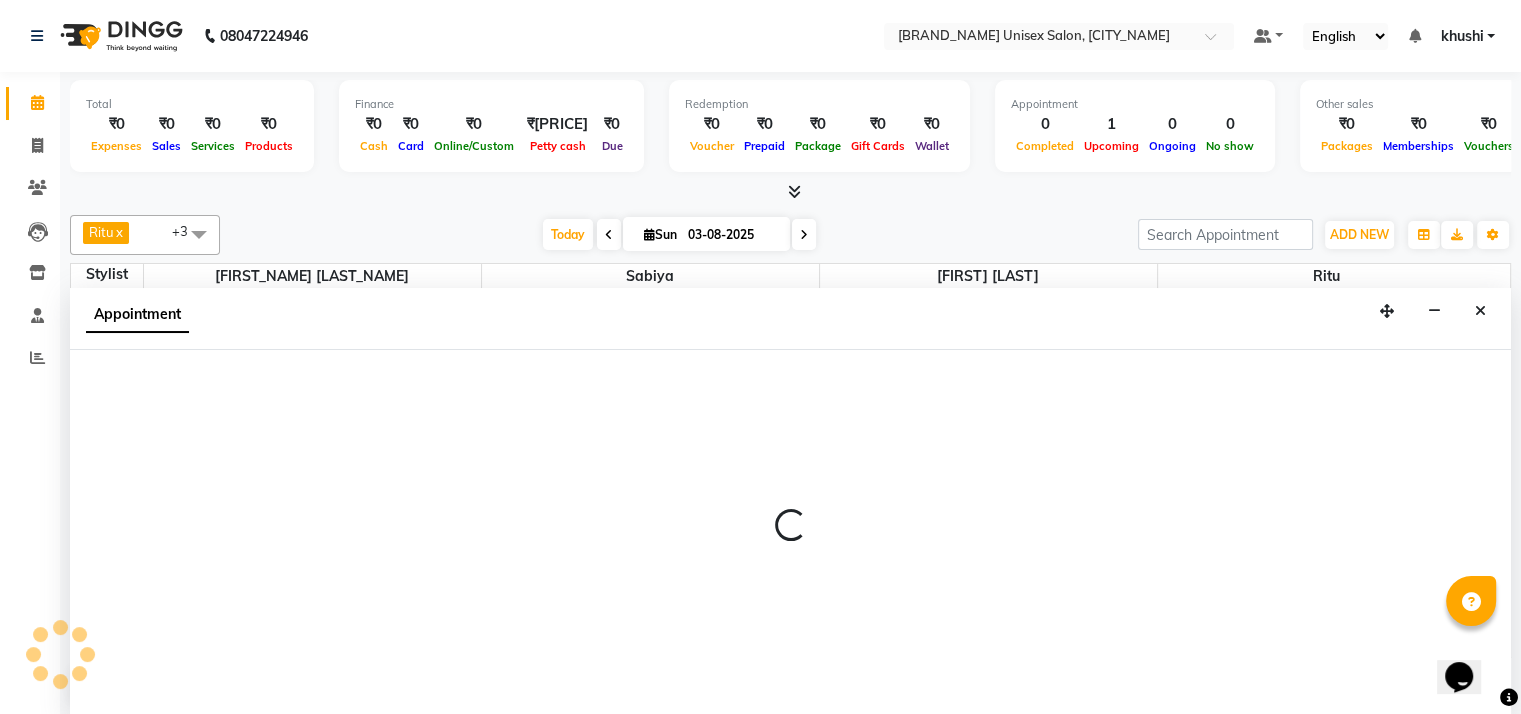 scroll, scrollTop: 1, scrollLeft: 0, axis: vertical 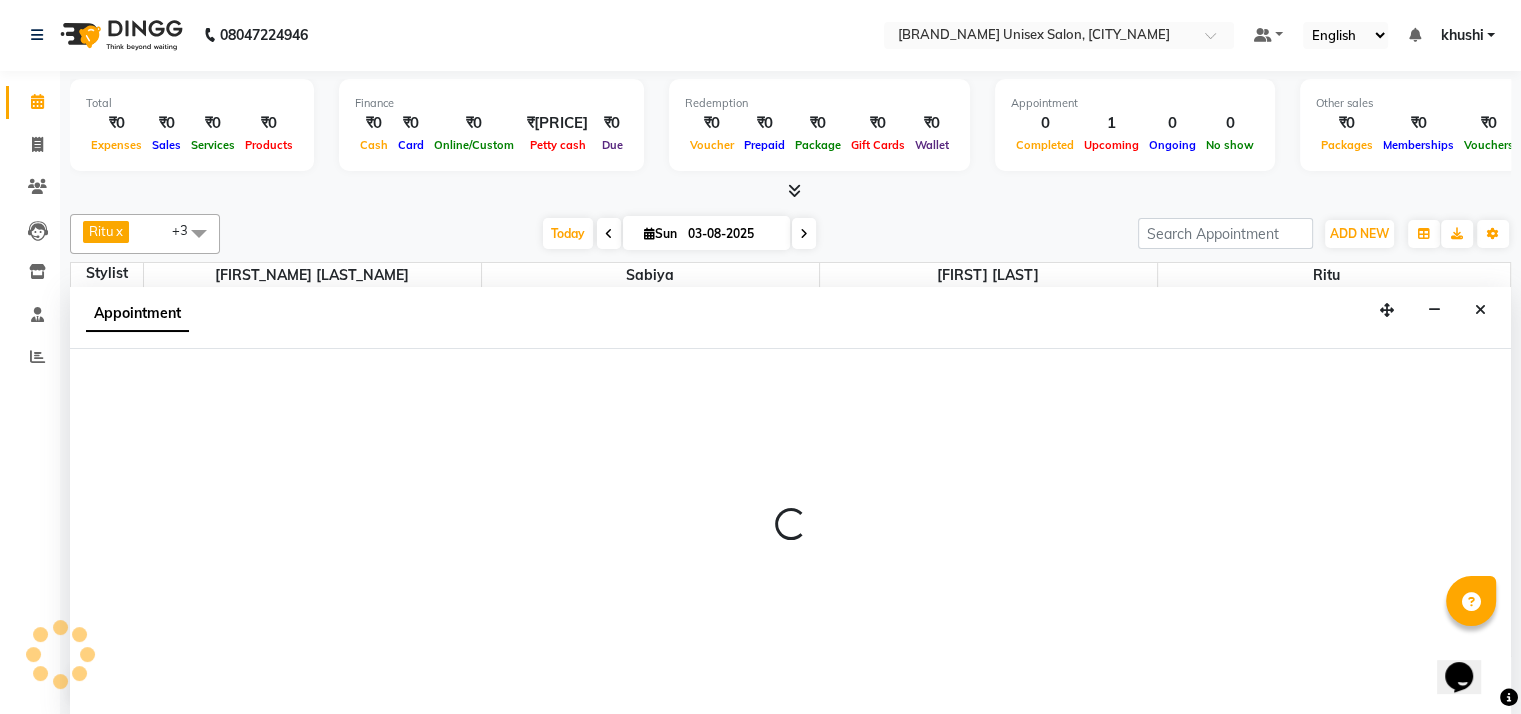 select on "59016" 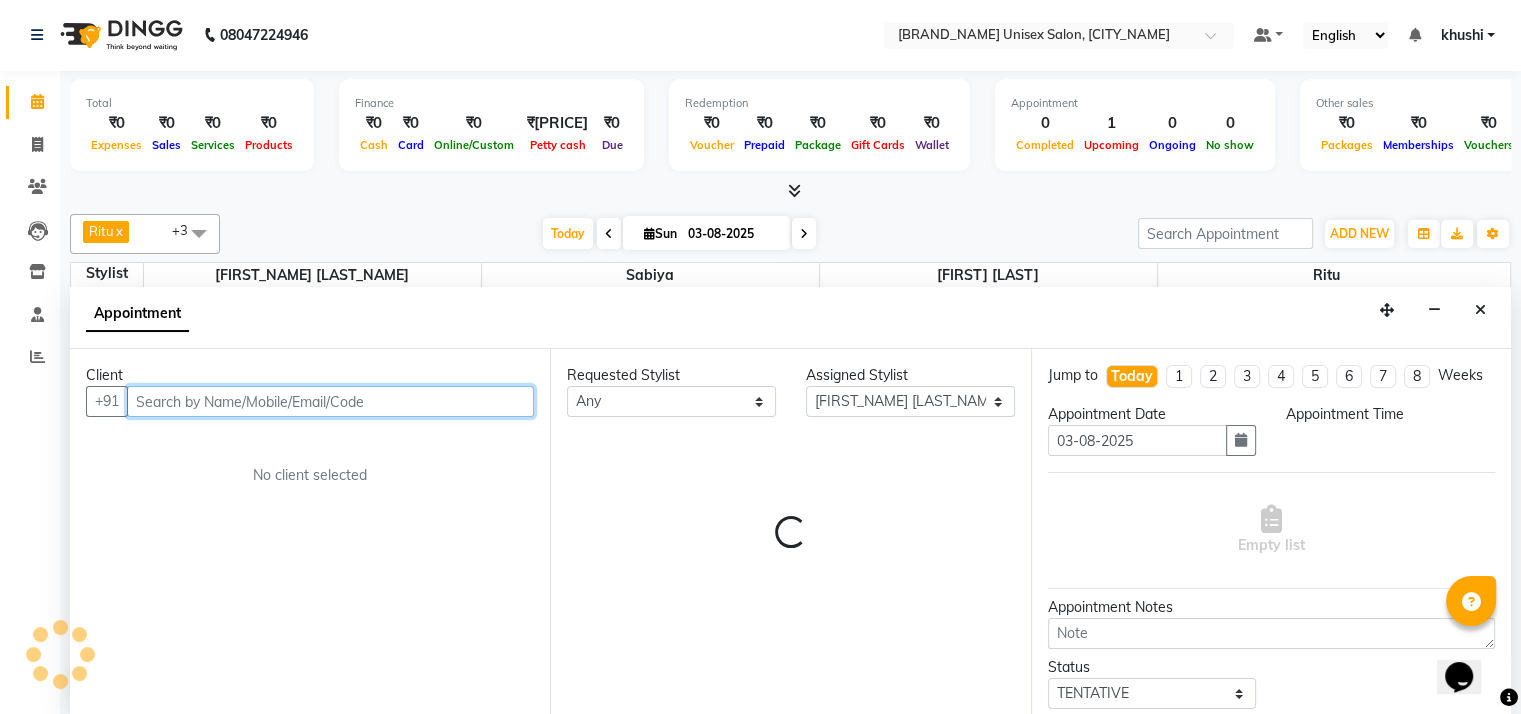 select on "750" 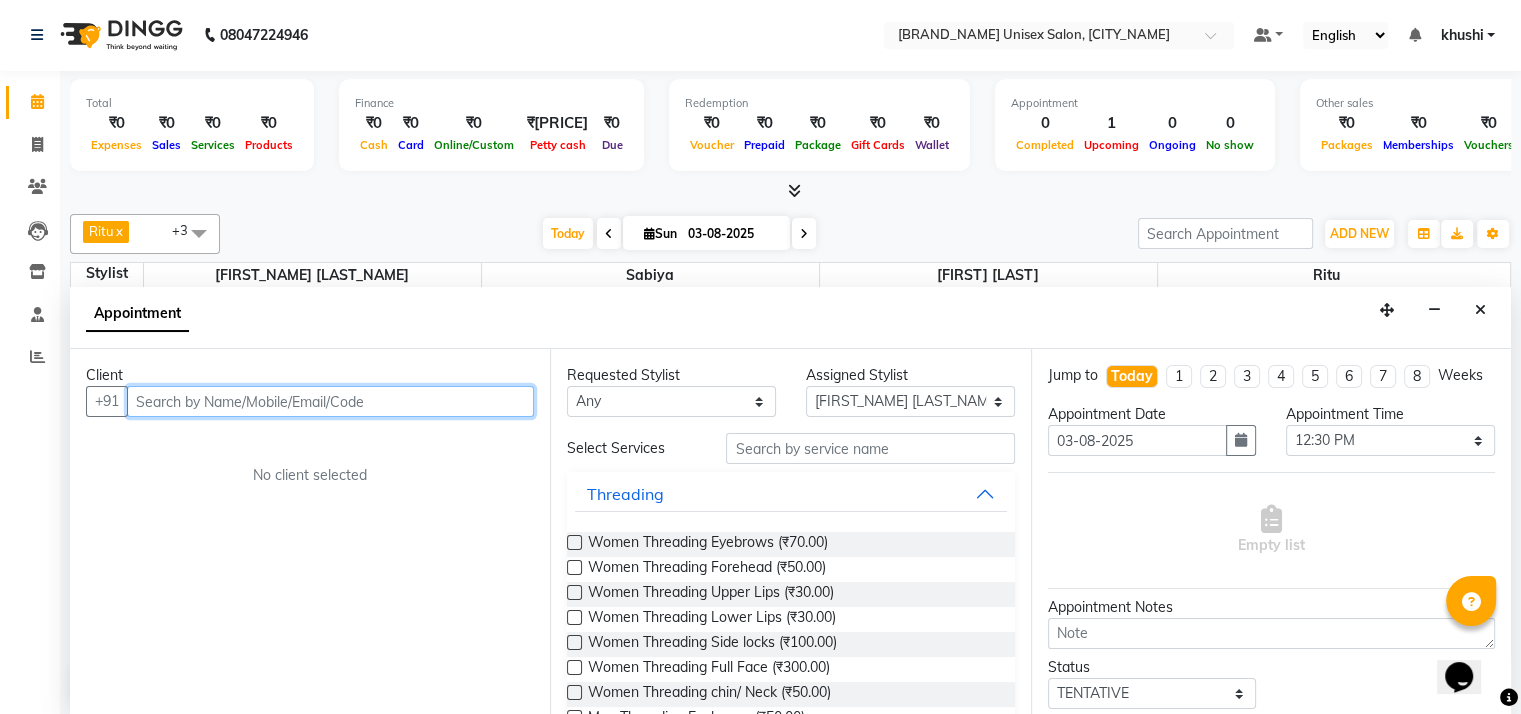 click at bounding box center (330, 401) 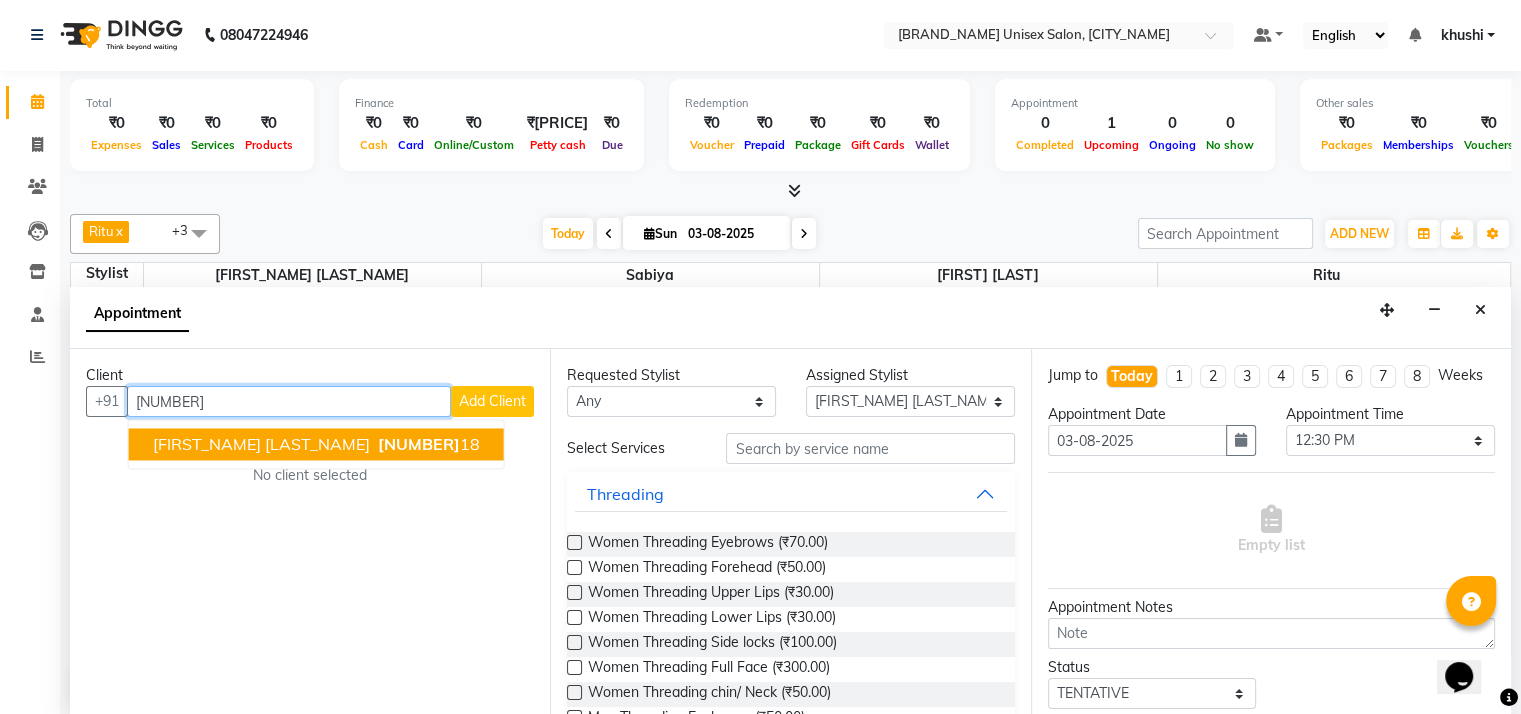 click on "[NUMBER]" at bounding box center (419, 445) 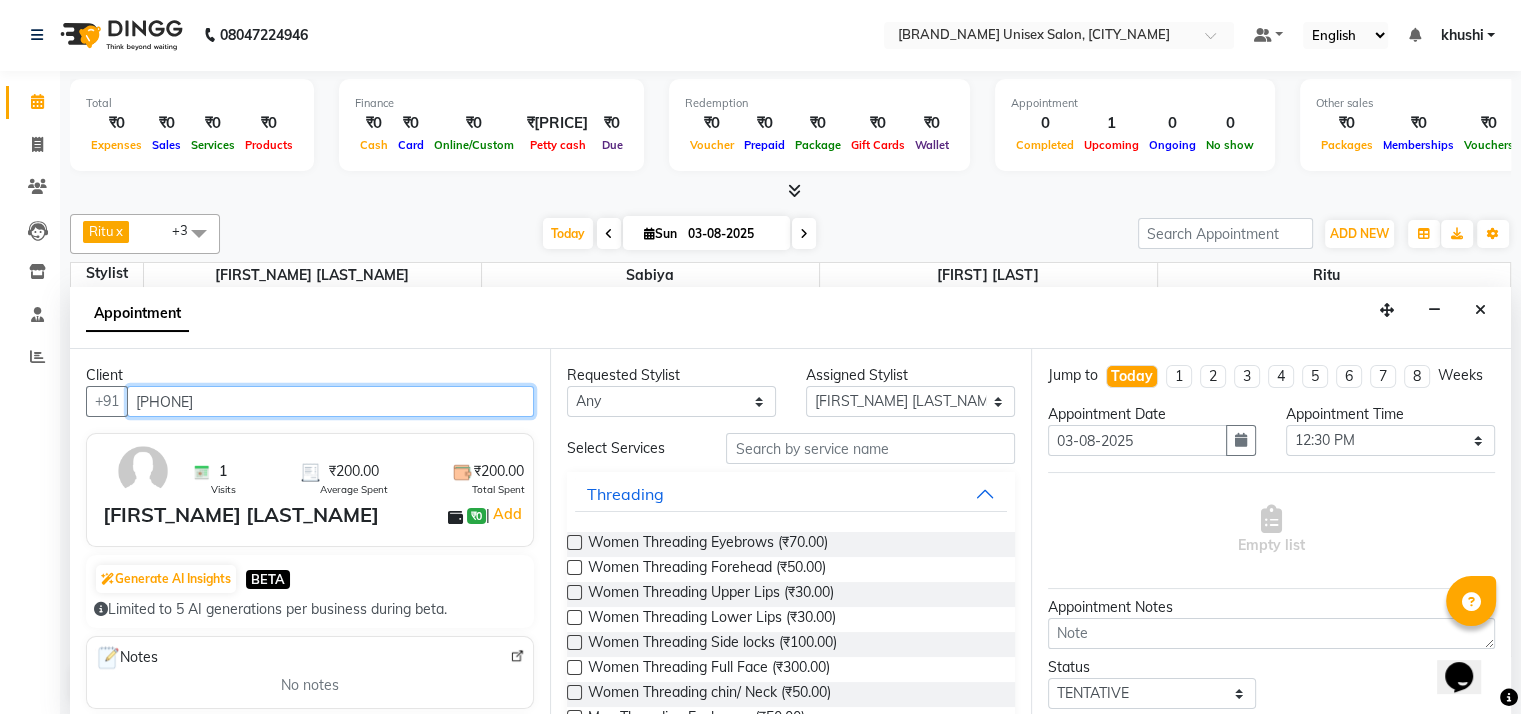 type on "[PHONE]" 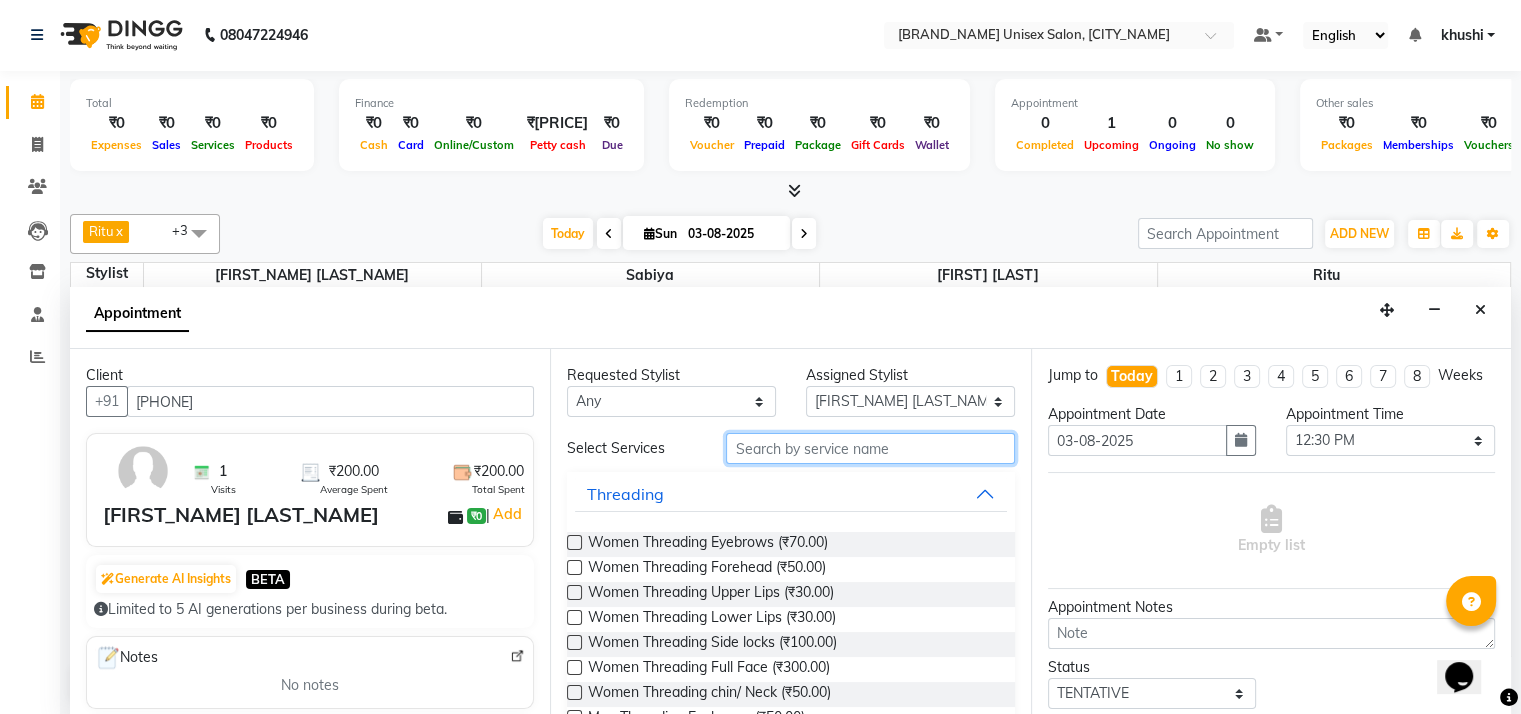 click at bounding box center (870, 448) 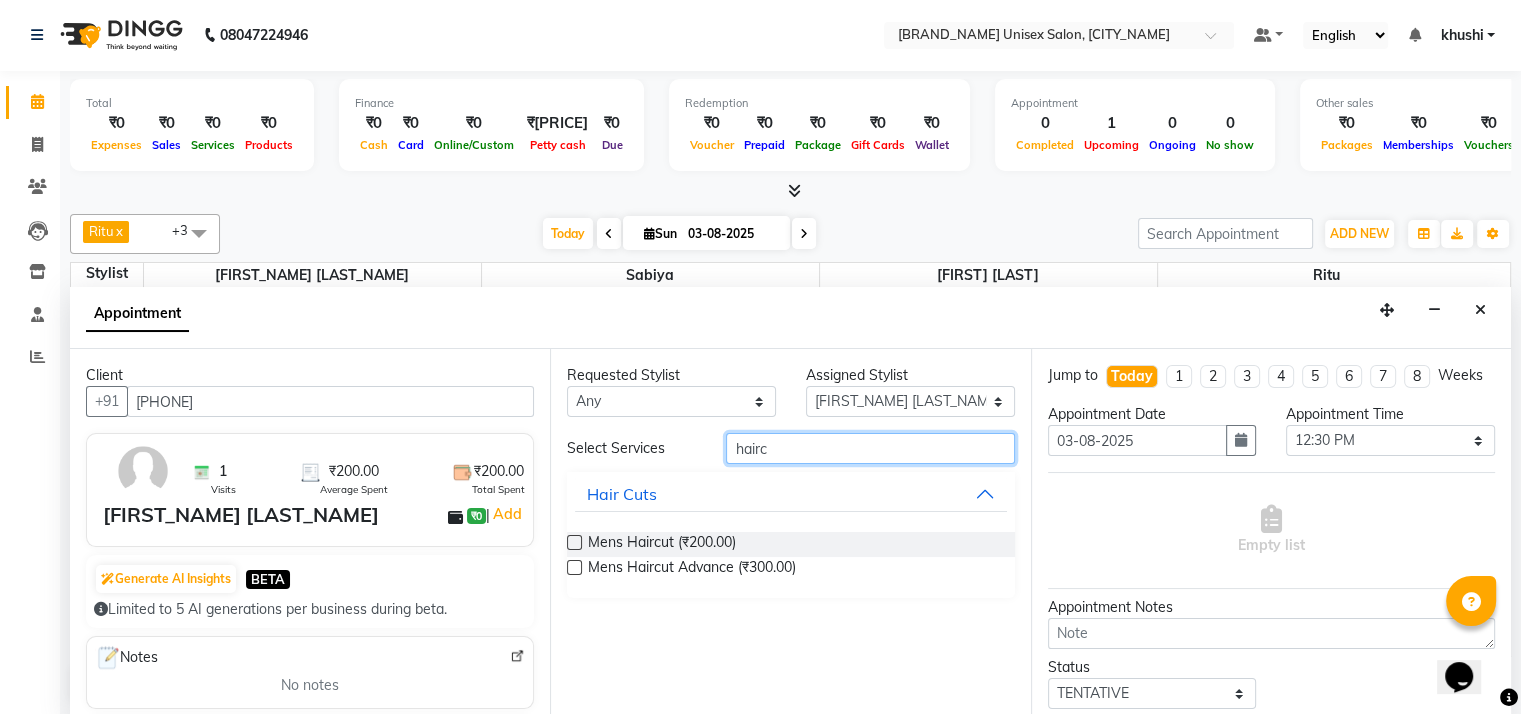 type on "hairc" 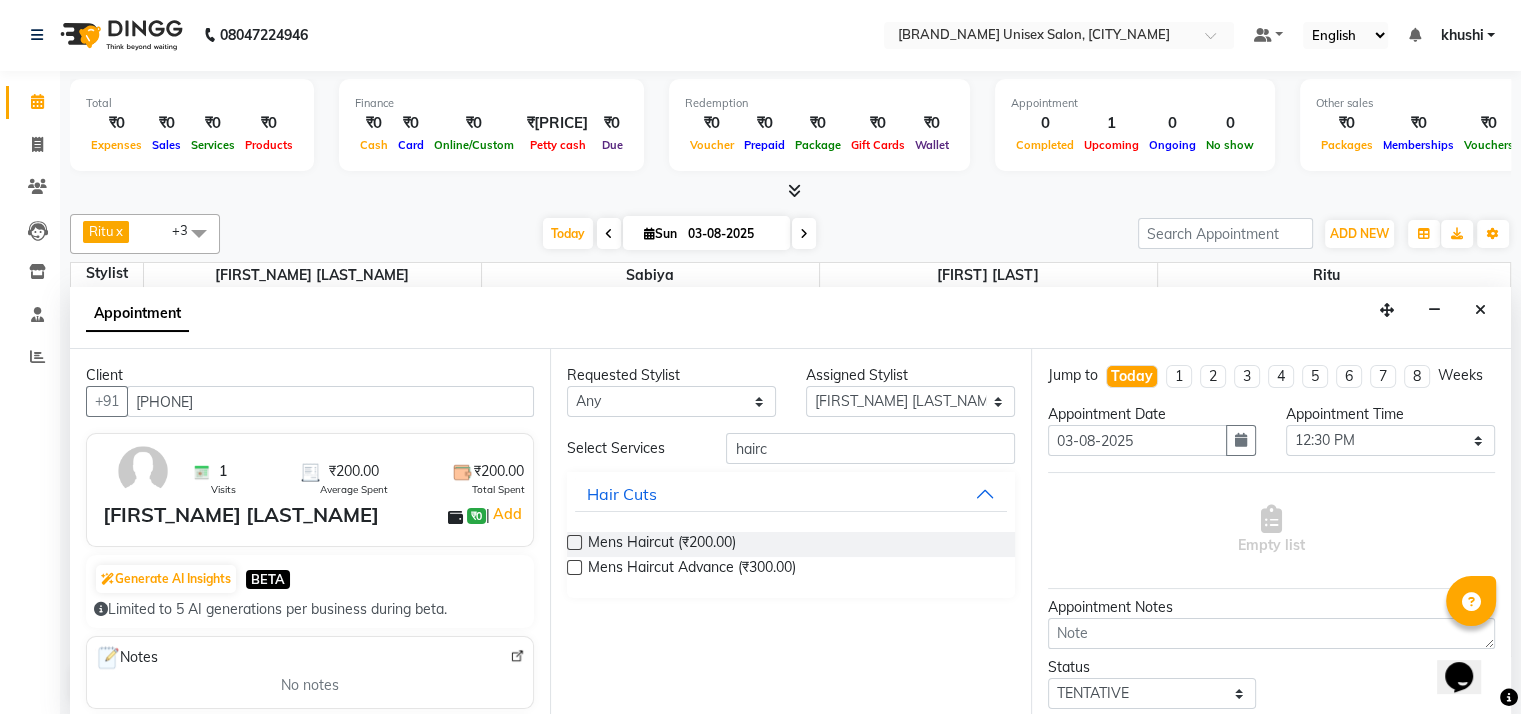 click on "Mens Haircut  (₹200.00)" at bounding box center (662, 544) 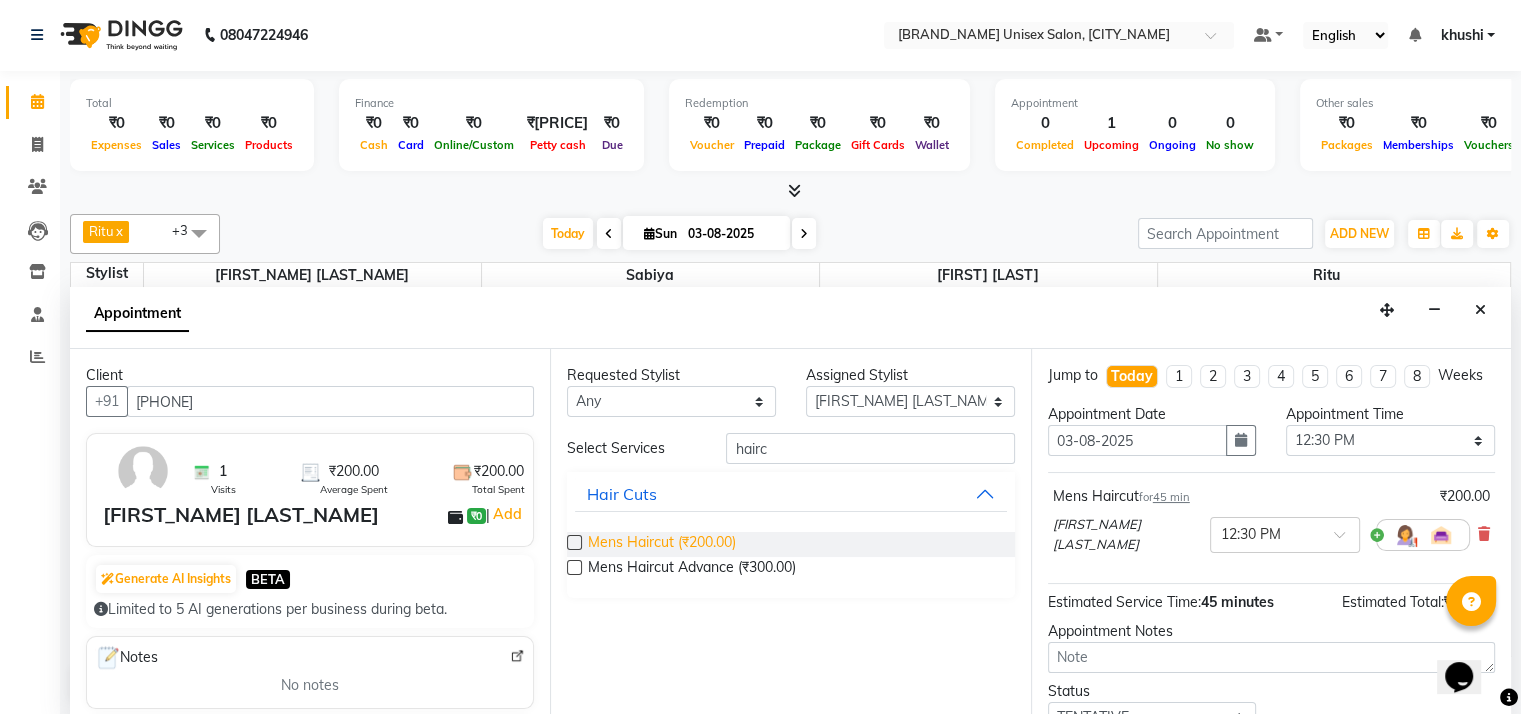 click on "Mens Haircut  (₹200.00)" at bounding box center [662, 544] 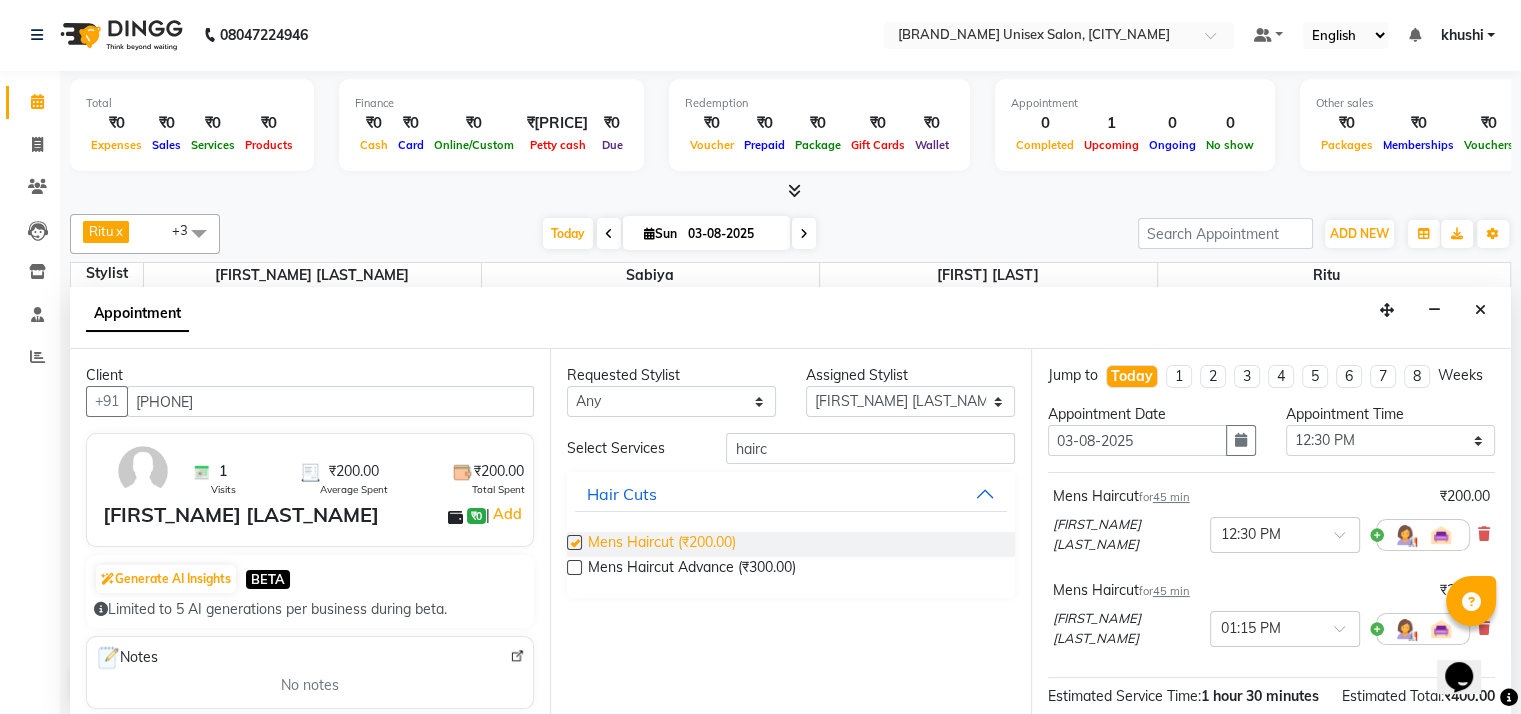 checkbox on "false" 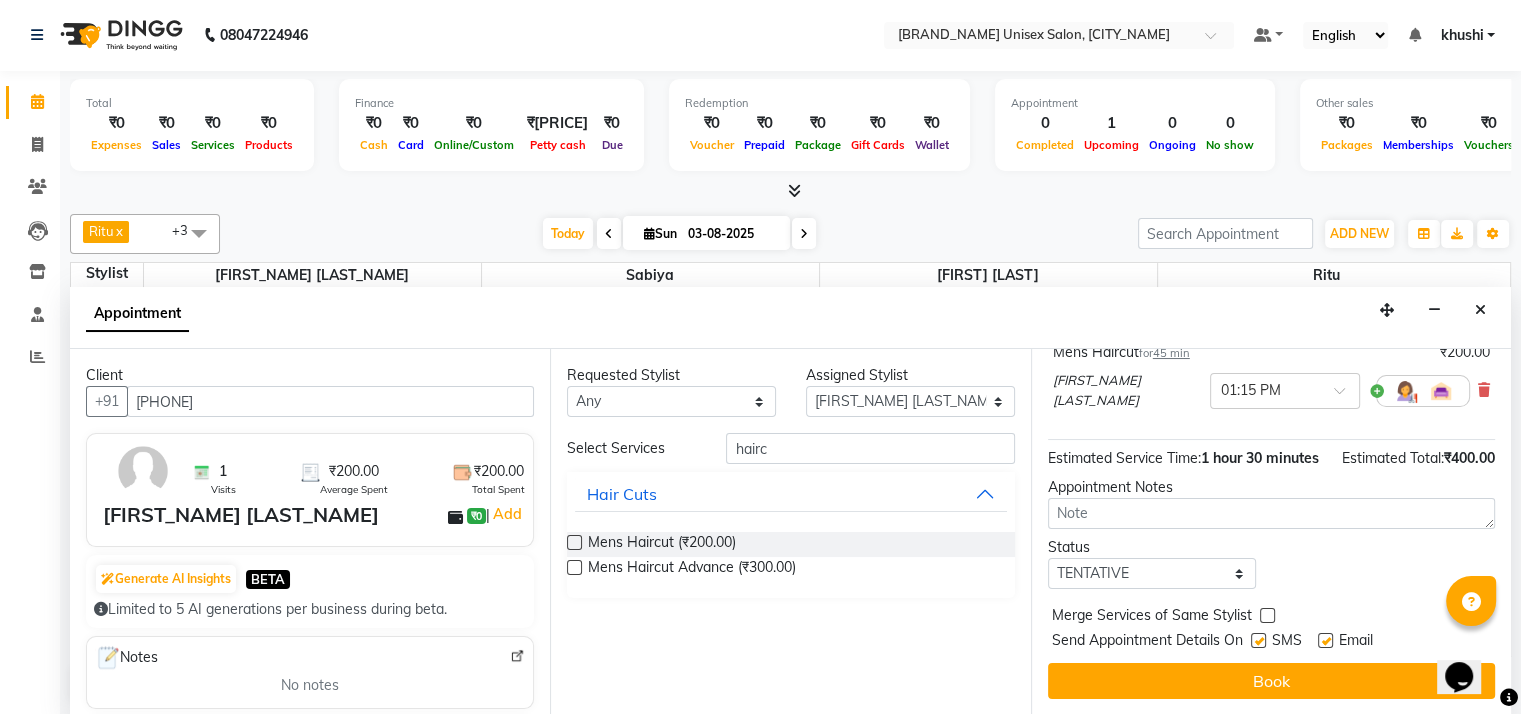 scroll, scrollTop: 270, scrollLeft: 0, axis: vertical 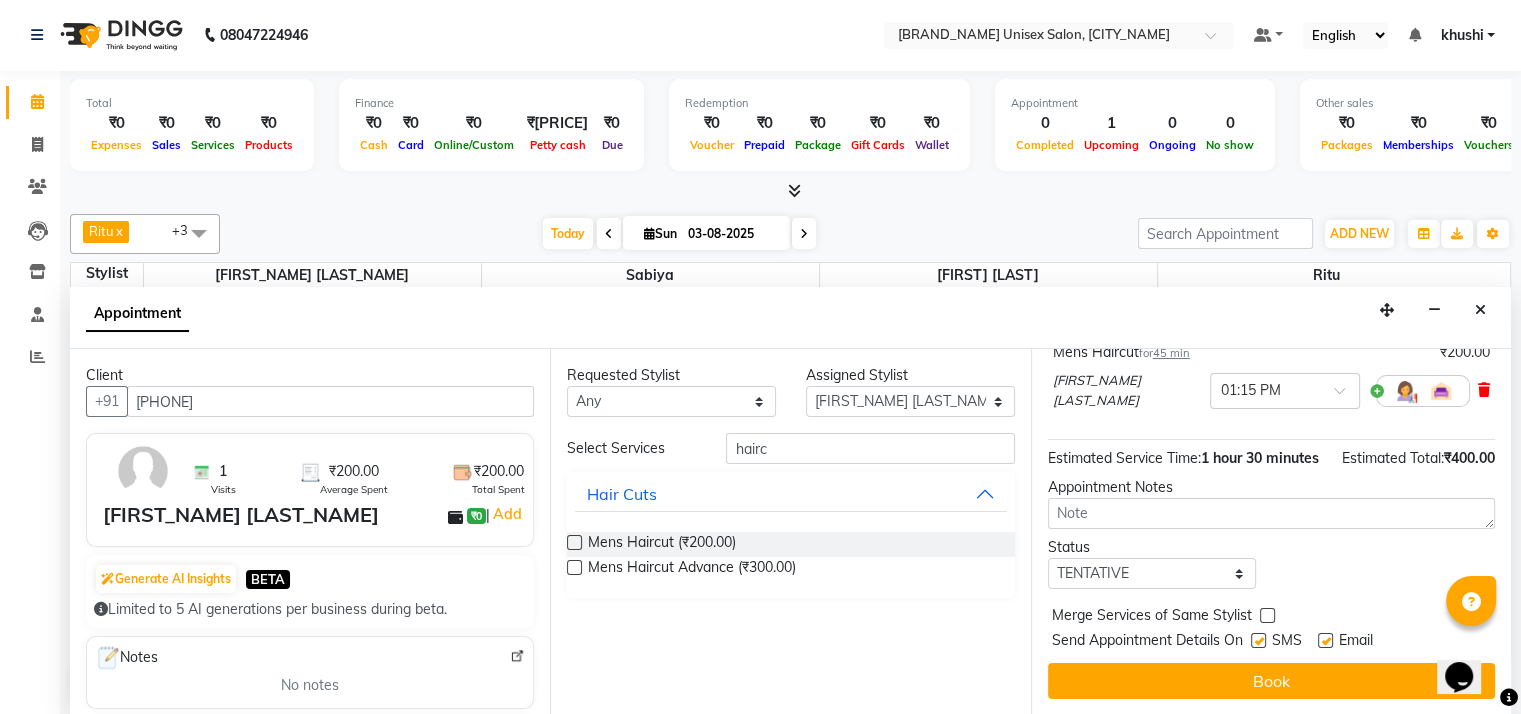 click at bounding box center [1484, 390] 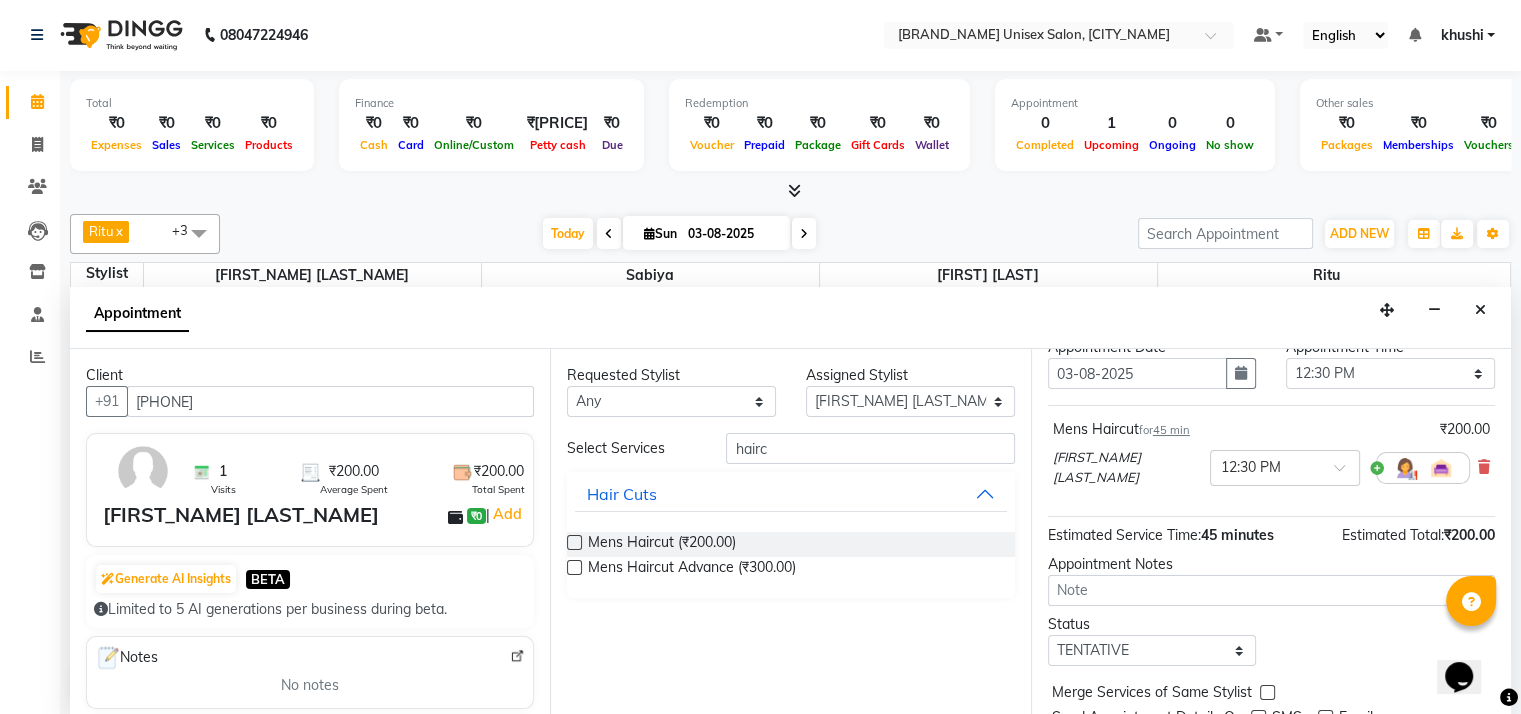 scroll, scrollTop: 159, scrollLeft: 0, axis: vertical 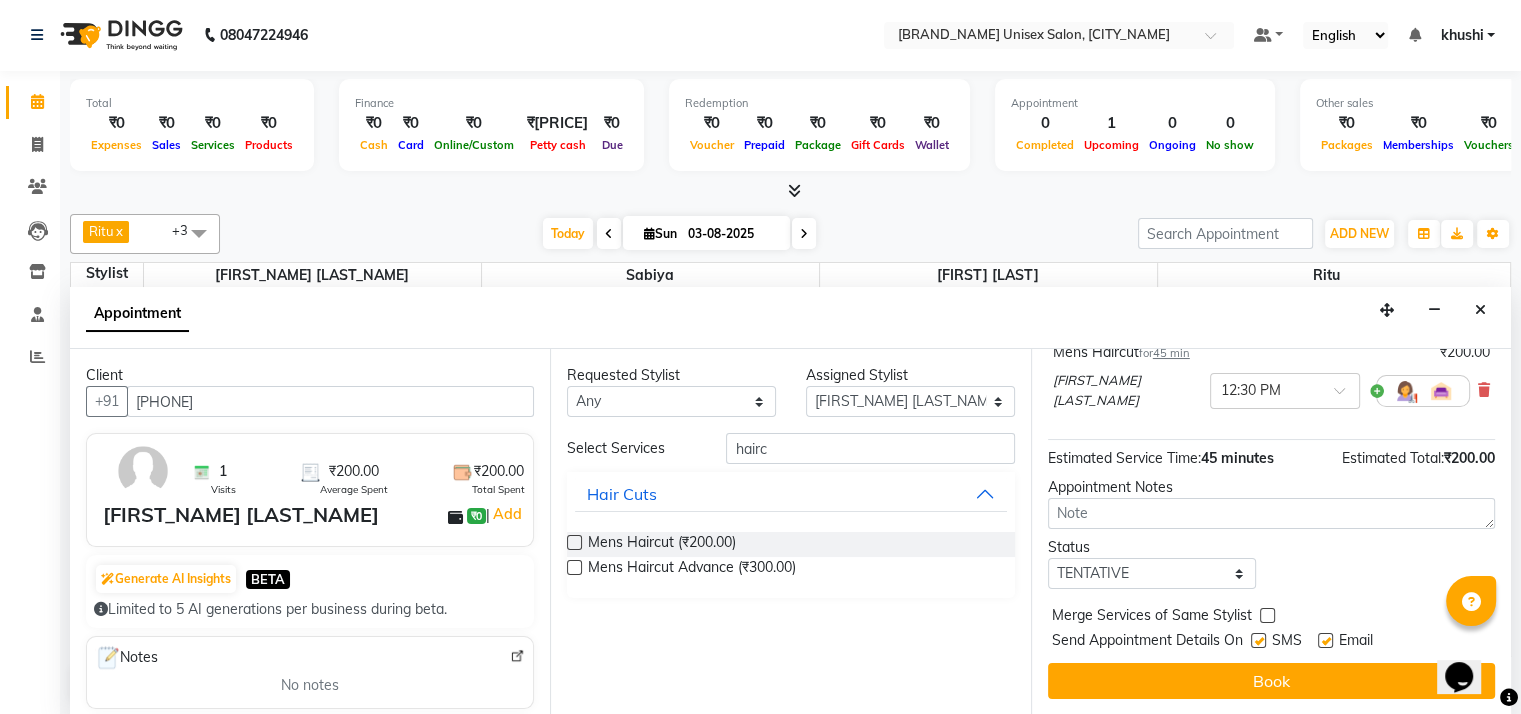click at bounding box center [1258, 640] 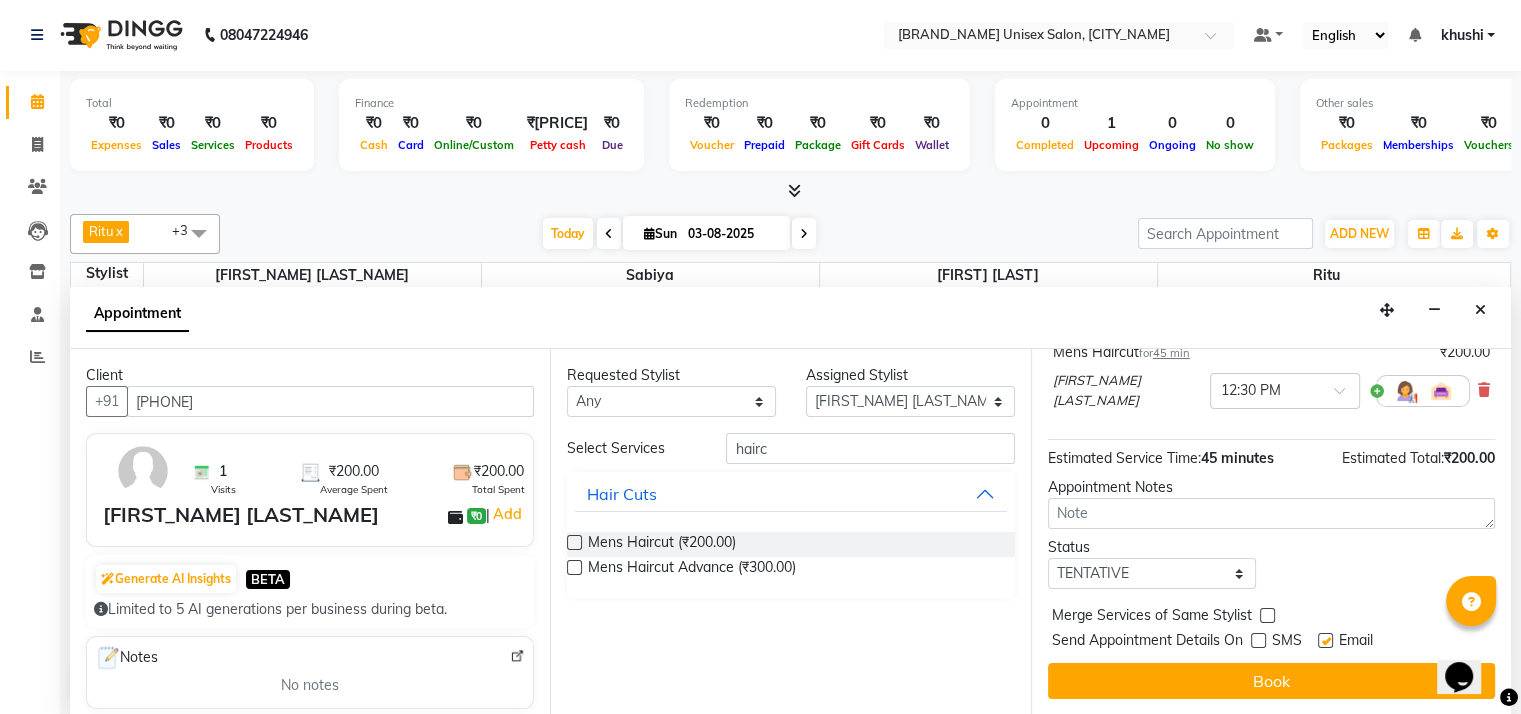 click at bounding box center [1325, 640] 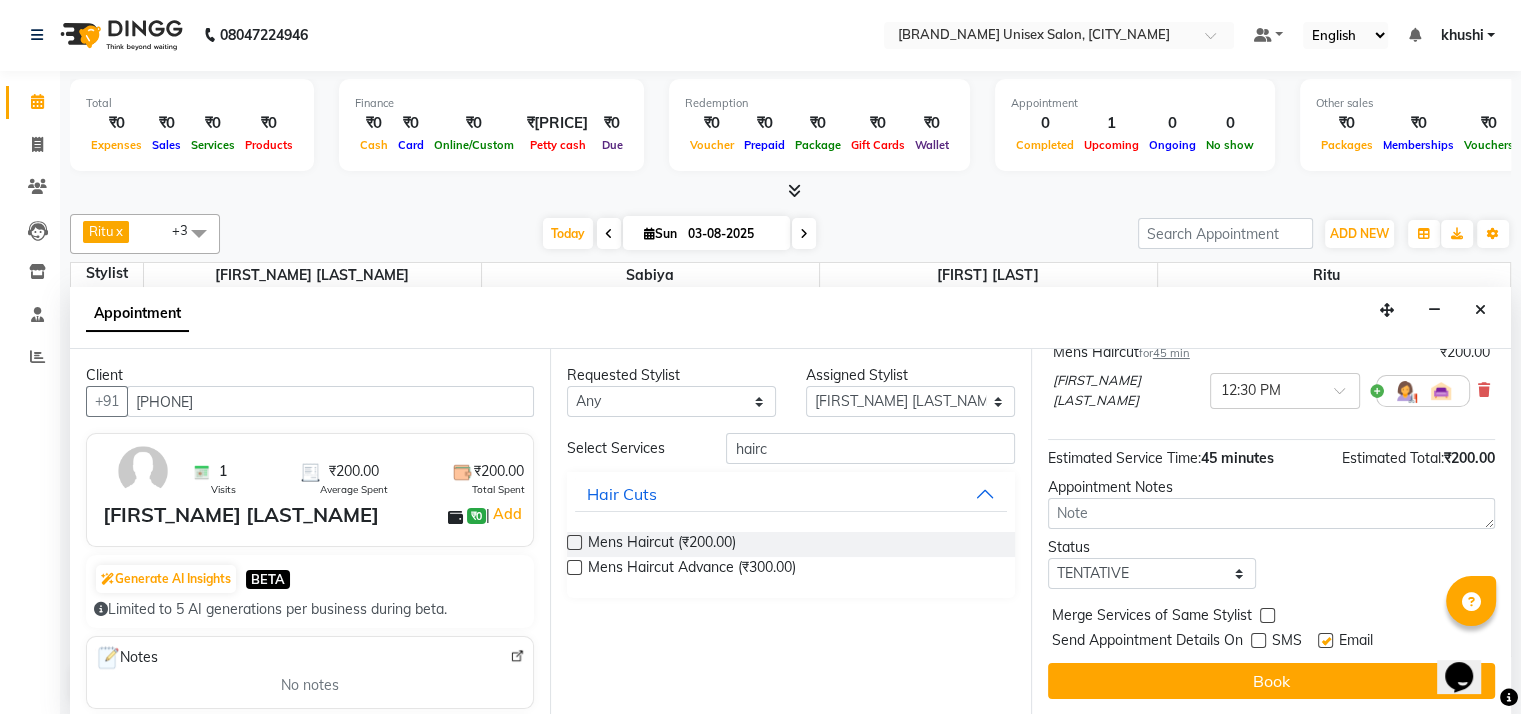 click at bounding box center [1324, 642] 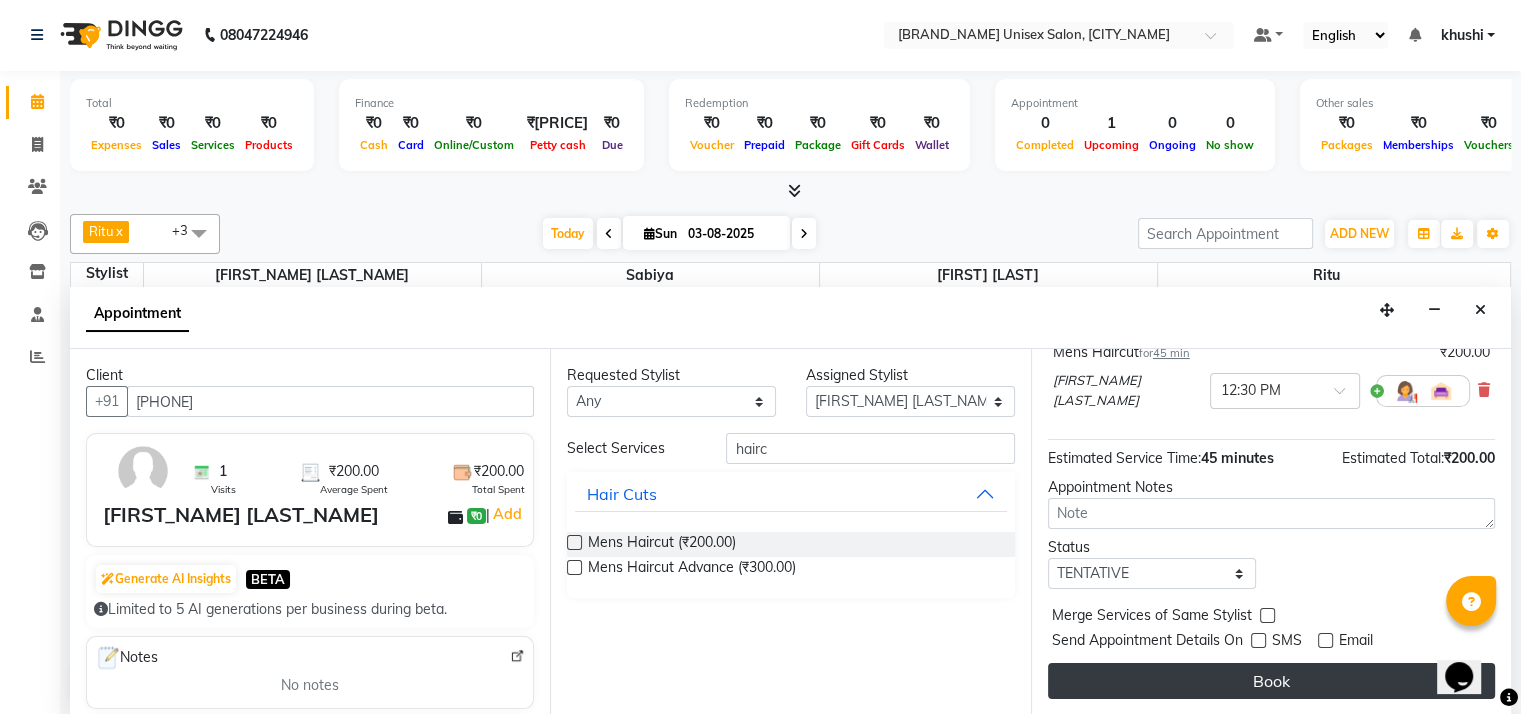 click on "Book" at bounding box center (1271, 681) 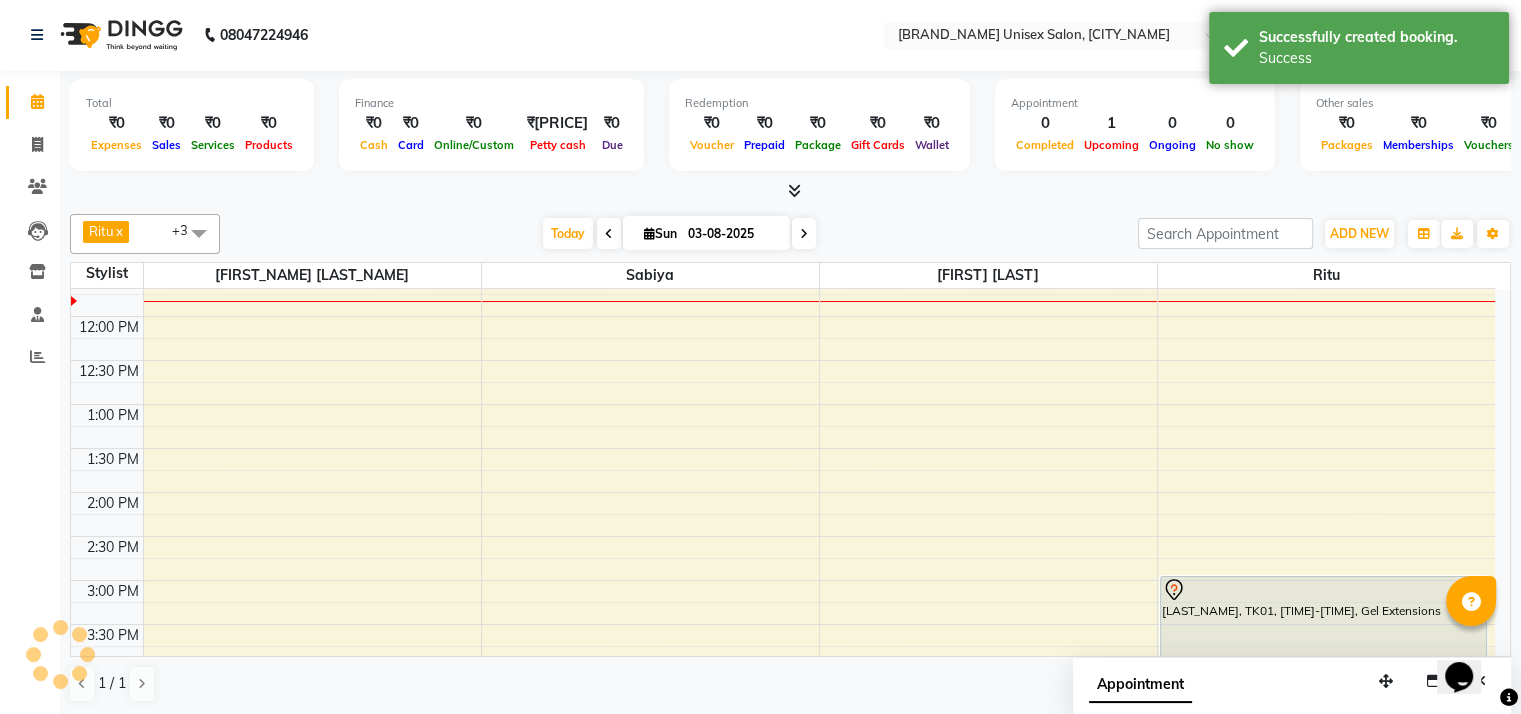 scroll, scrollTop: 0, scrollLeft: 0, axis: both 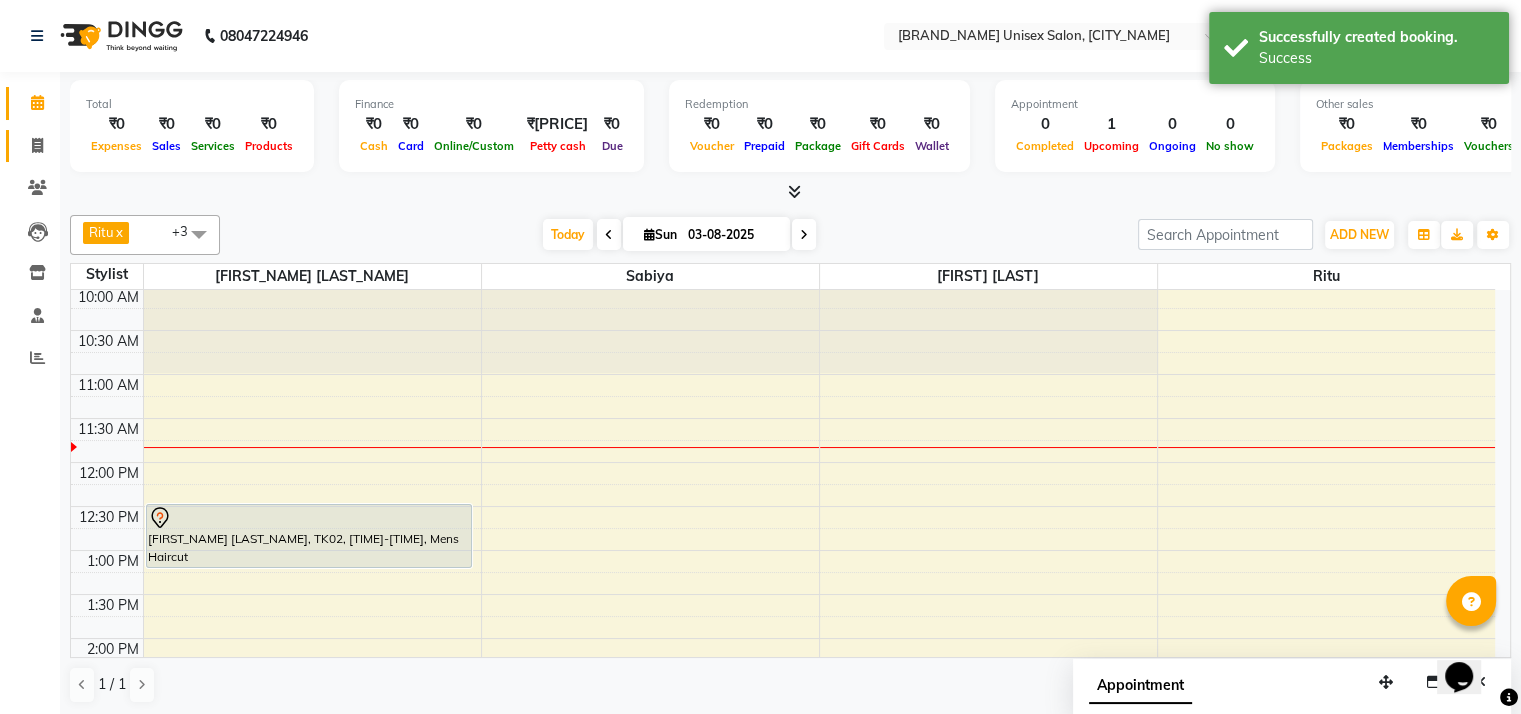 click on "Invoice" 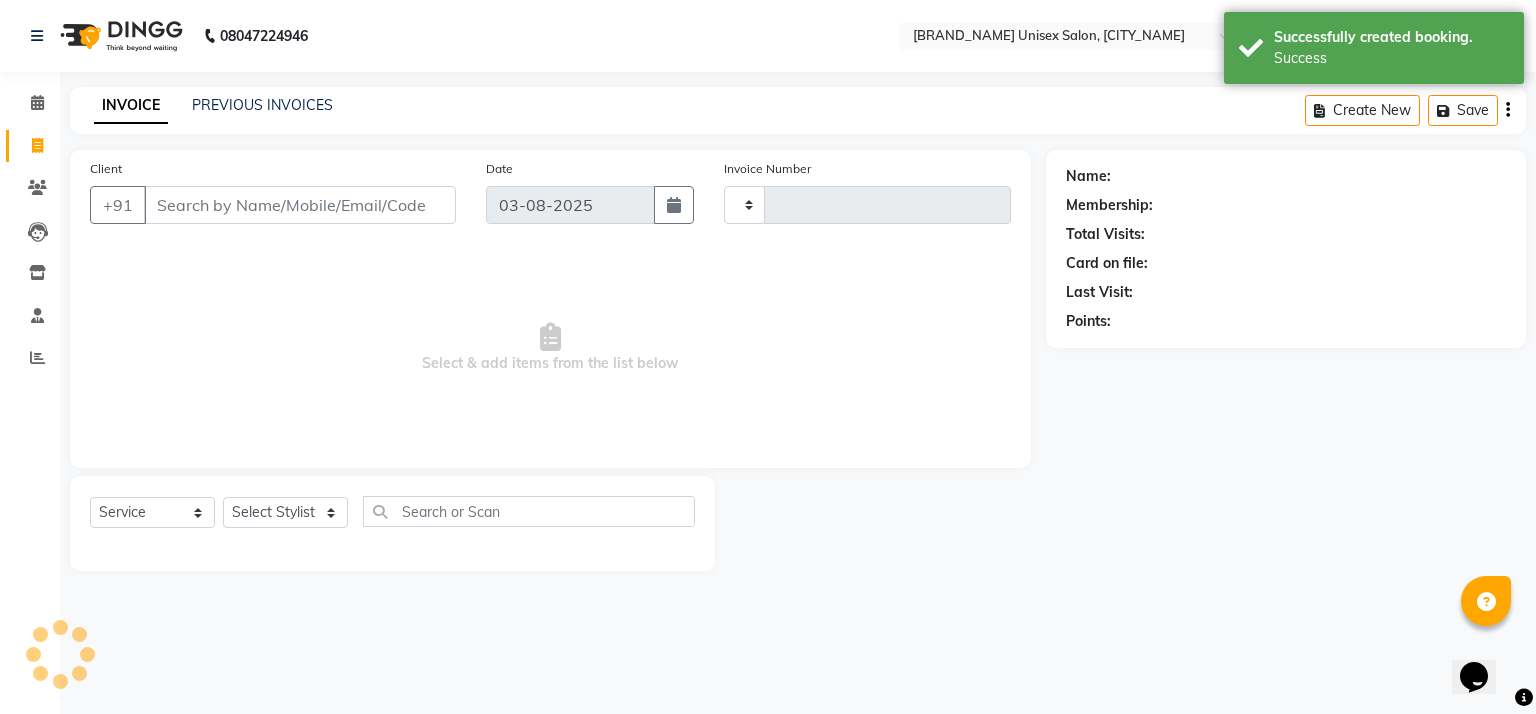type on "0659" 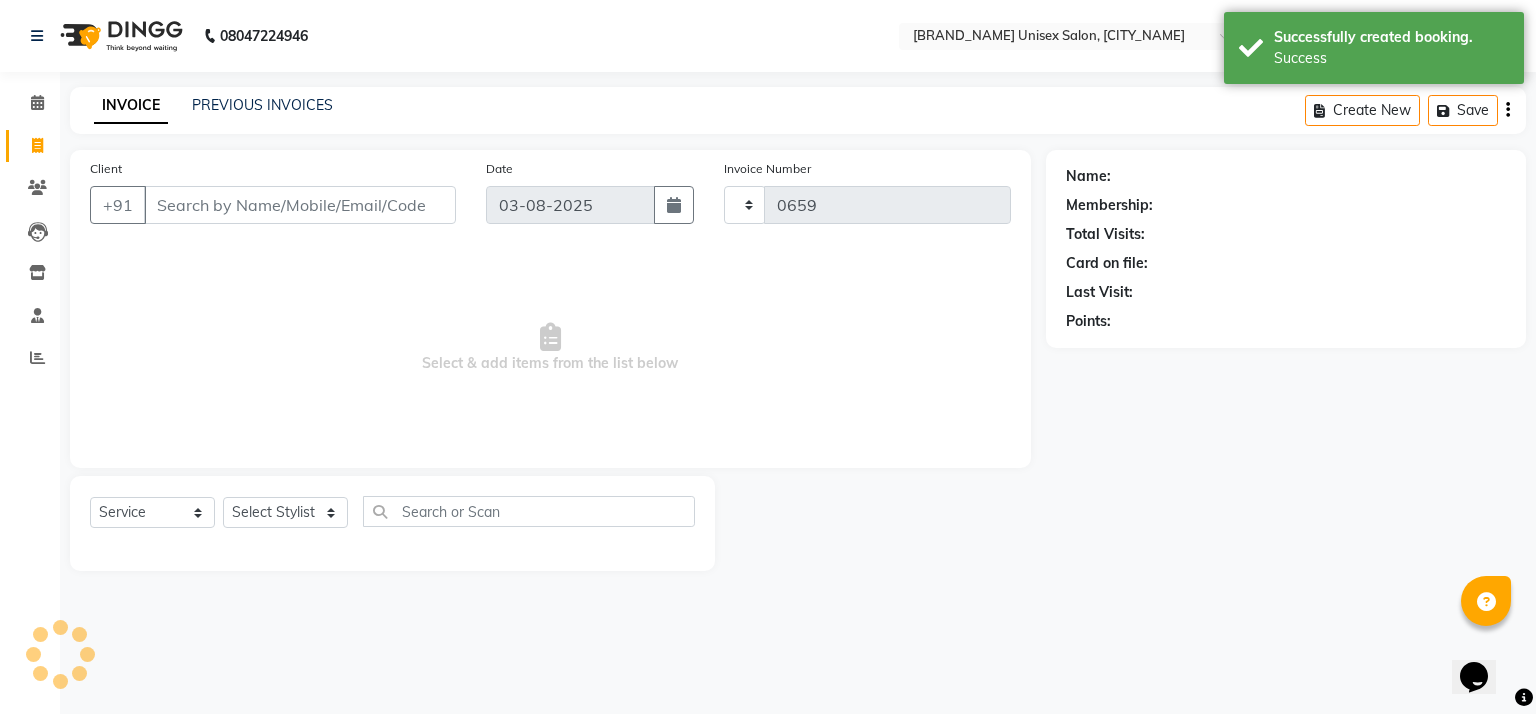 select on "6870" 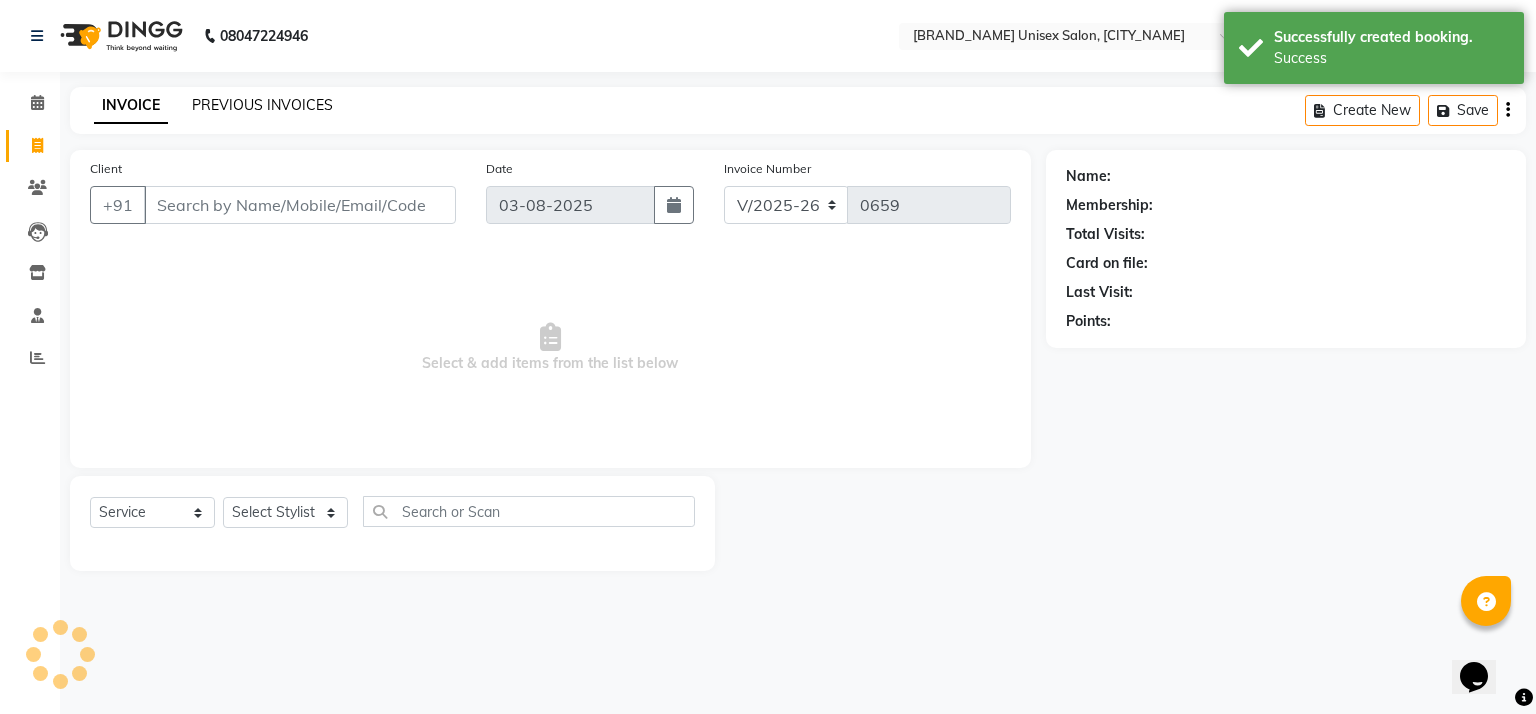 click on "PREVIOUS INVOICES" 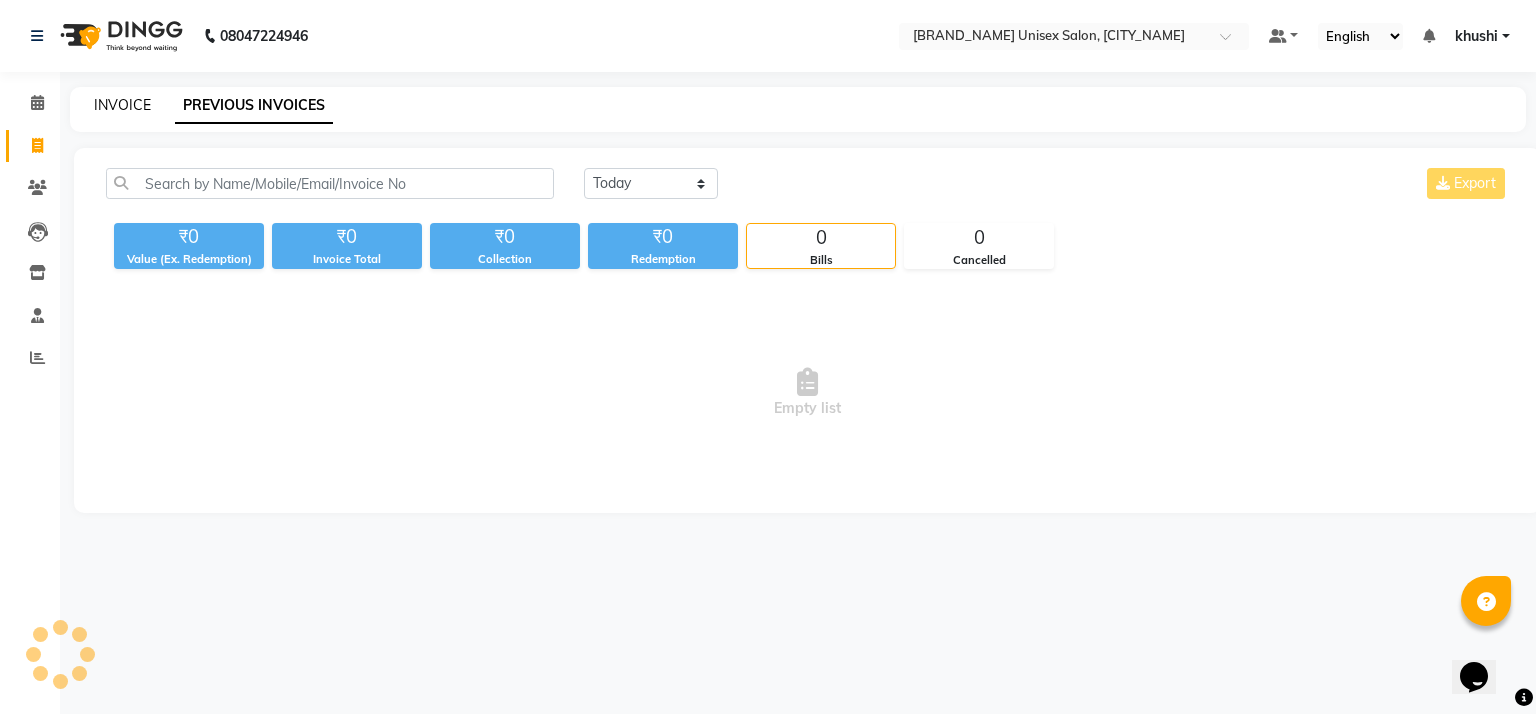 click on "INVOICE" 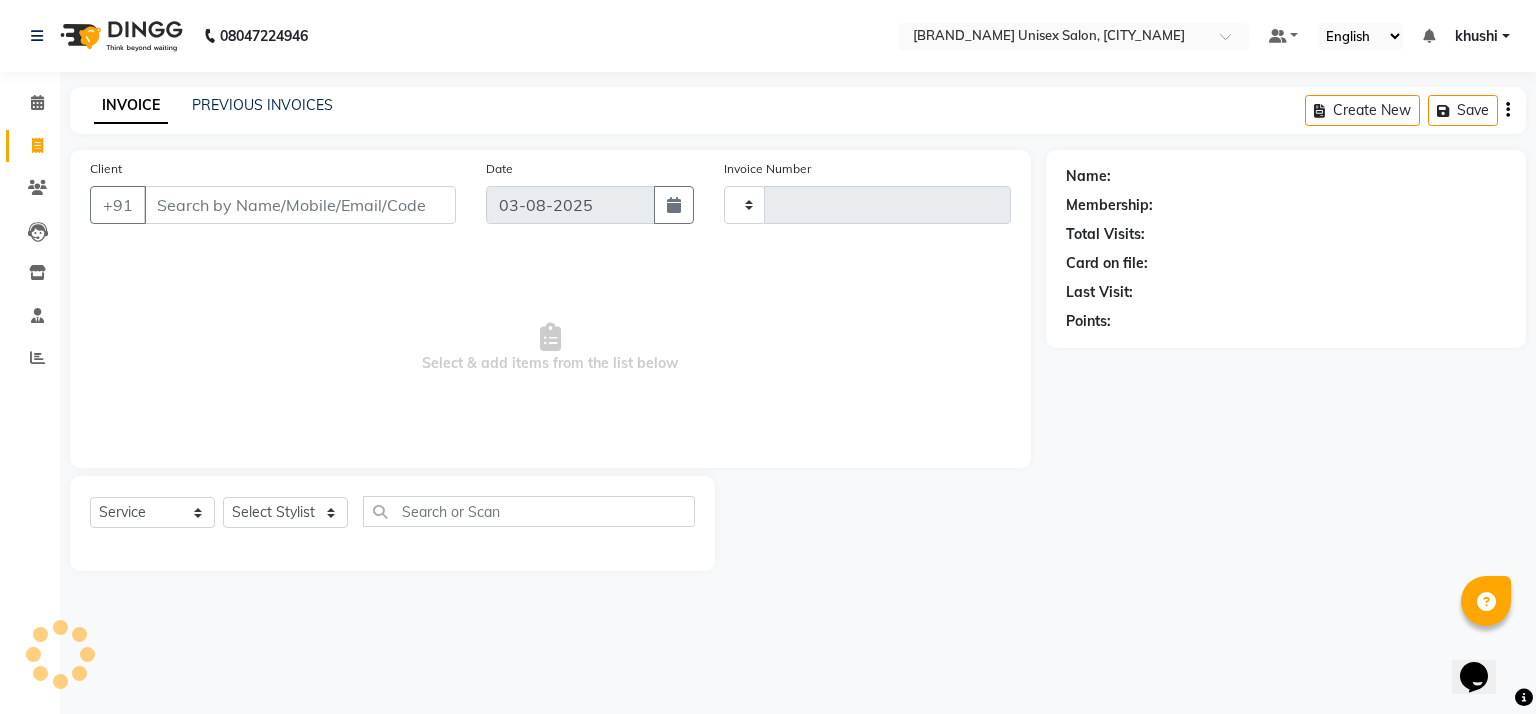 type on "0659" 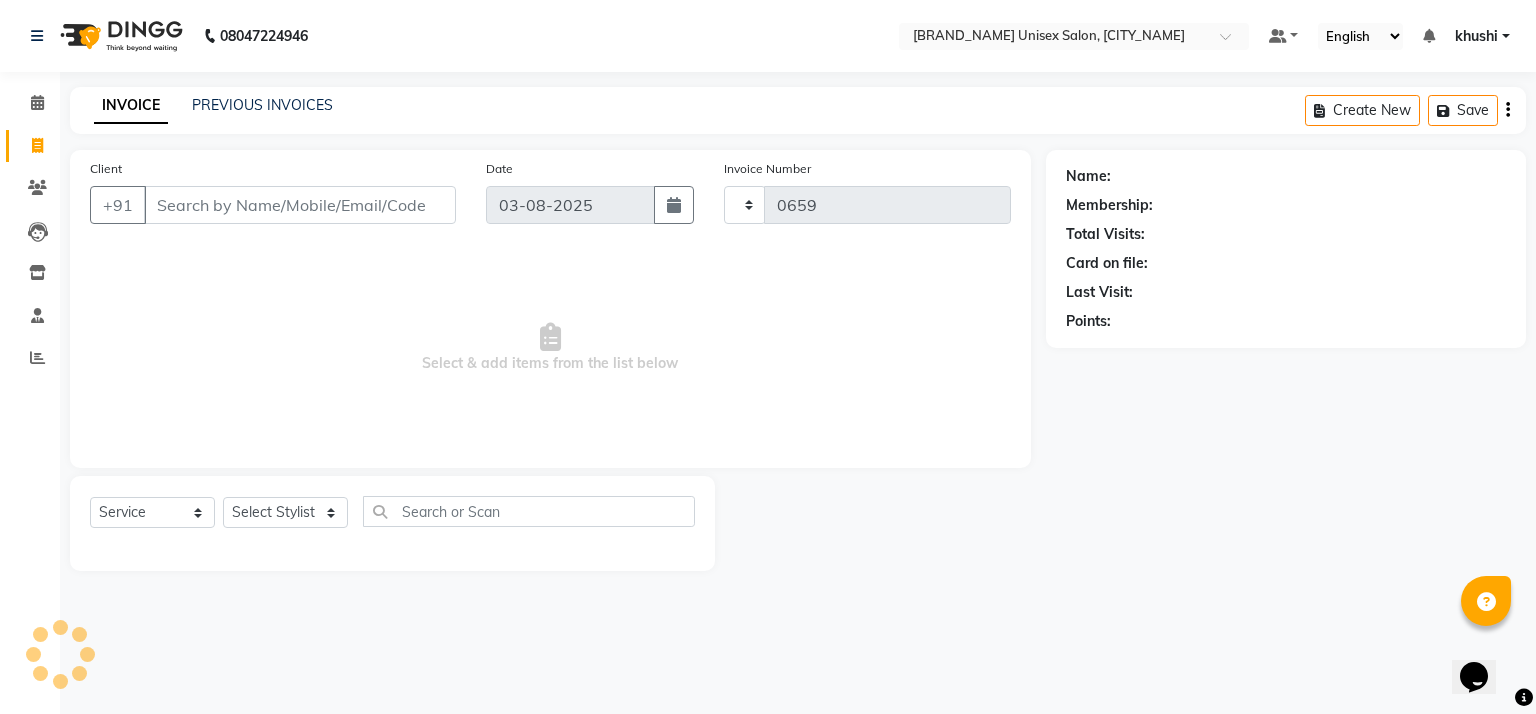 select on "6870" 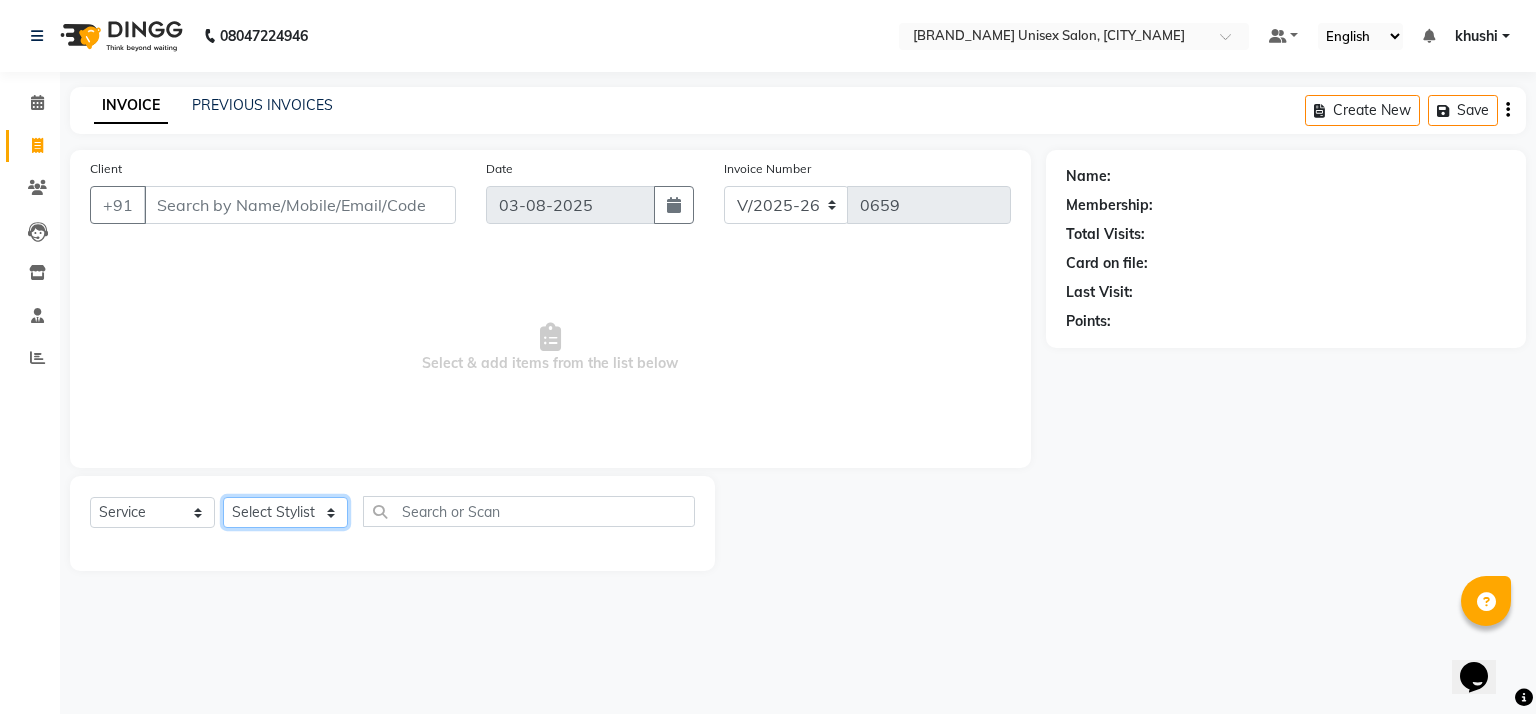 click on "Select Stylist [LAST_NAME] [LAST_NAME] [LAST_NAME] [LAST_NAME] [LAST_NAME] [LAST_NAME]" 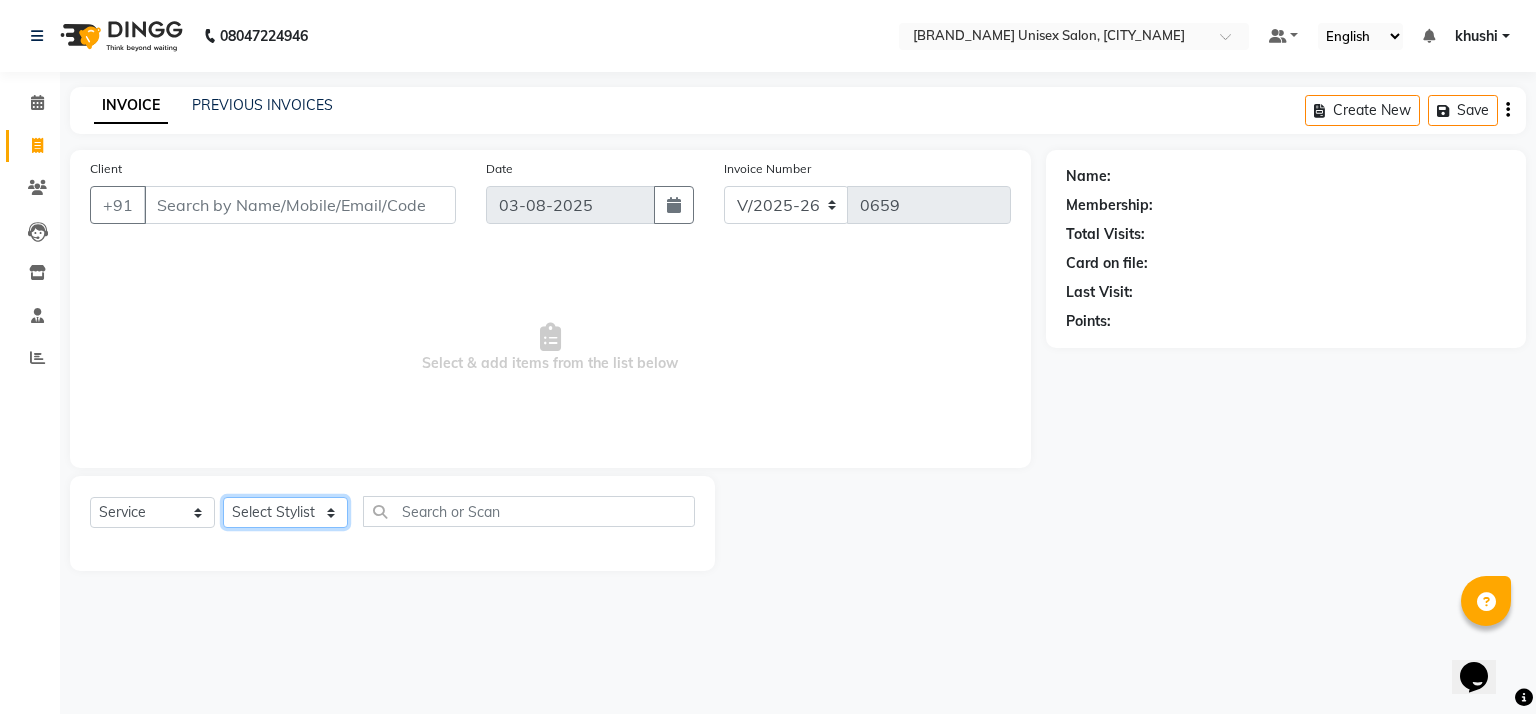 select on "59016" 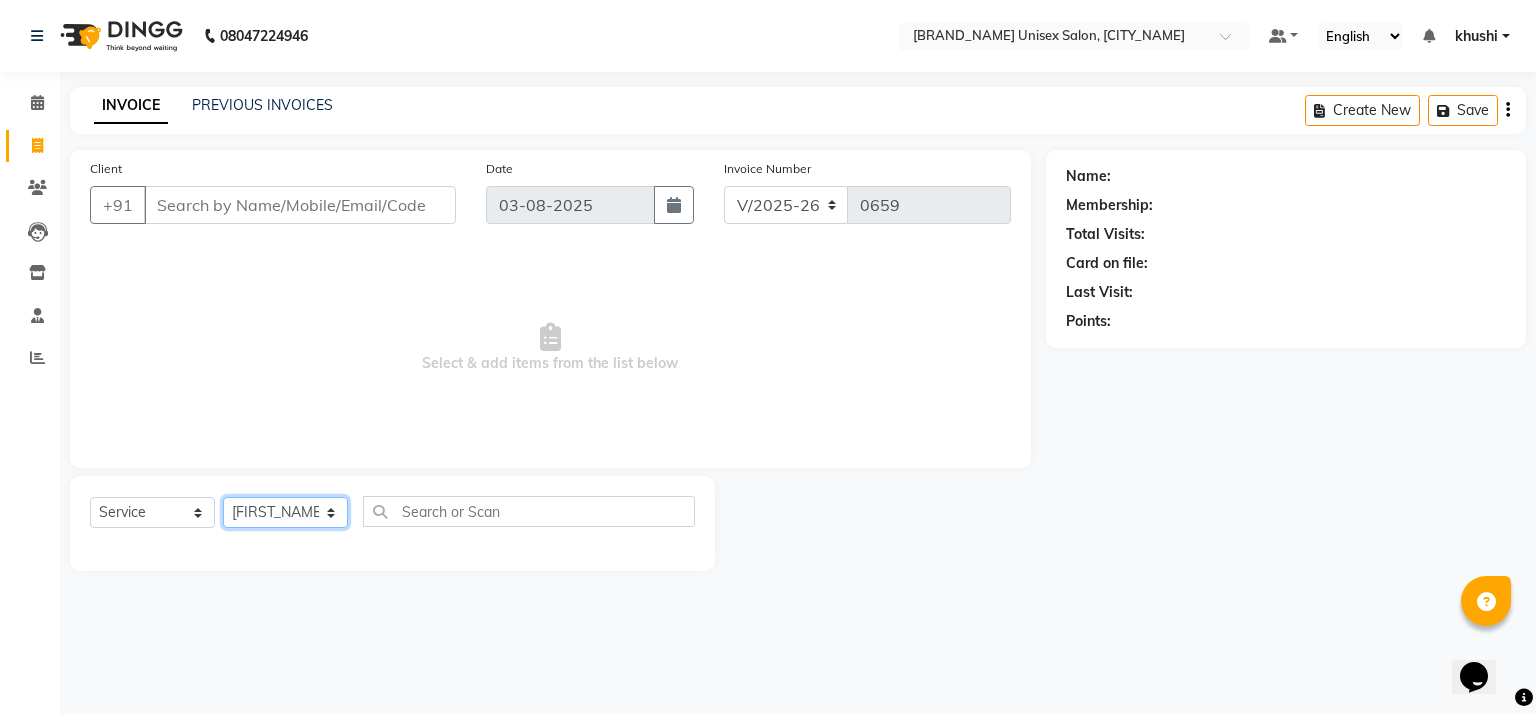 click on "Select Stylist [LAST_NAME] [LAST_NAME] [LAST_NAME] [LAST_NAME] [LAST_NAME] [LAST_NAME]" 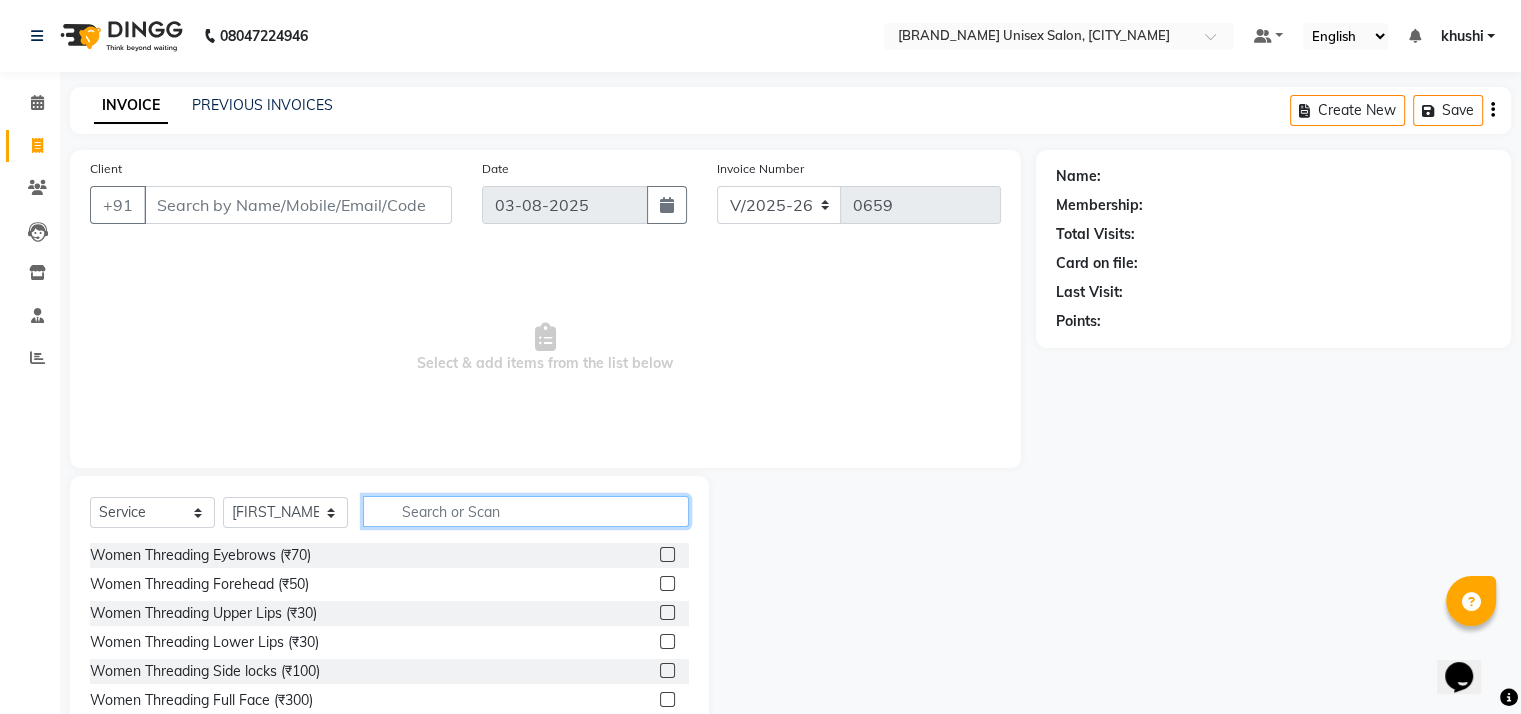 click 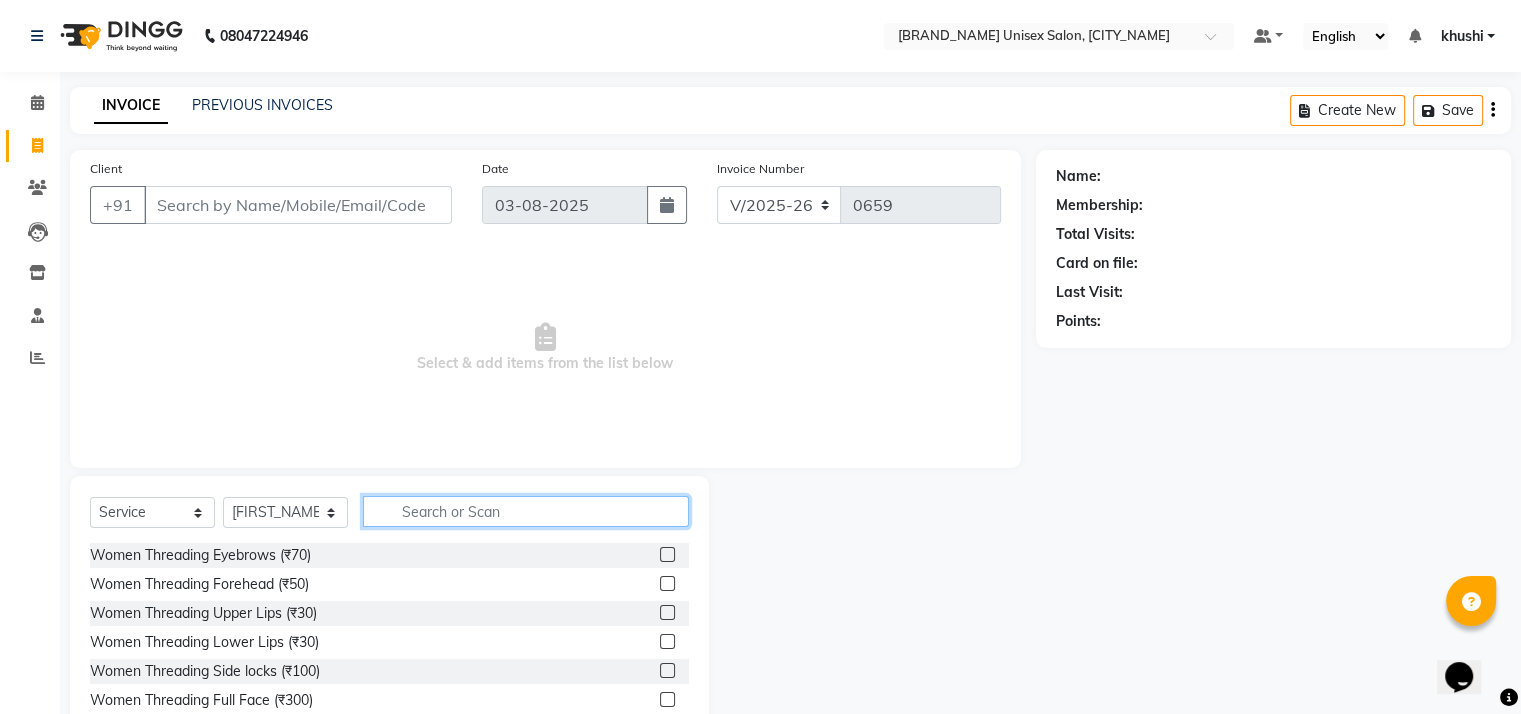 click 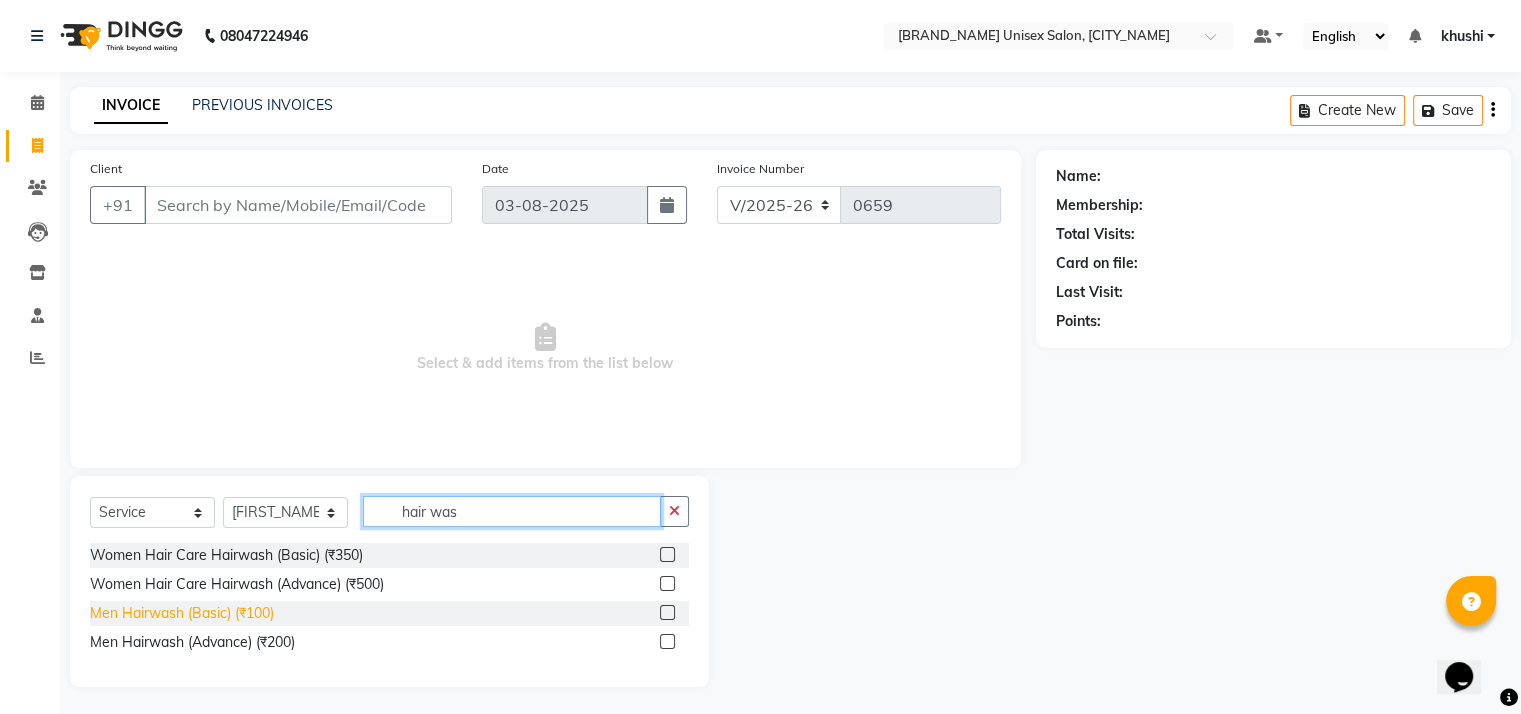 type on "hair was" 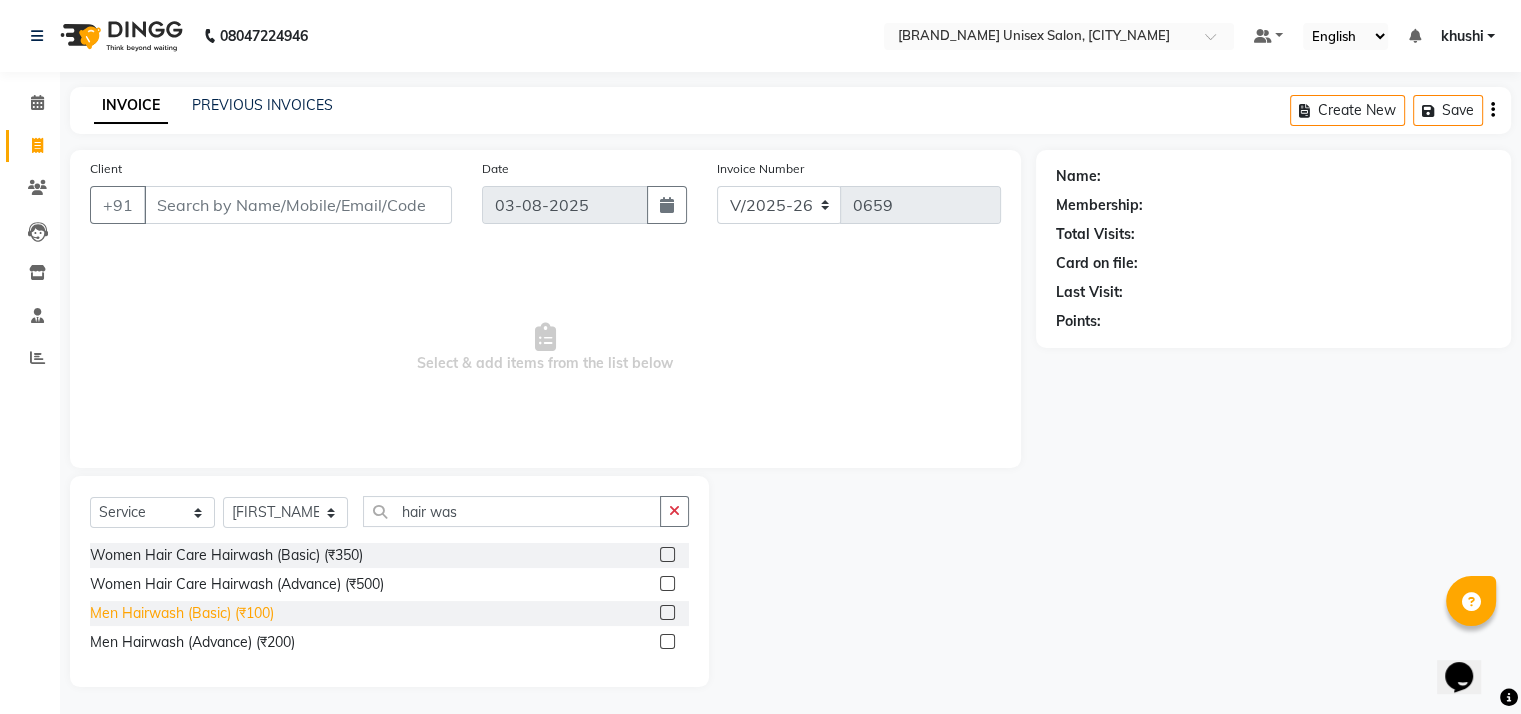 click on "Men Hairwash (Basic) (₹100)" 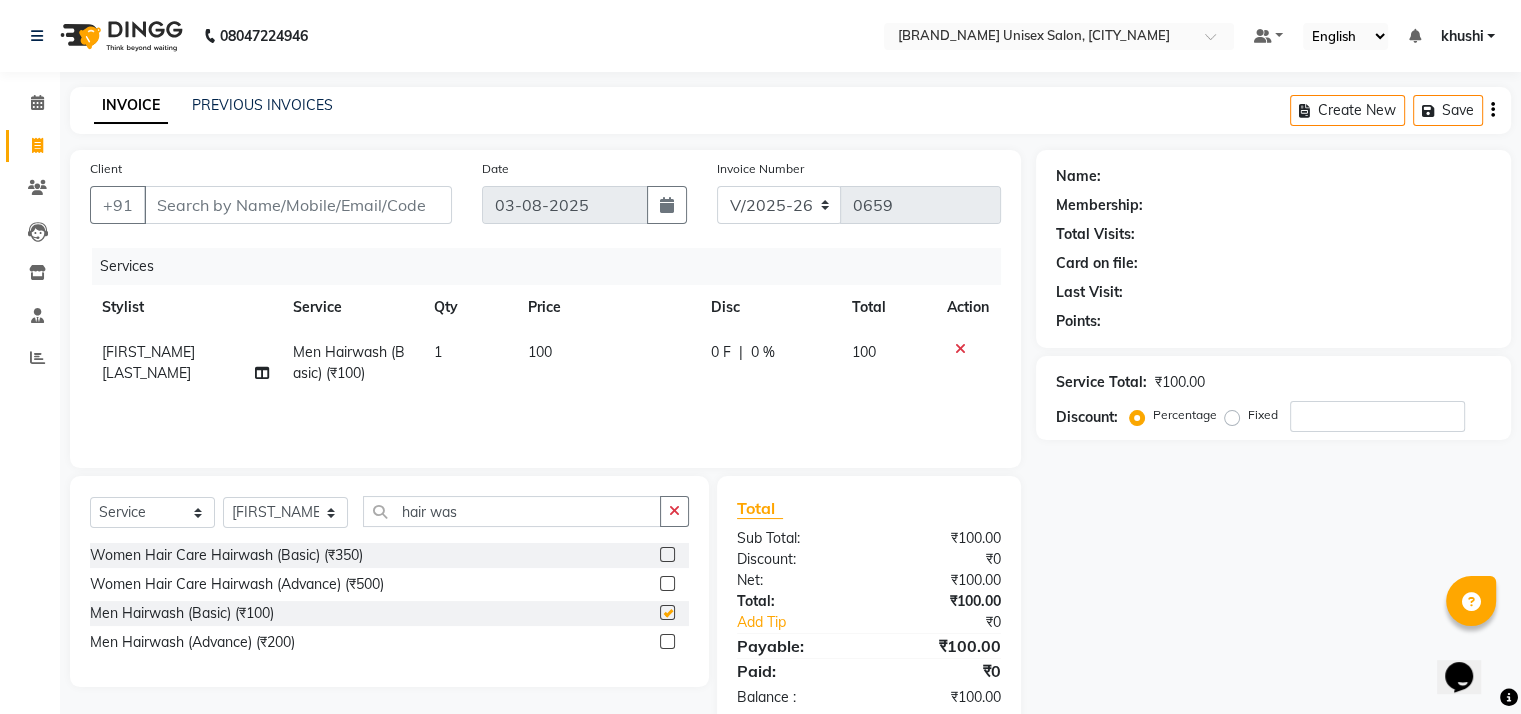 checkbox on "false" 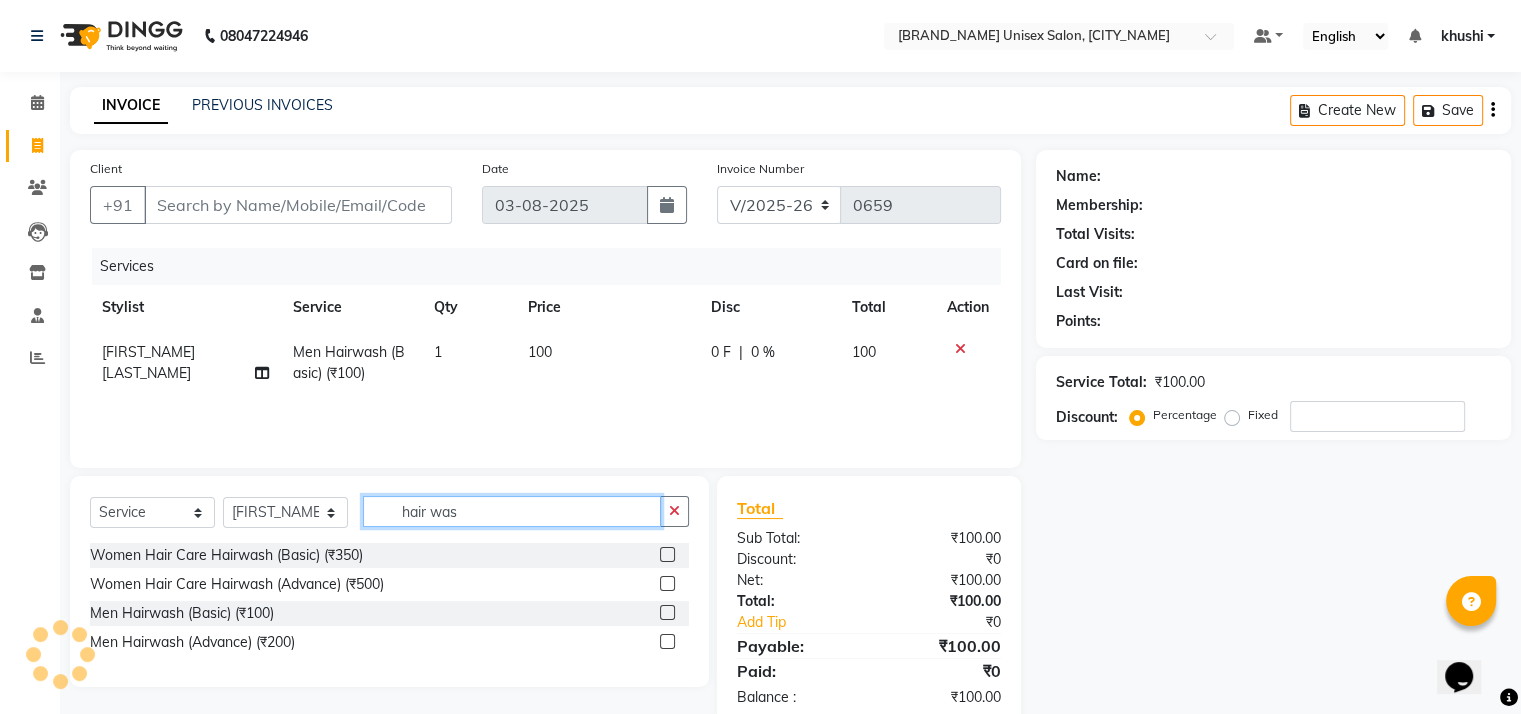 click on "hair was" 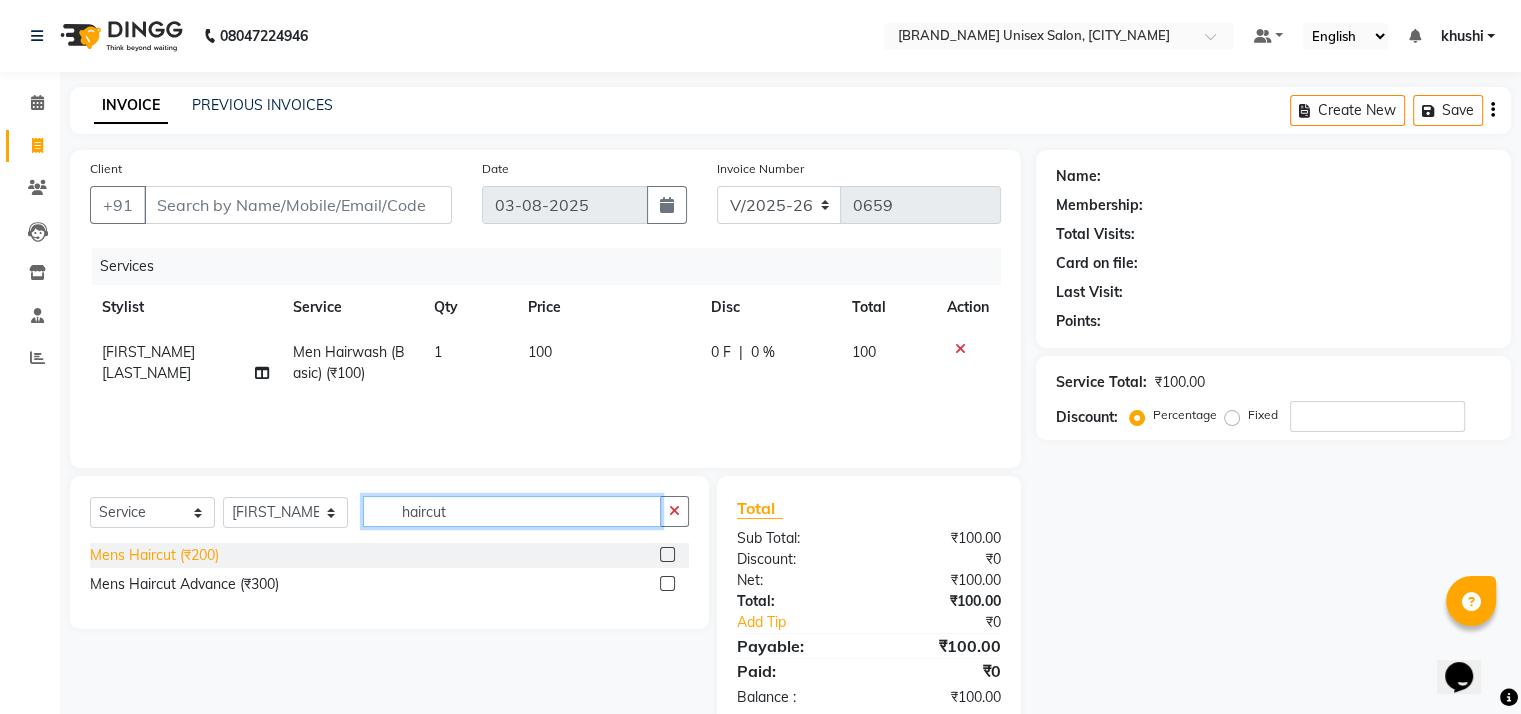 type on "haircut" 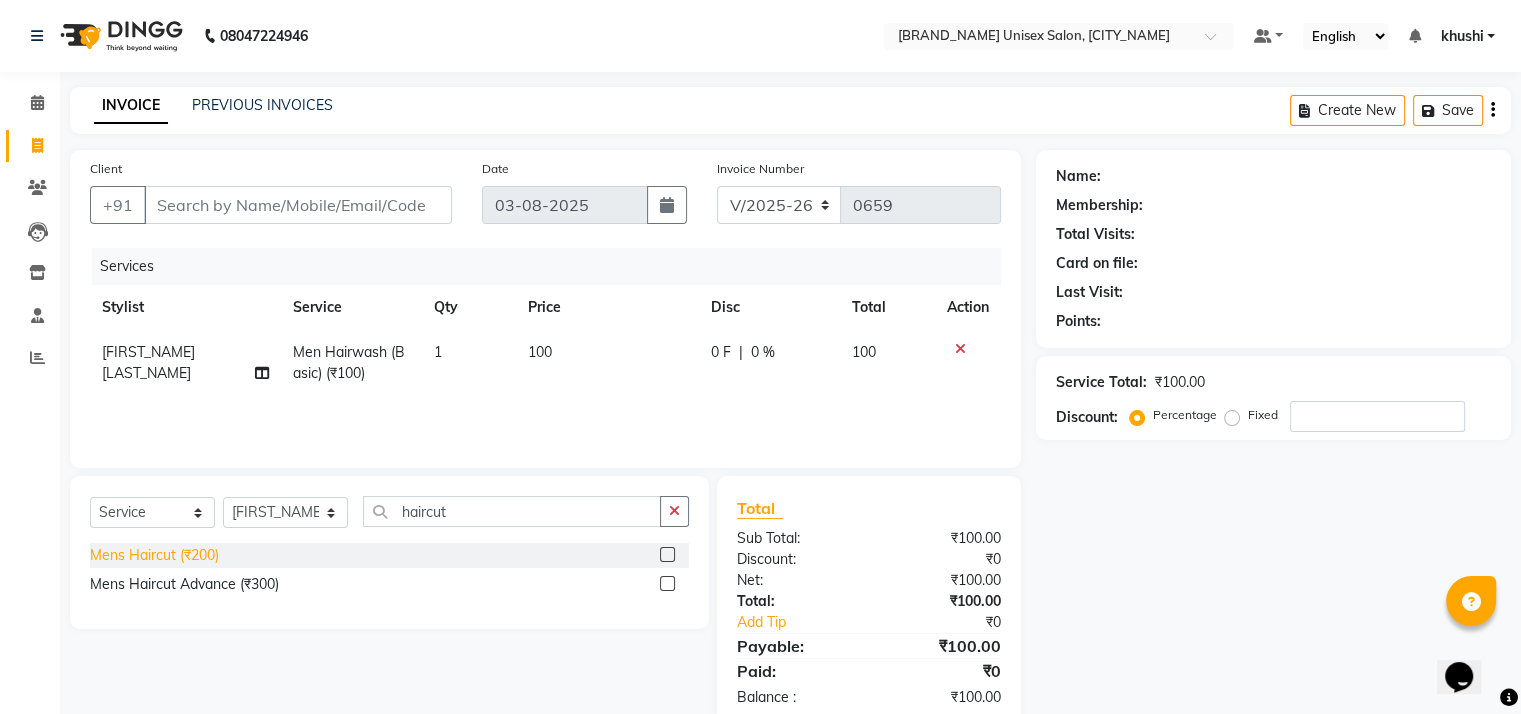 click on "Mens Haircut  (₹200)" 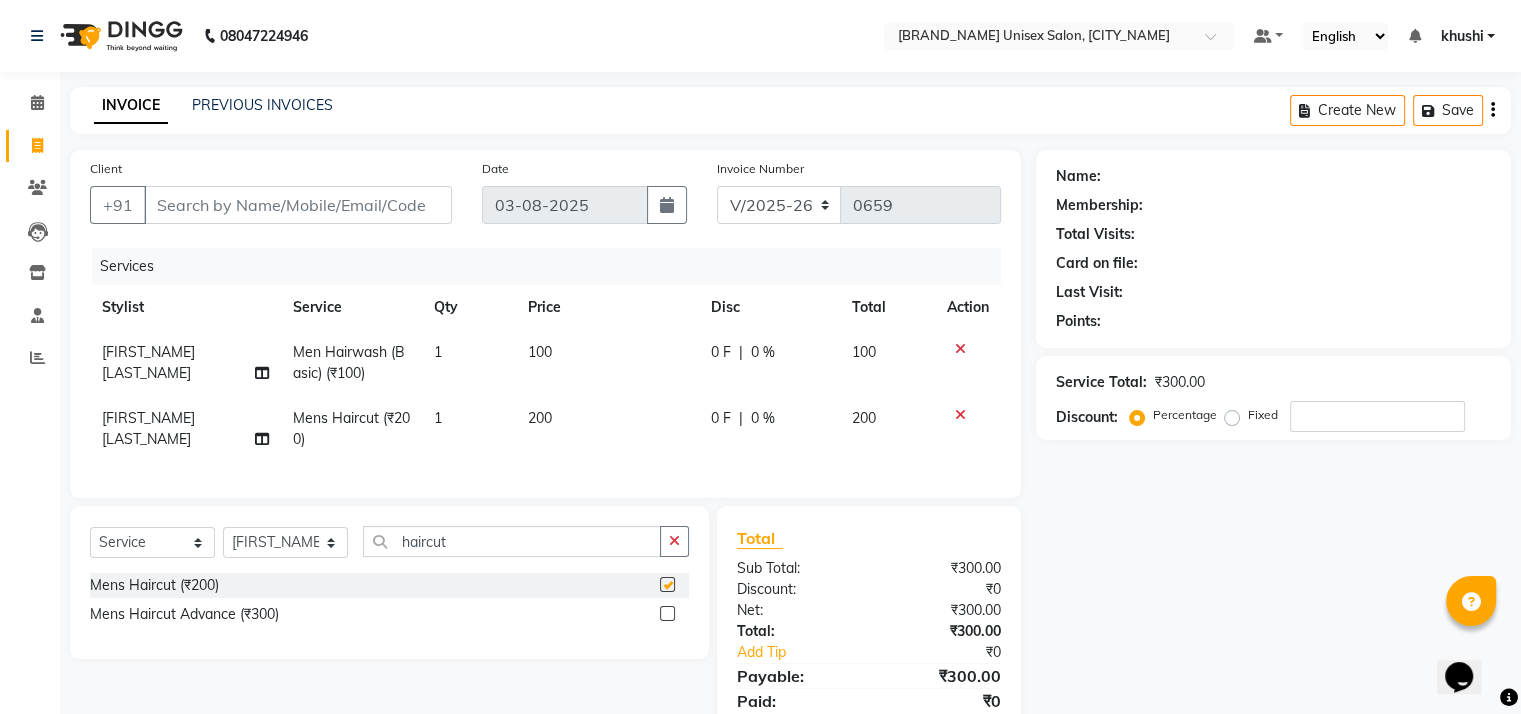checkbox on "false" 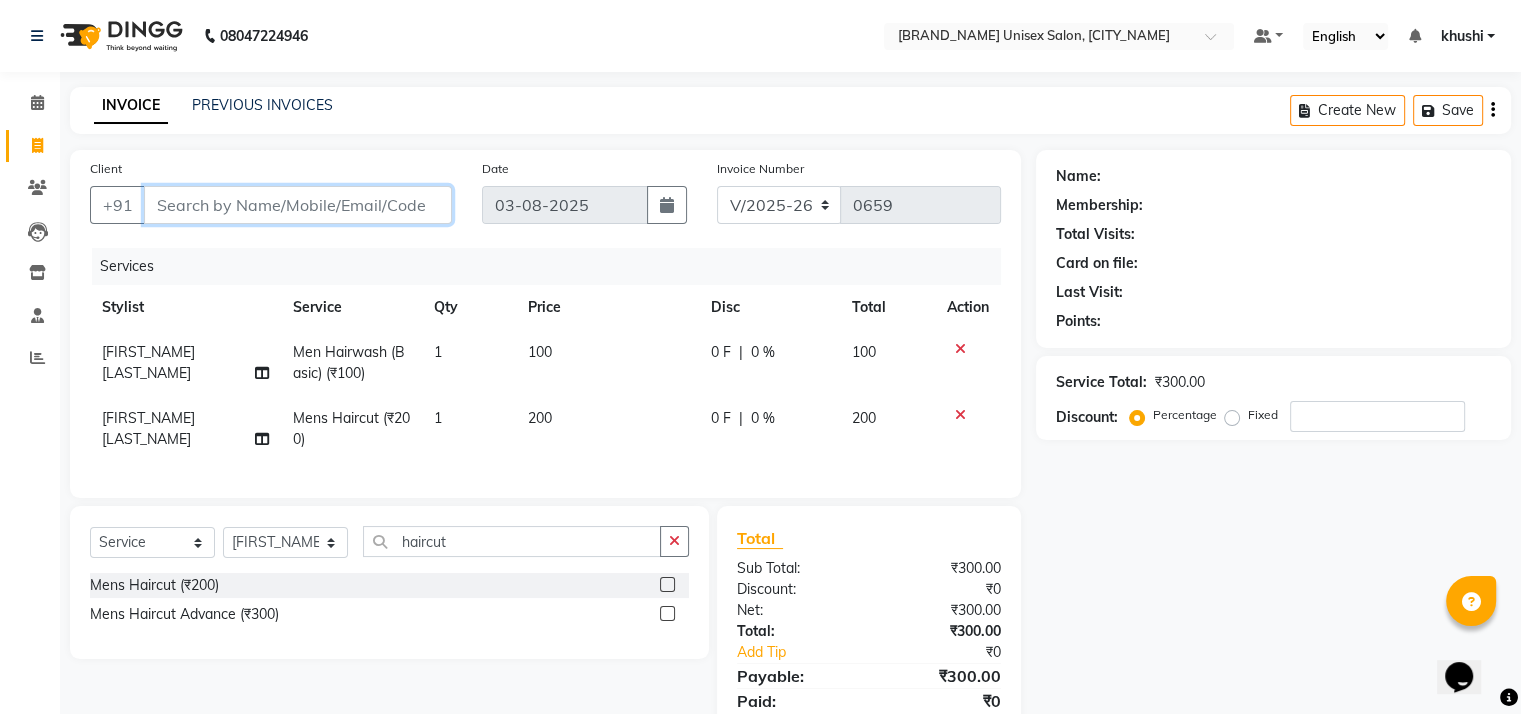 click on "Client" at bounding box center (298, 205) 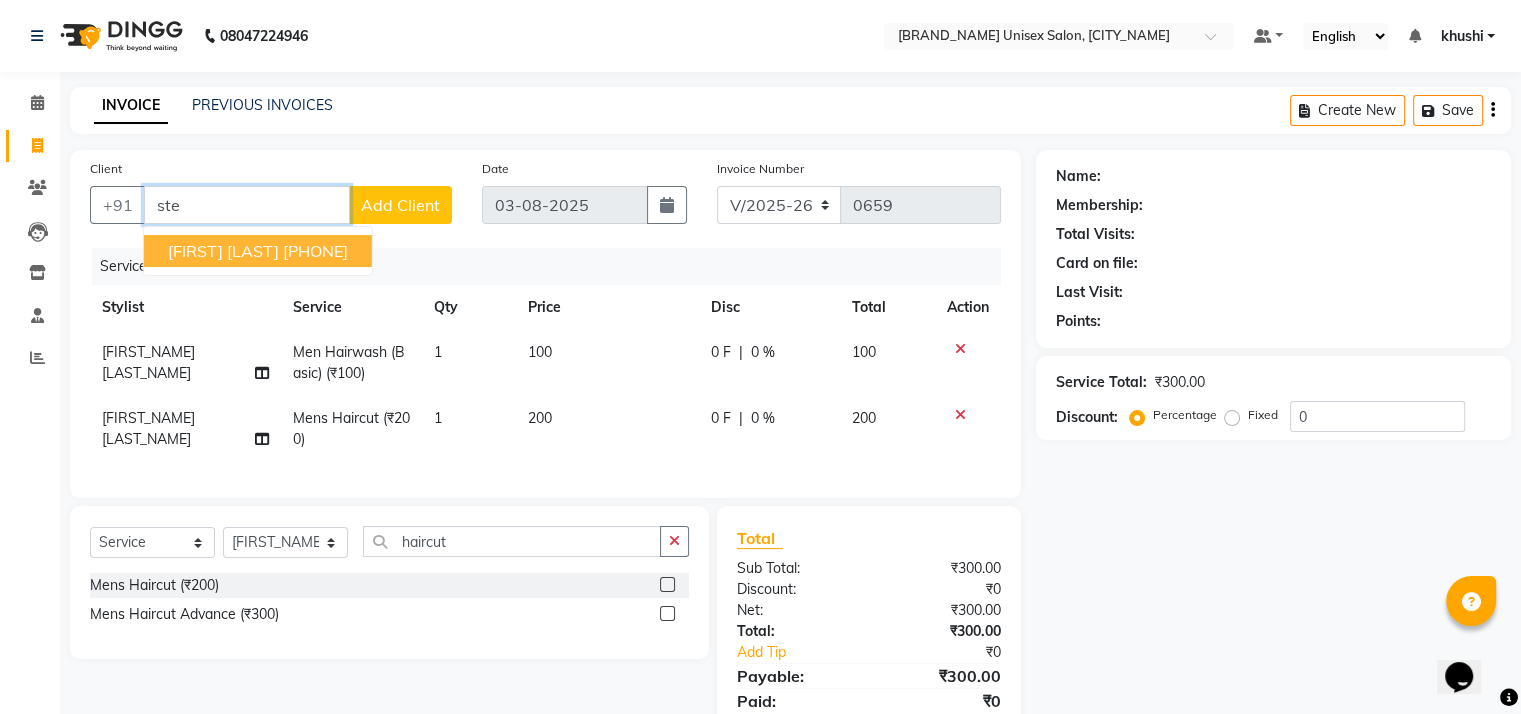 click on "[FIRST] [LAST]" at bounding box center (223, 251) 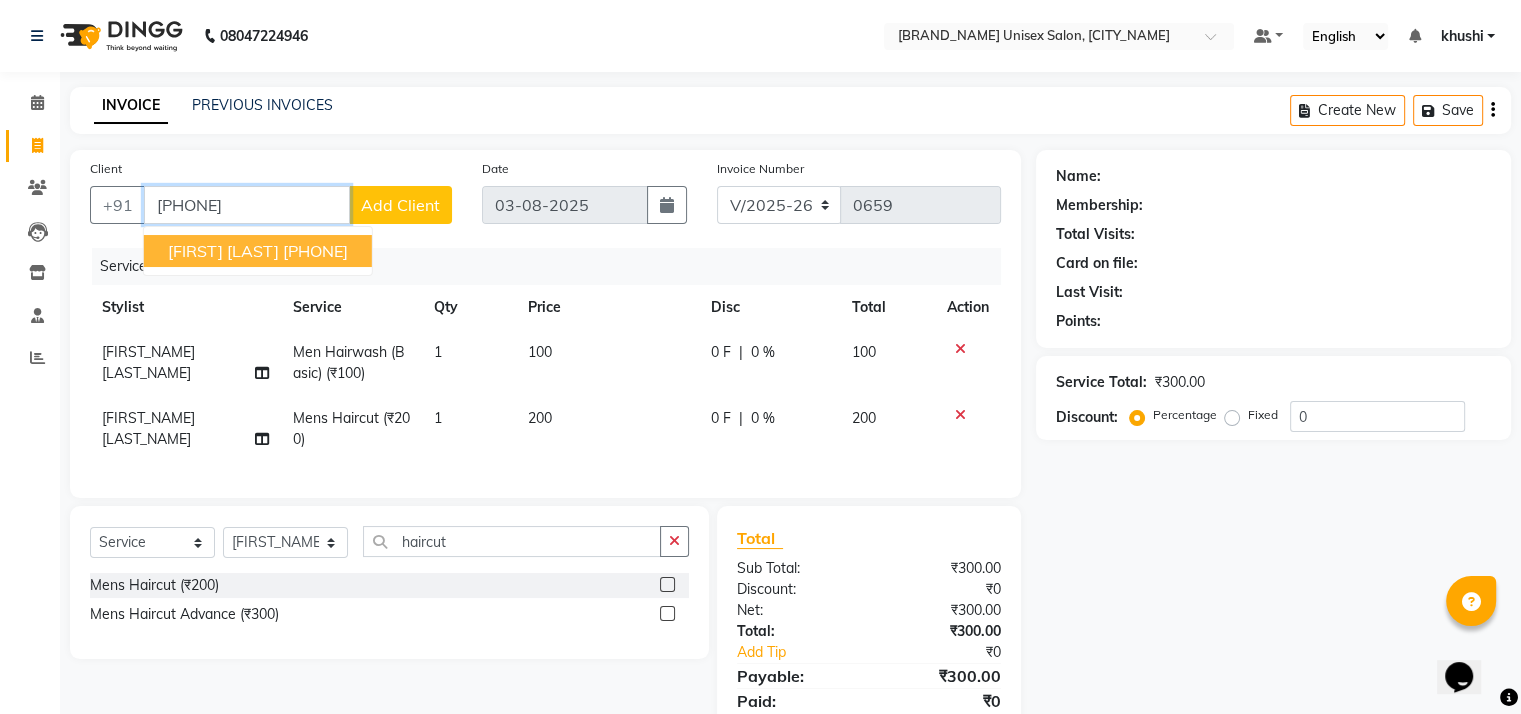 type on "[PHONE]" 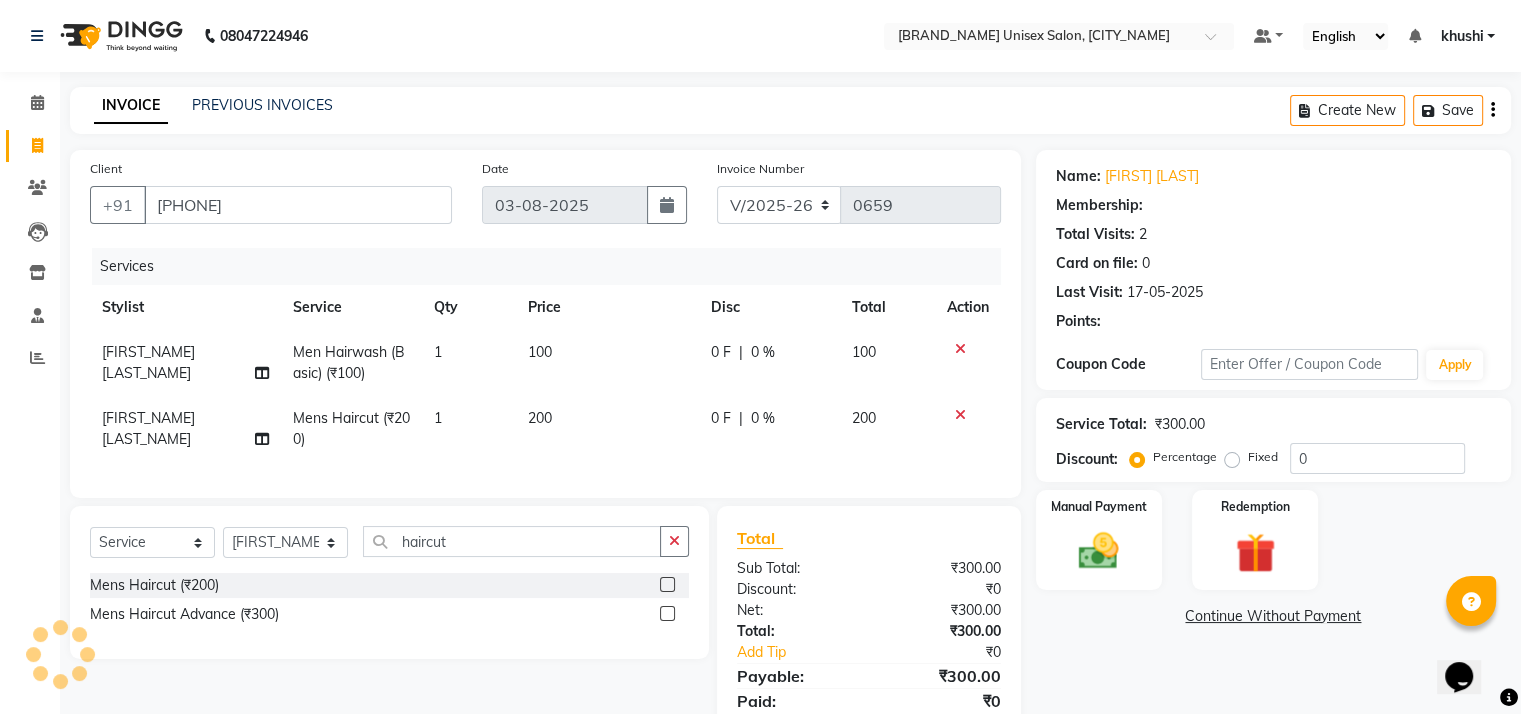 select on "1: Object" 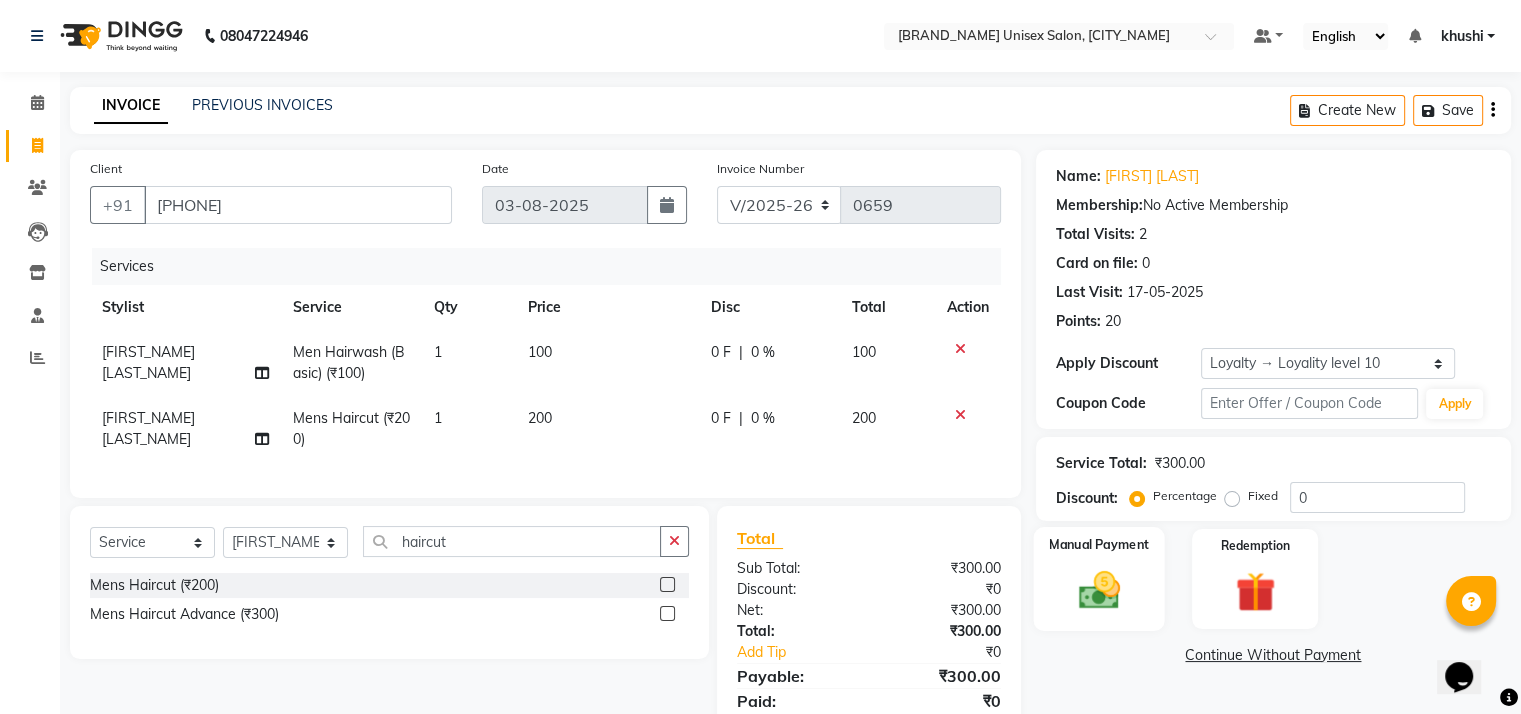 click 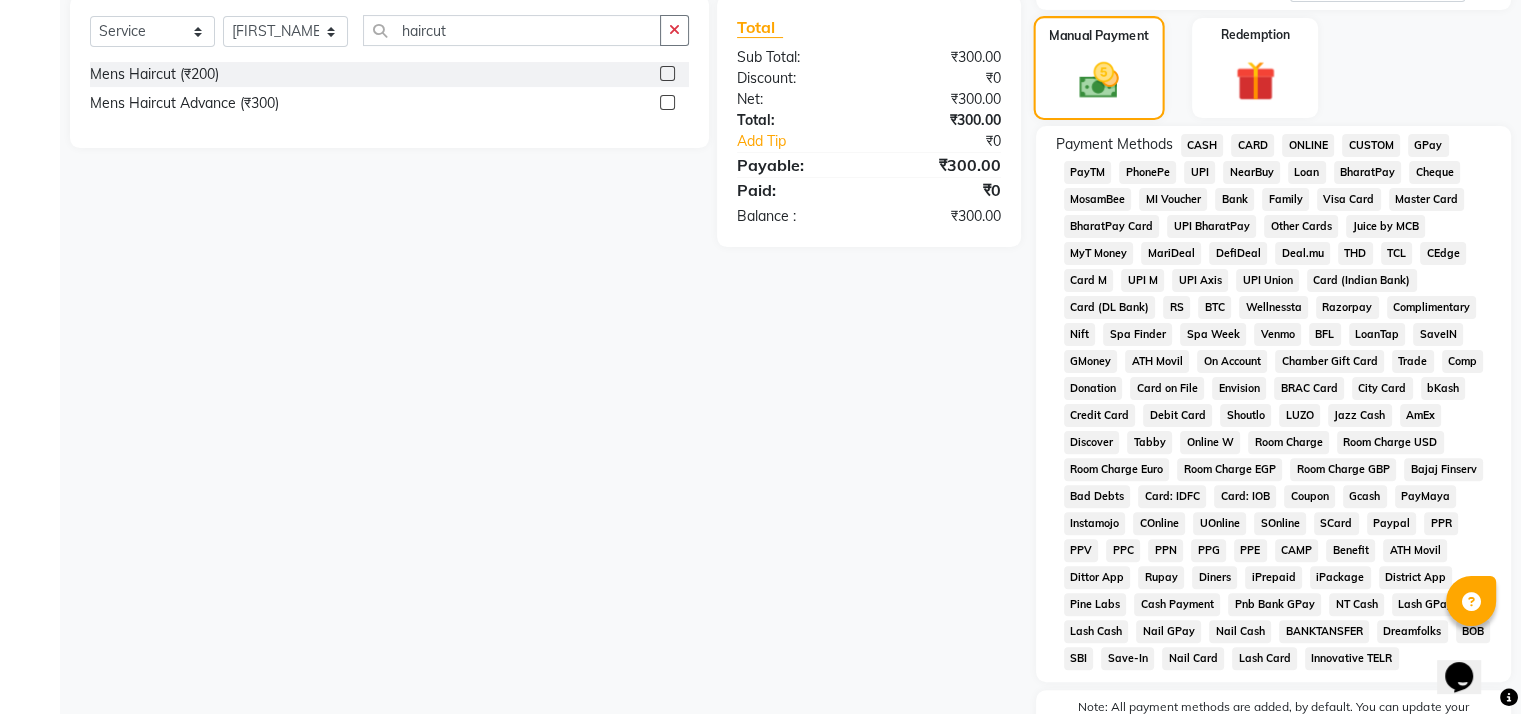 scroll, scrollTop: 636, scrollLeft: 0, axis: vertical 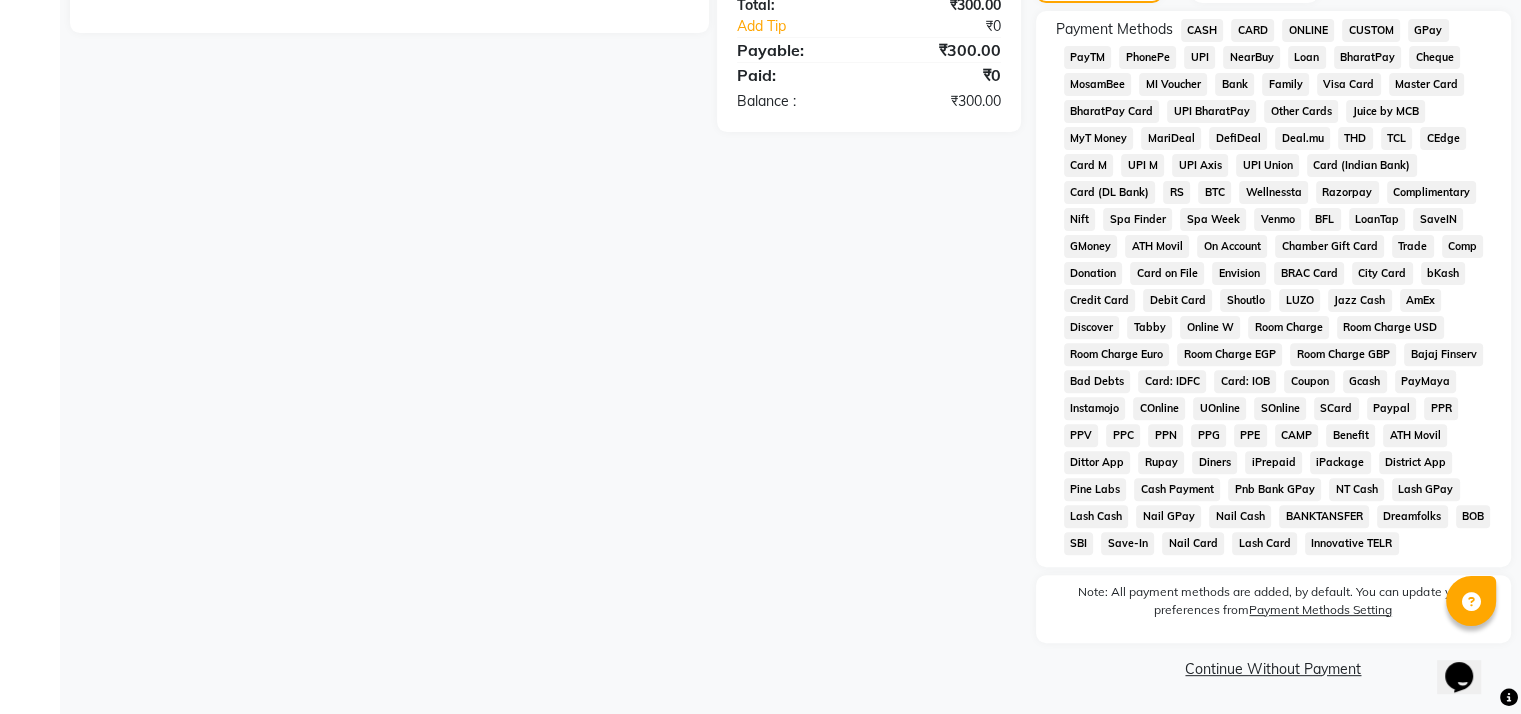 click on "GPay" 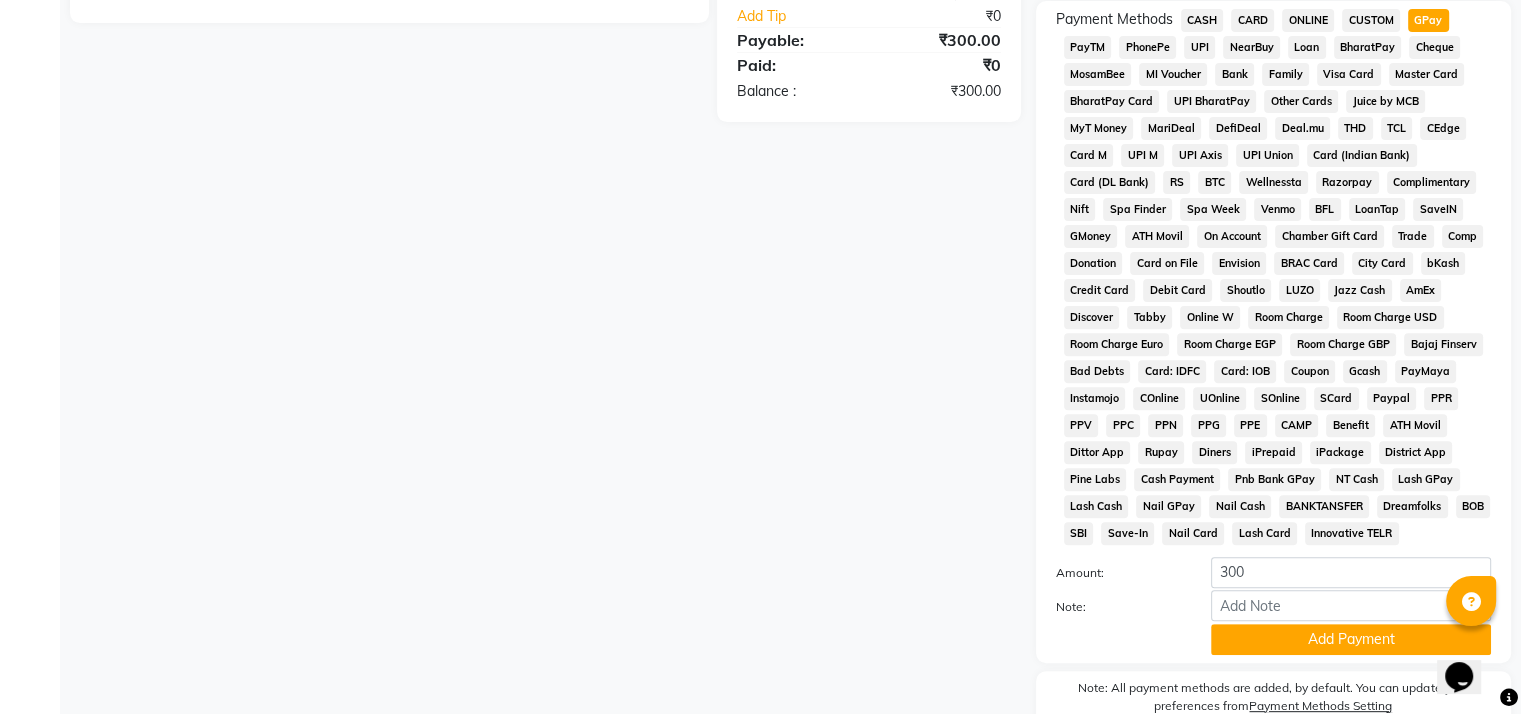 scroll, scrollTop: 748, scrollLeft: 0, axis: vertical 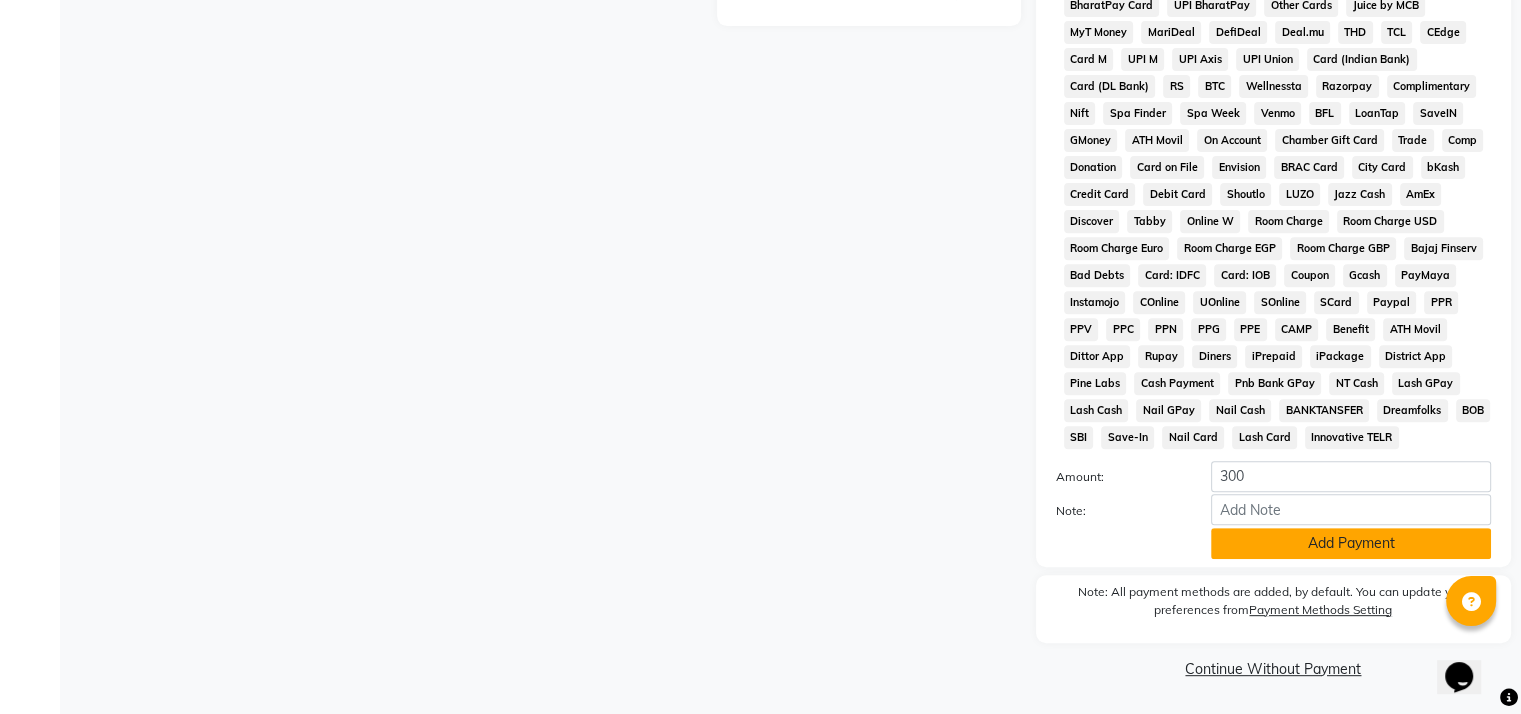 click on "Add Payment" 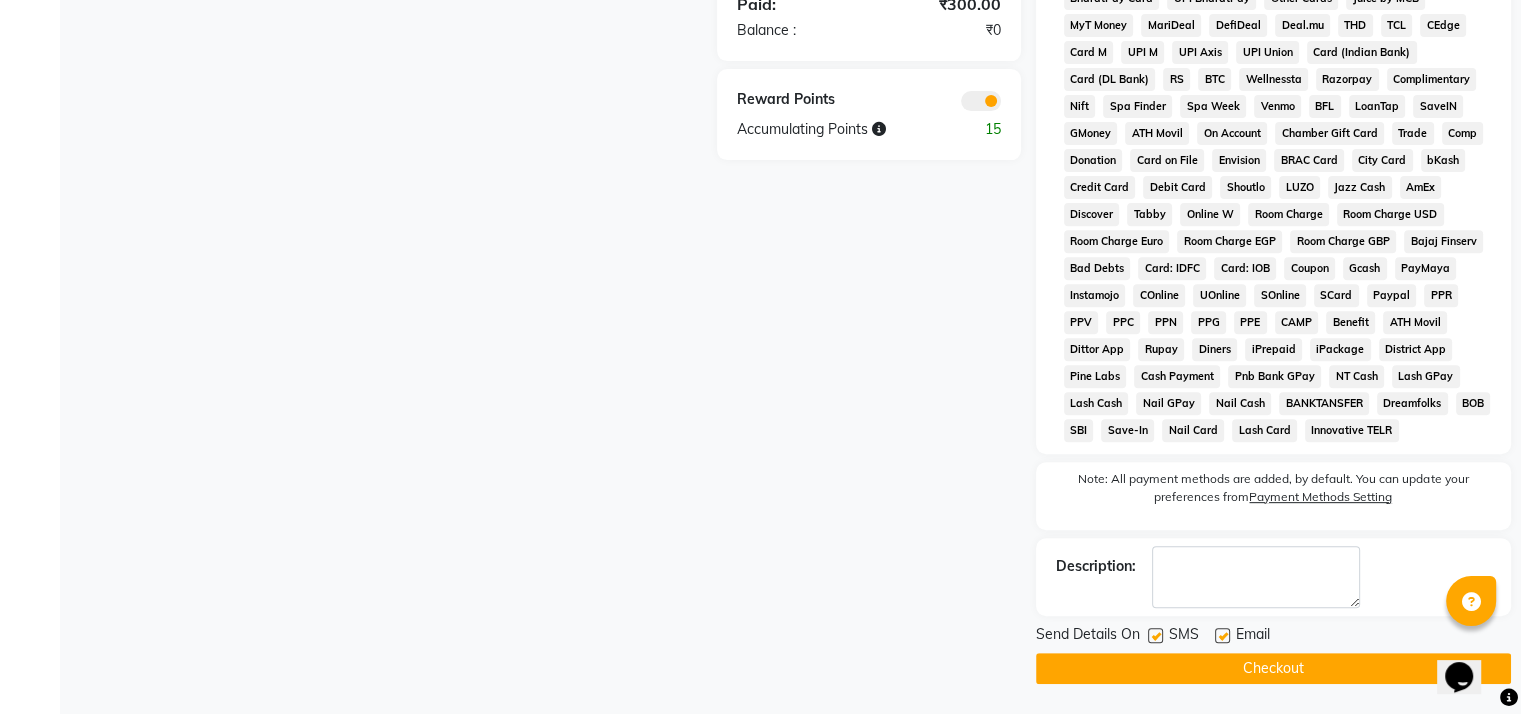 scroll, scrollTop: 753, scrollLeft: 0, axis: vertical 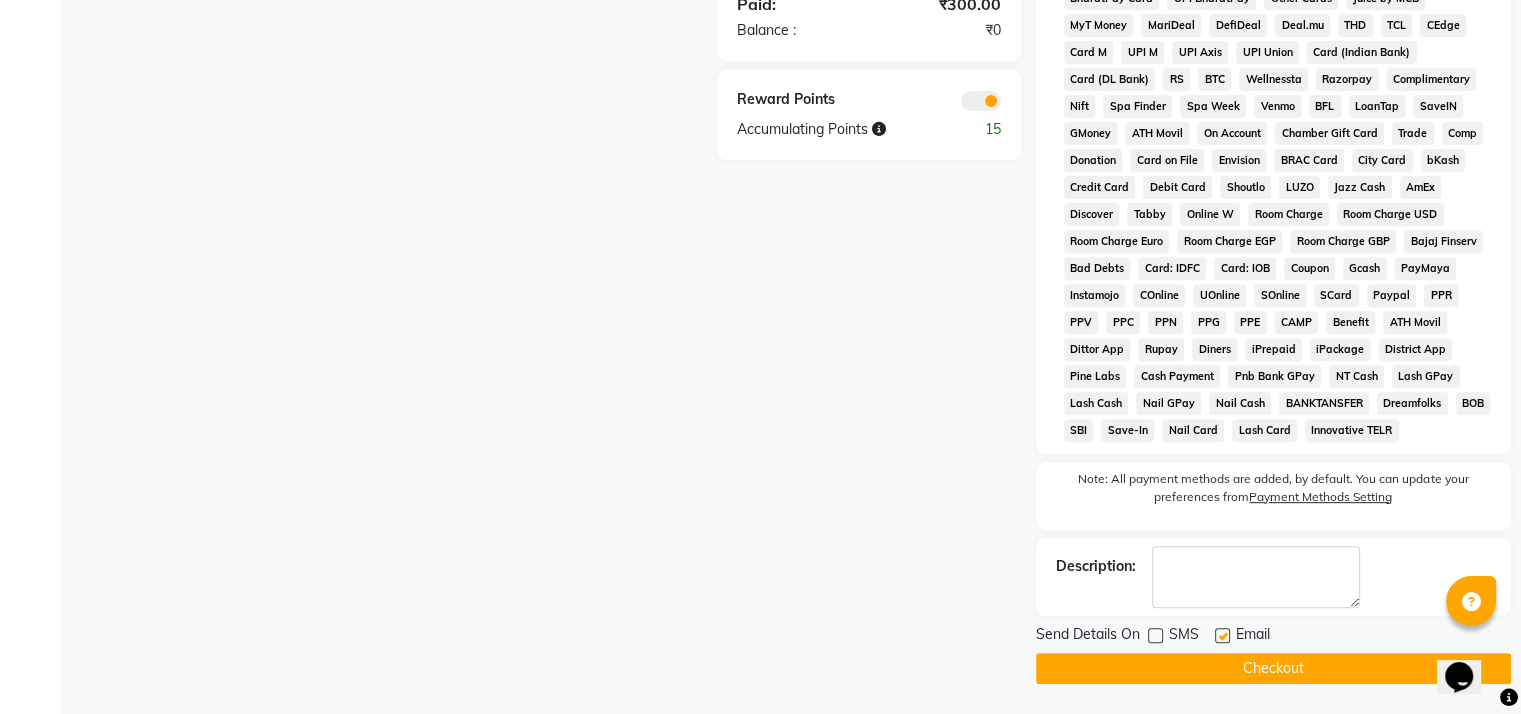click 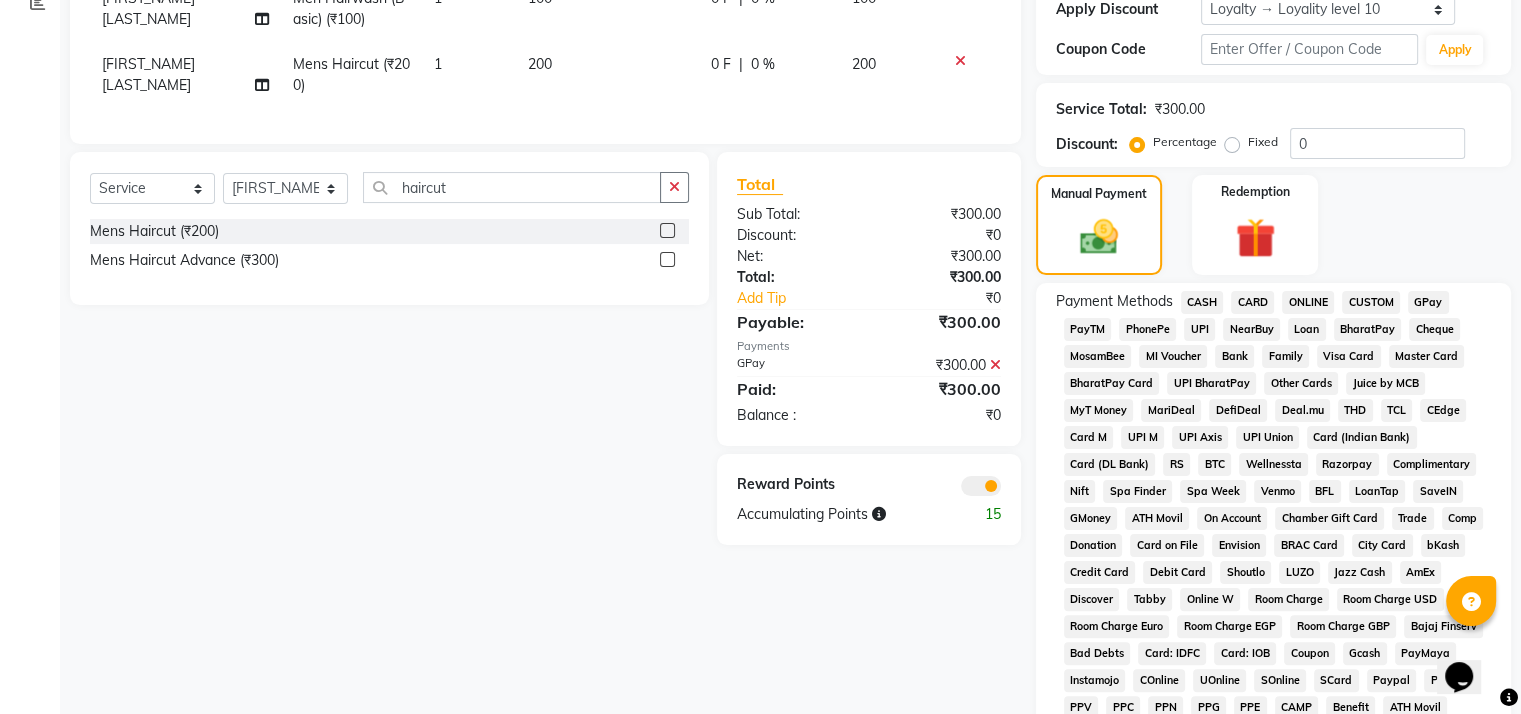 scroll, scrollTop: 753, scrollLeft: 0, axis: vertical 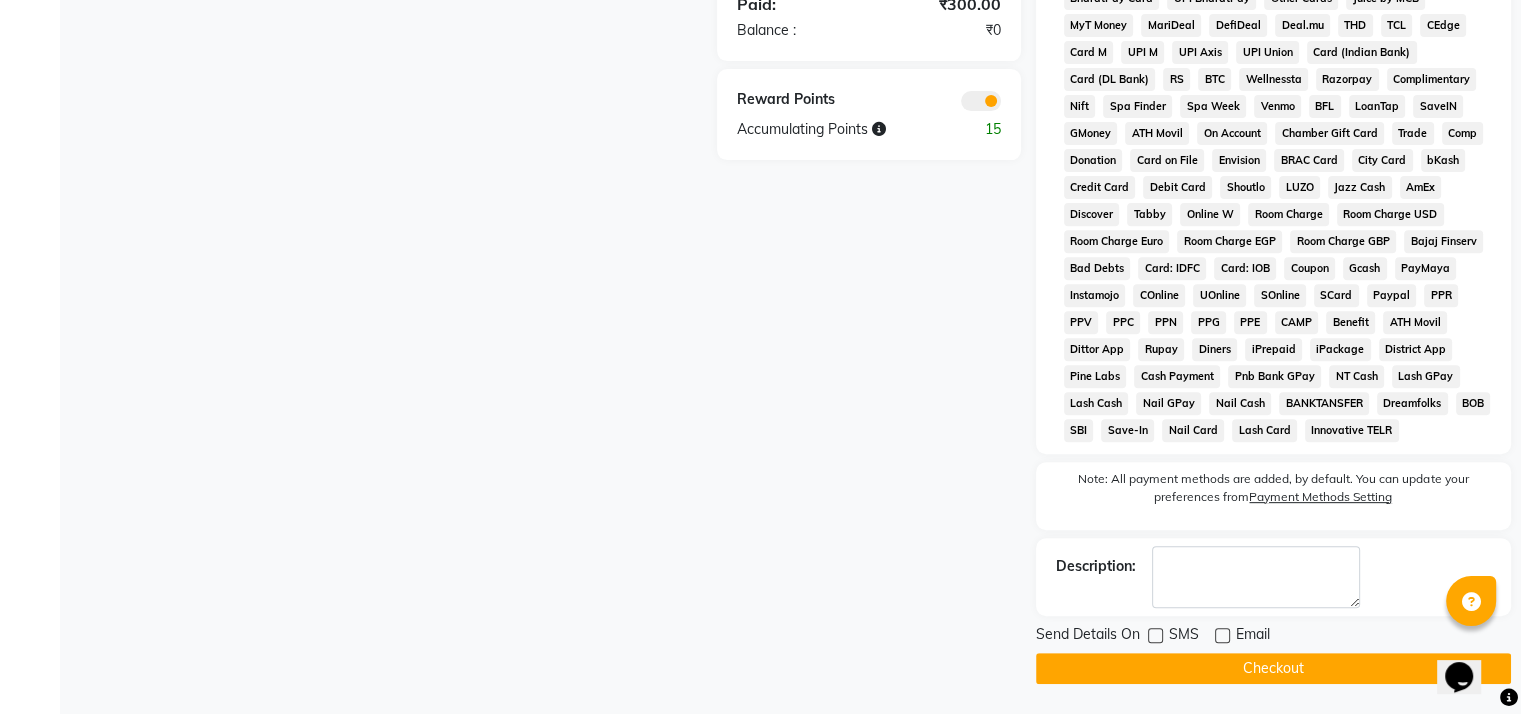 click on "Checkout" 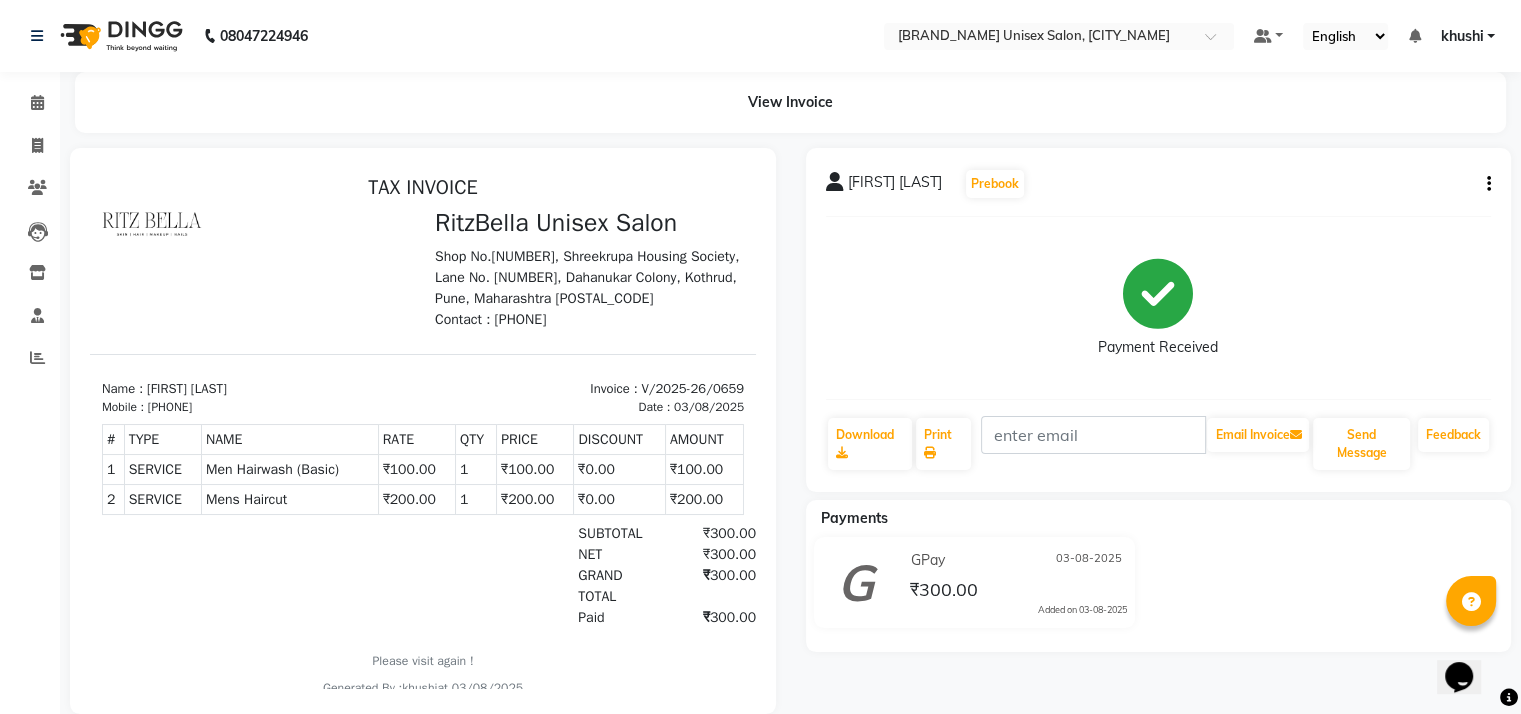 scroll, scrollTop: 0, scrollLeft: 0, axis: both 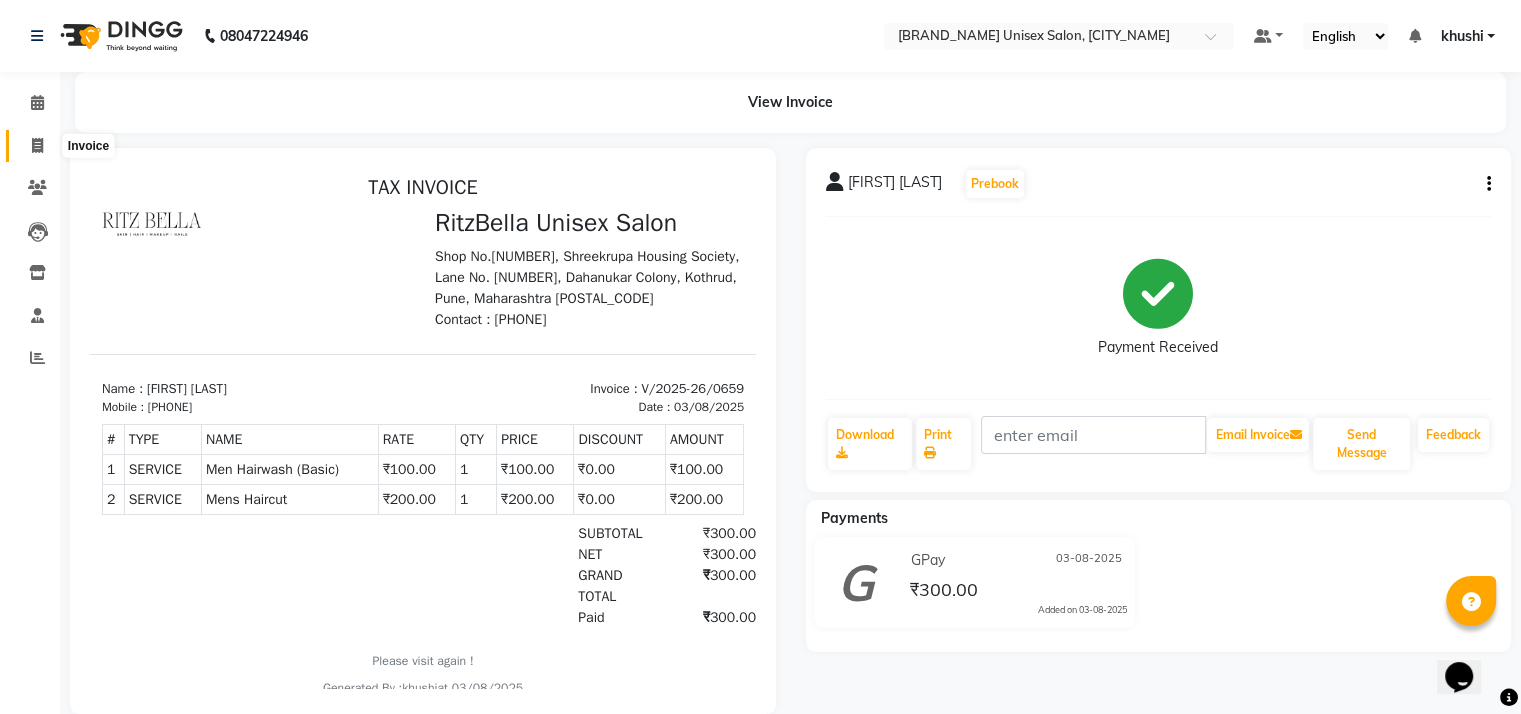 click 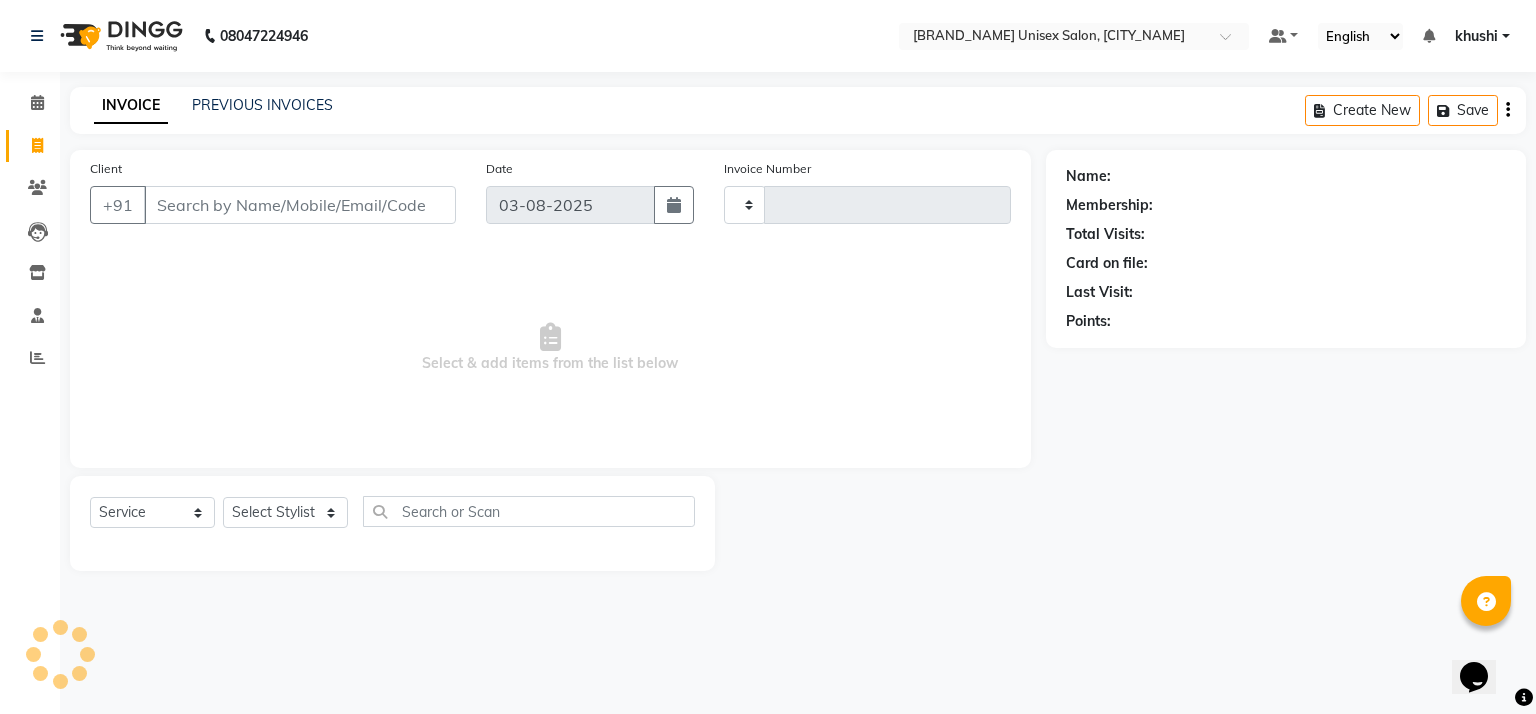 type on "0660" 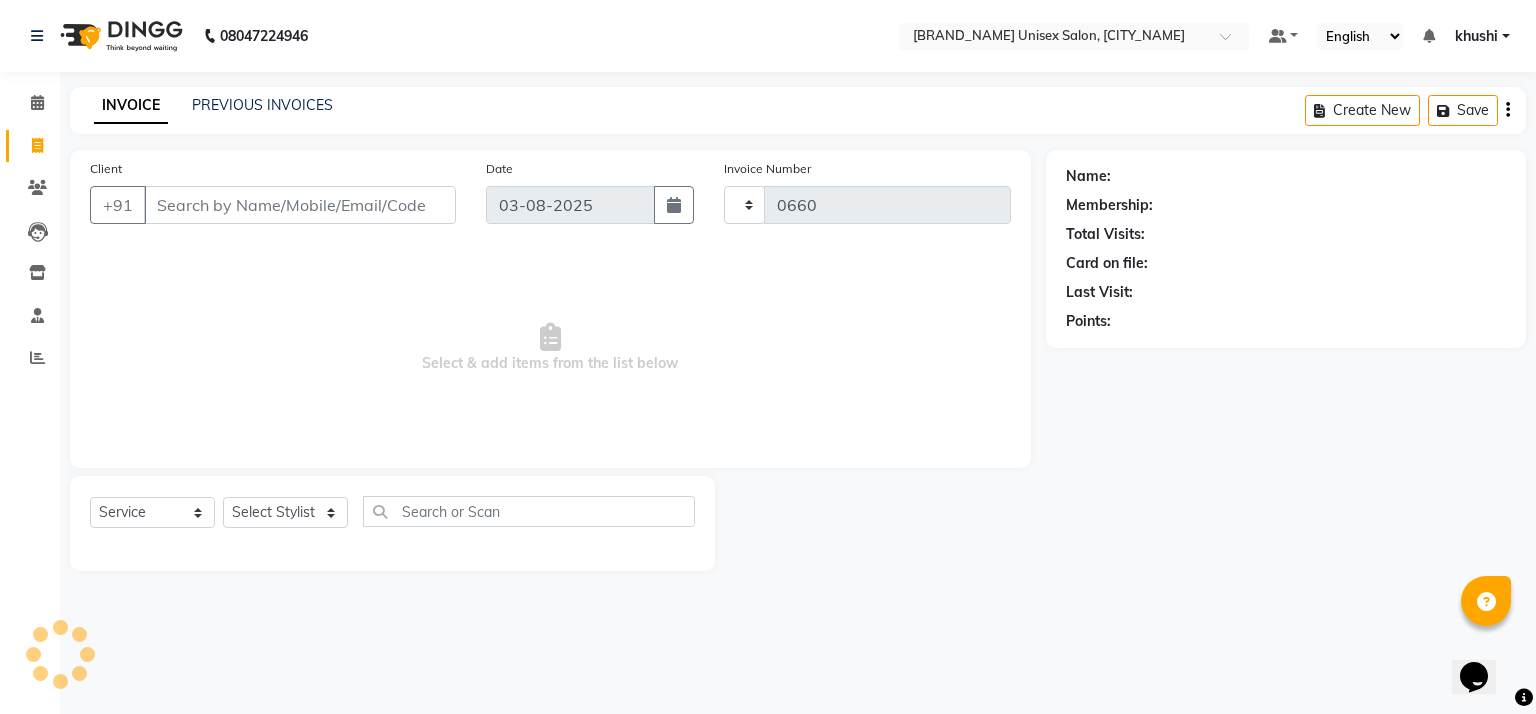 select on "6870" 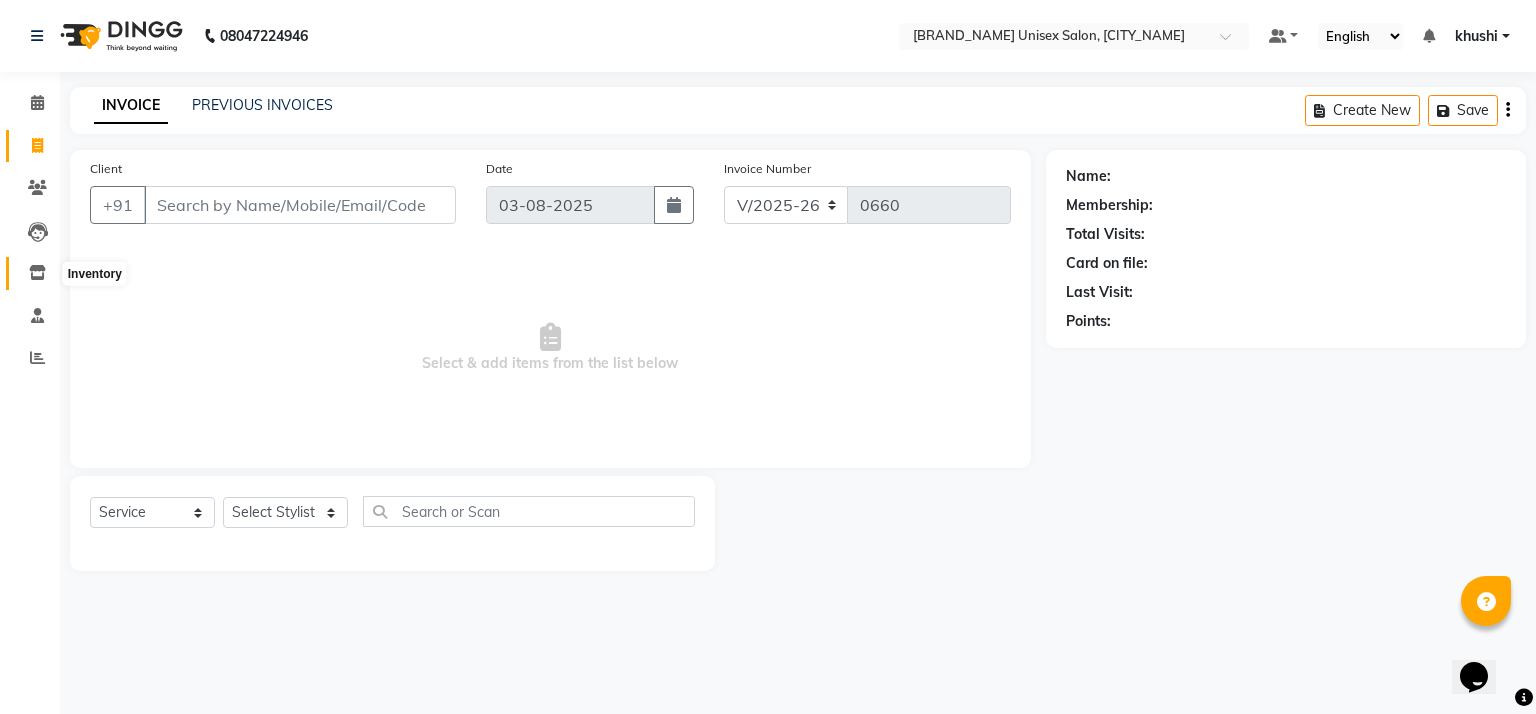 click 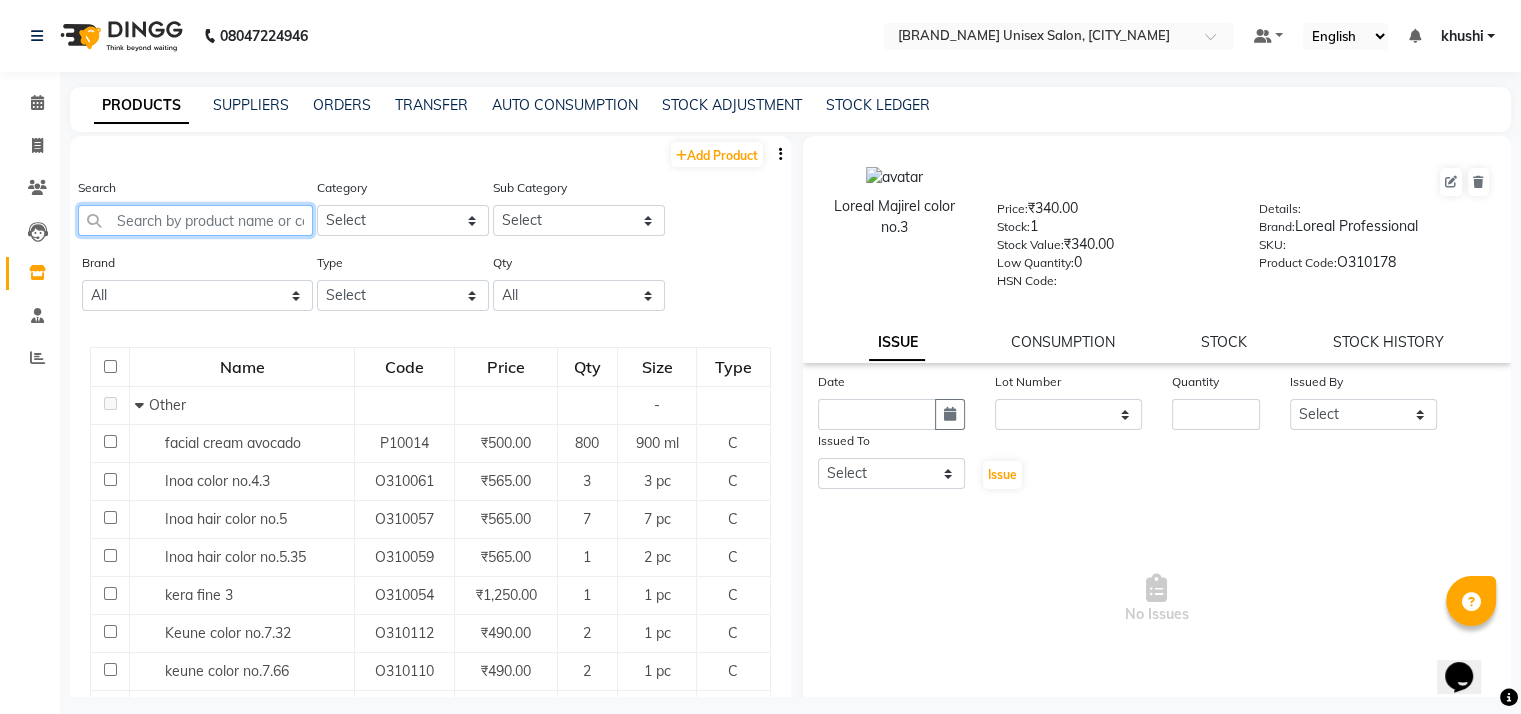 click 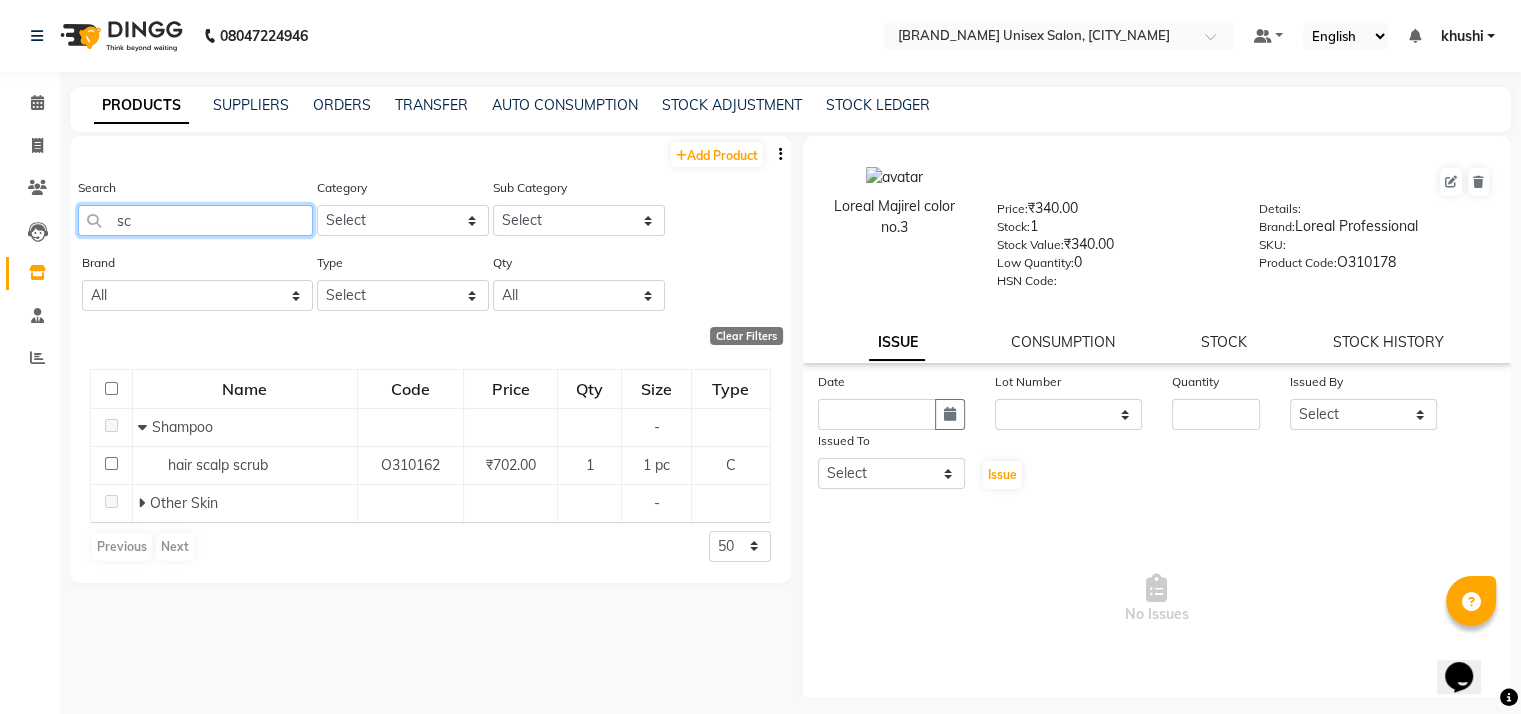 type on "s" 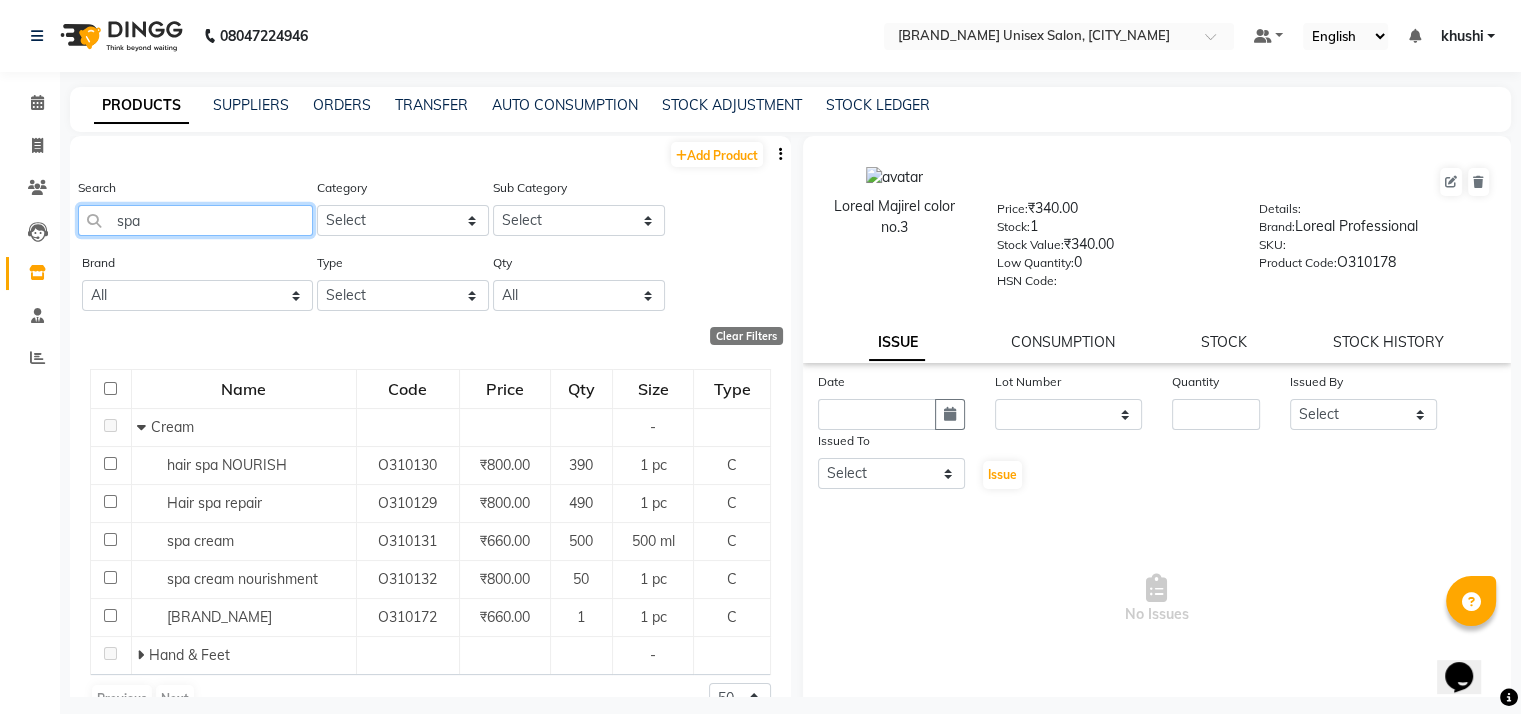 type on "spa" 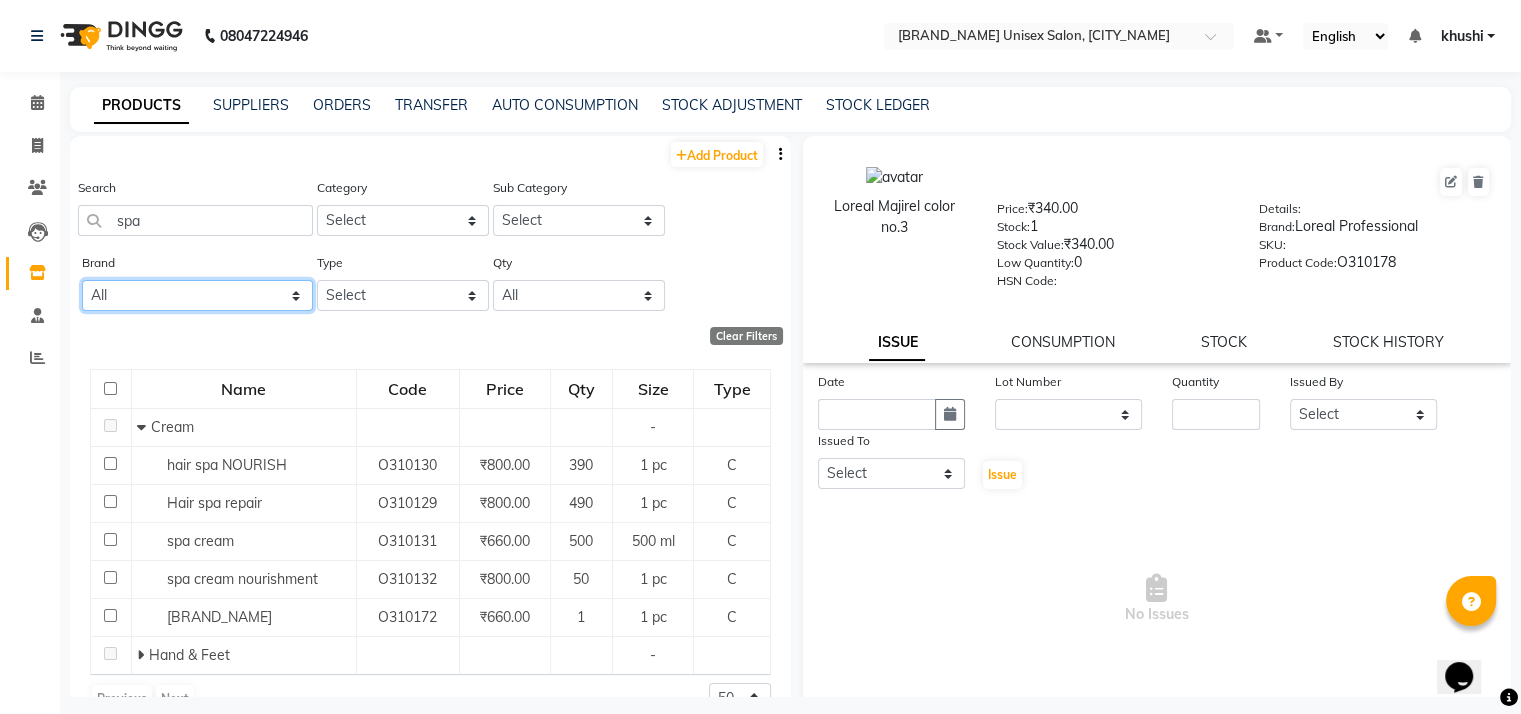 click on "[BRAND]" 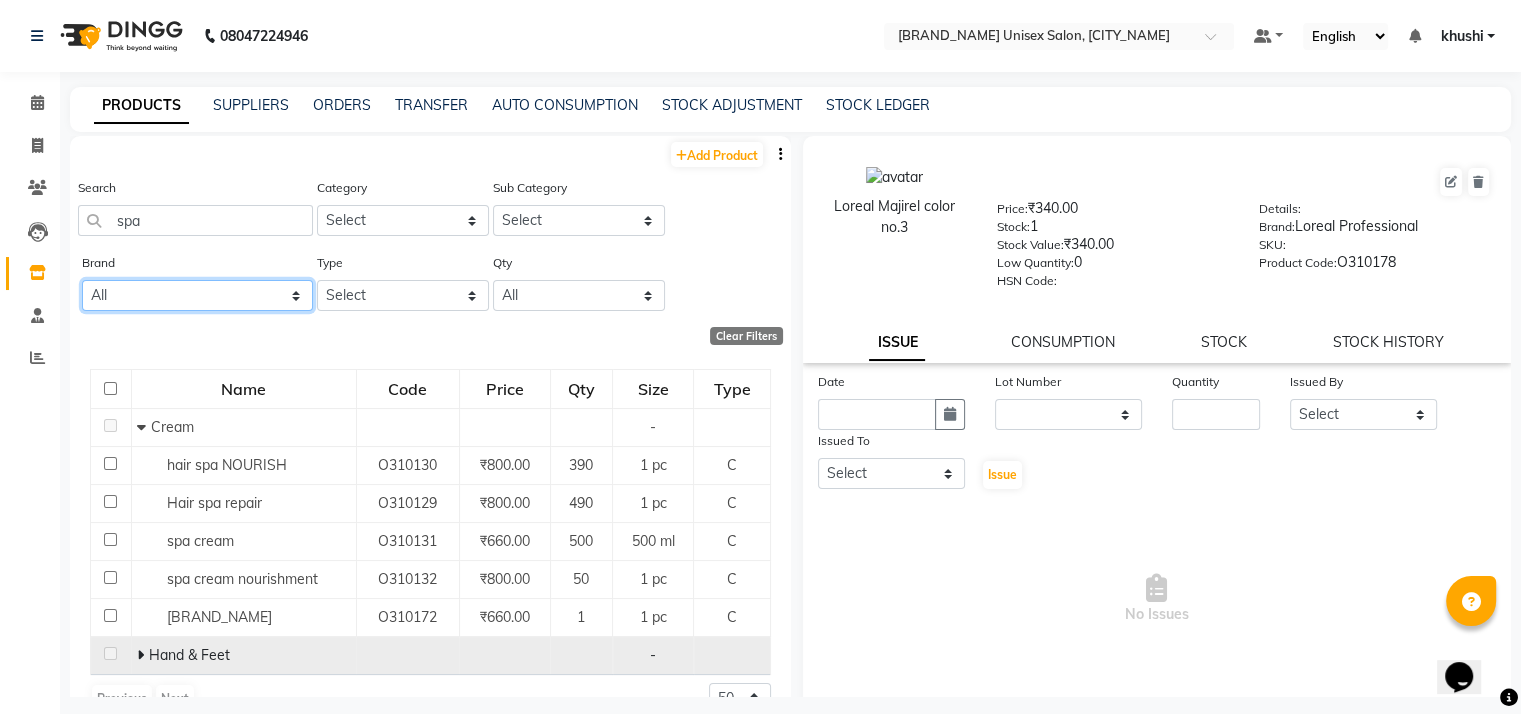 scroll, scrollTop: 38, scrollLeft: 0, axis: vertical 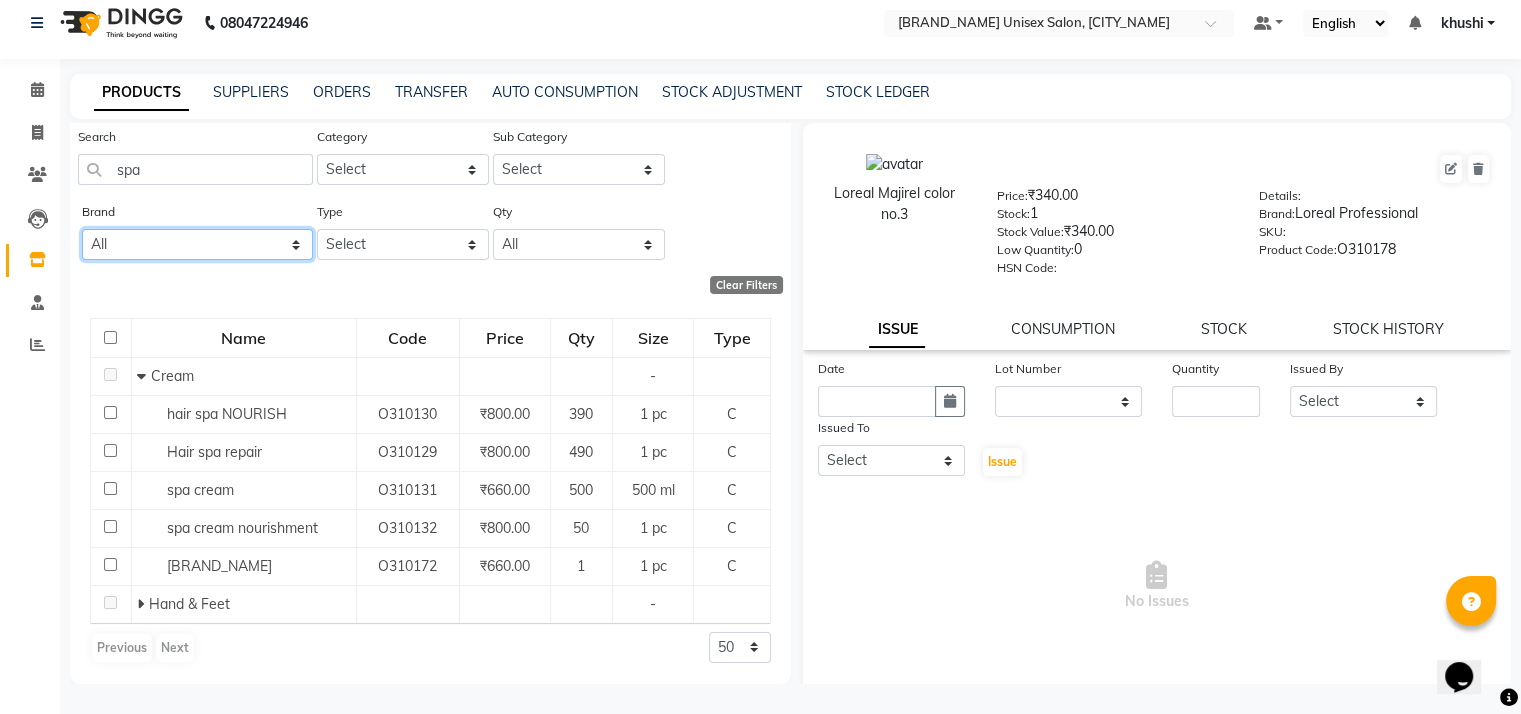 click on "[BRAND]" 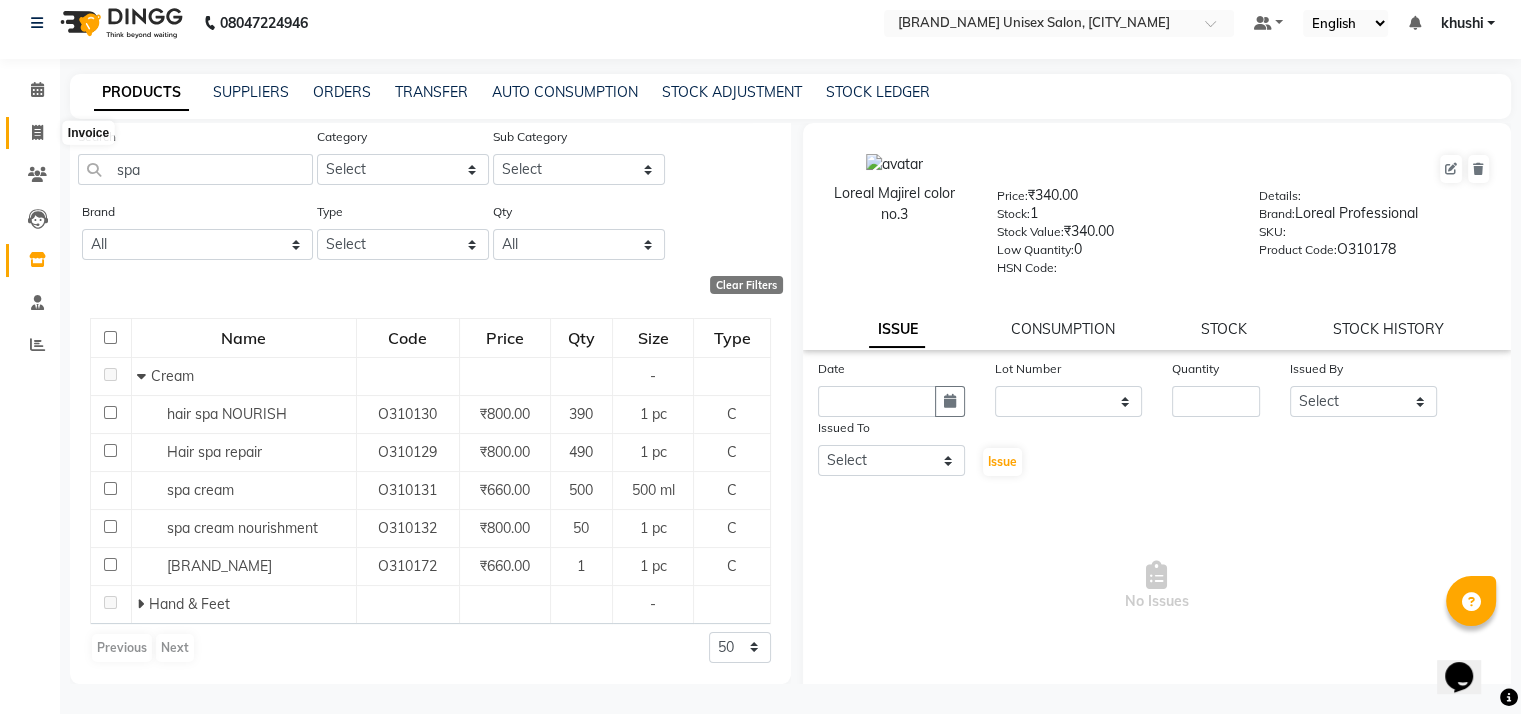 click 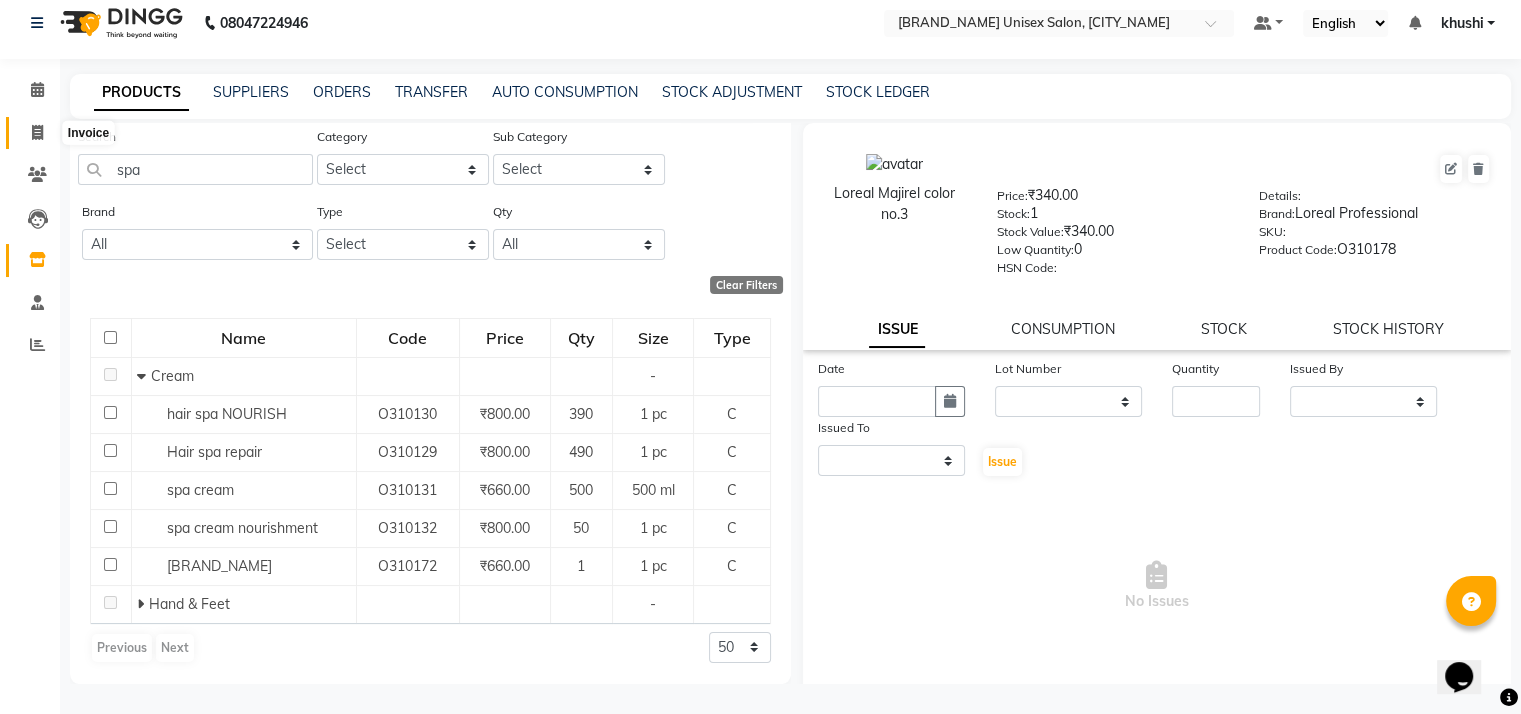 scroll, scrollTop: 0, scrollLeft: 0, axis: both 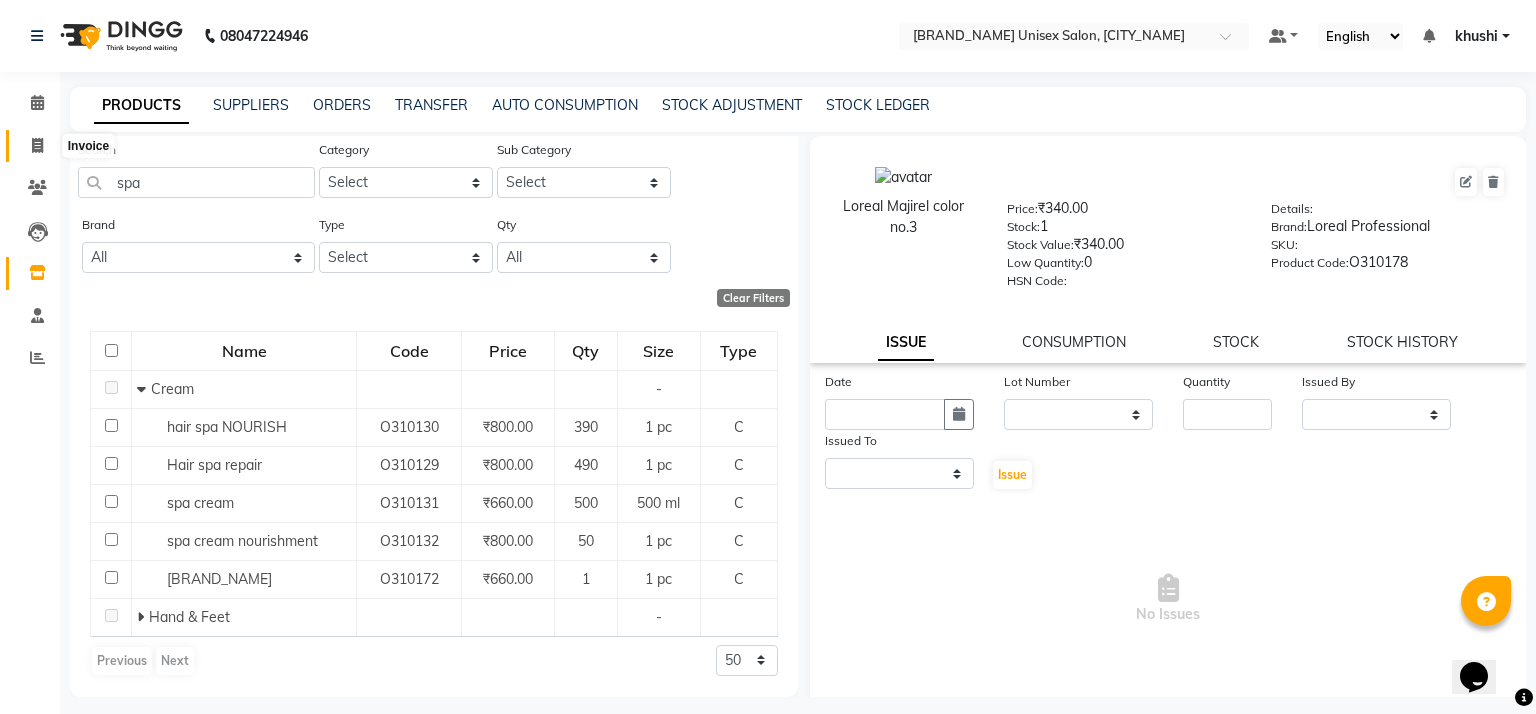 select on "6870" 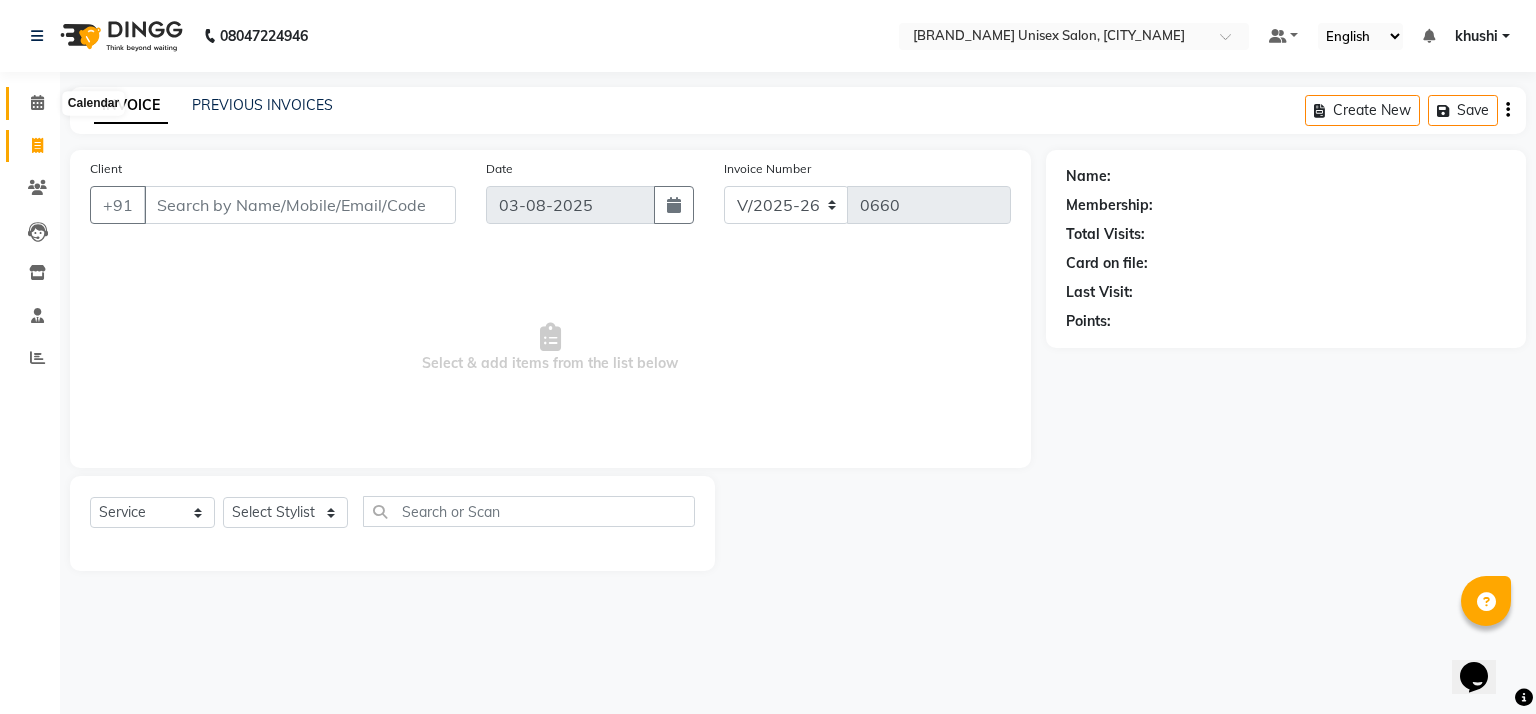 click 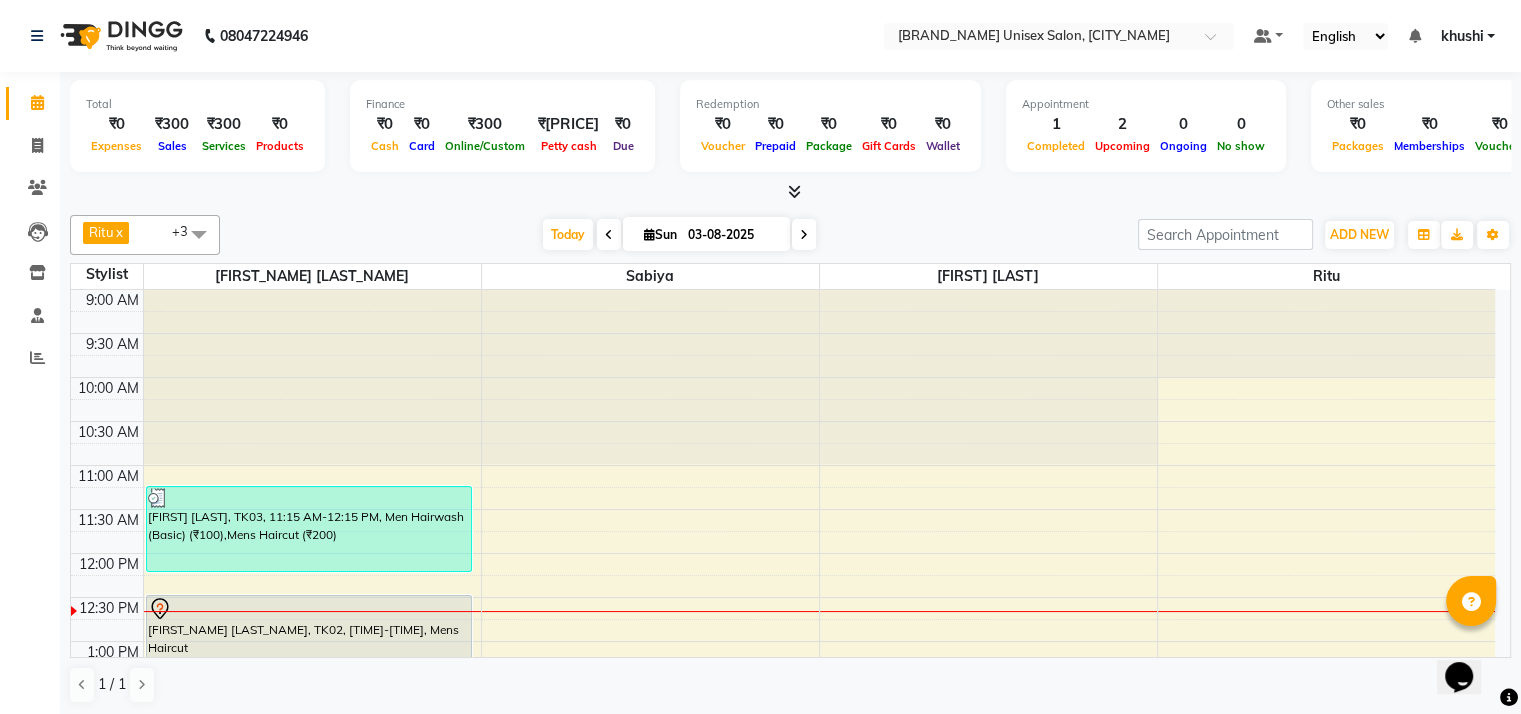 scroll, scrollTop: 152, scrollLeft: 0, axis: vertical 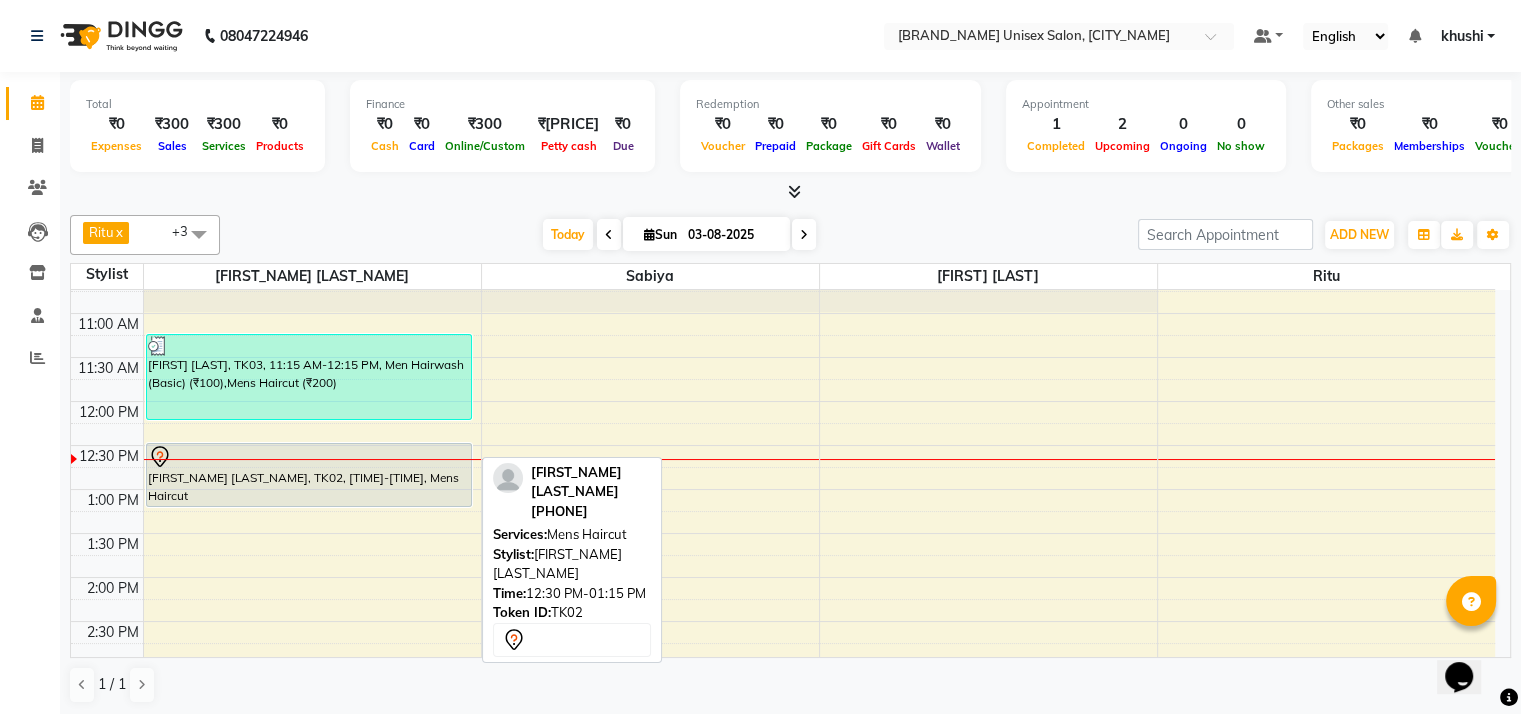 click on "[FIRST_NAME] [LAST_NAME], TK02, [TIME]-[TIME], Mens Haircut" at bounding box center [309, 475] 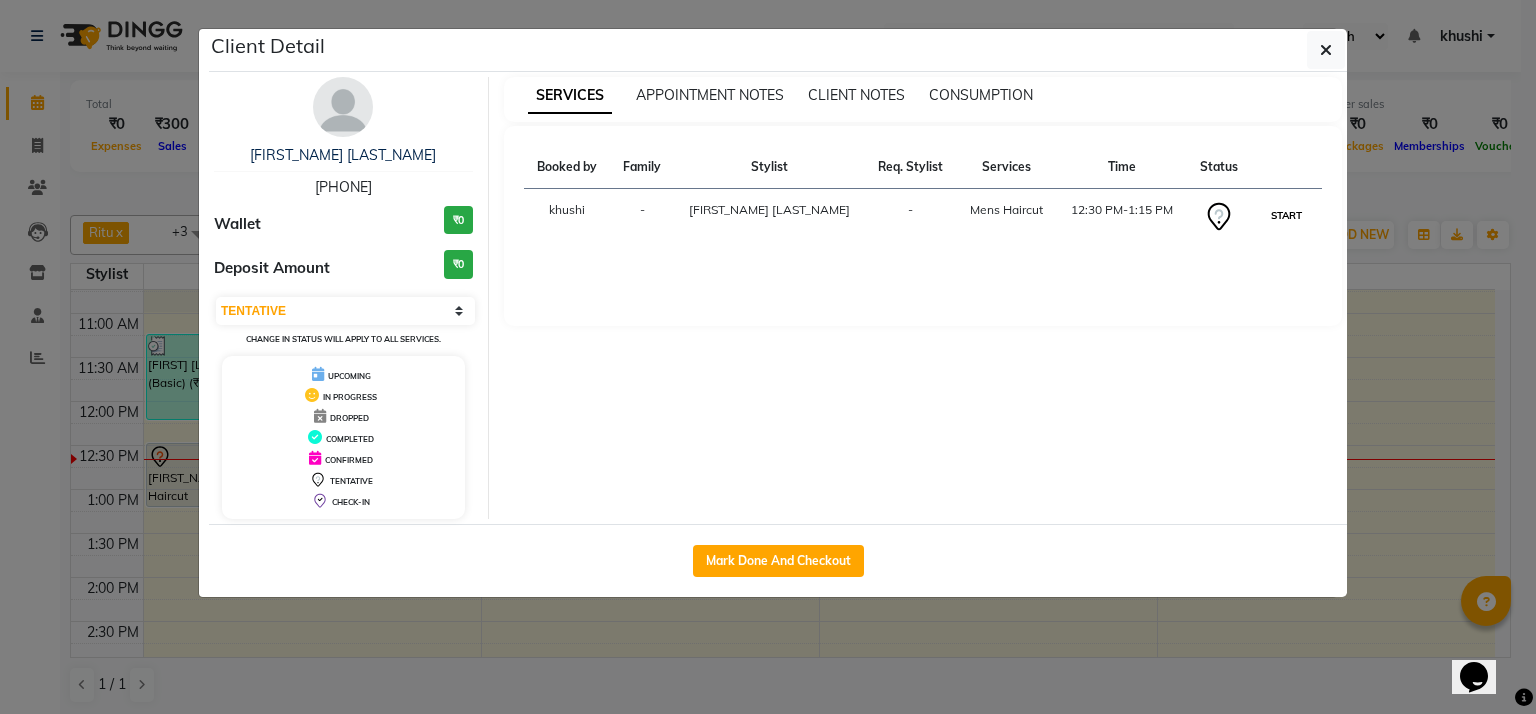 click on "START" at bounding box center [1286, 215] 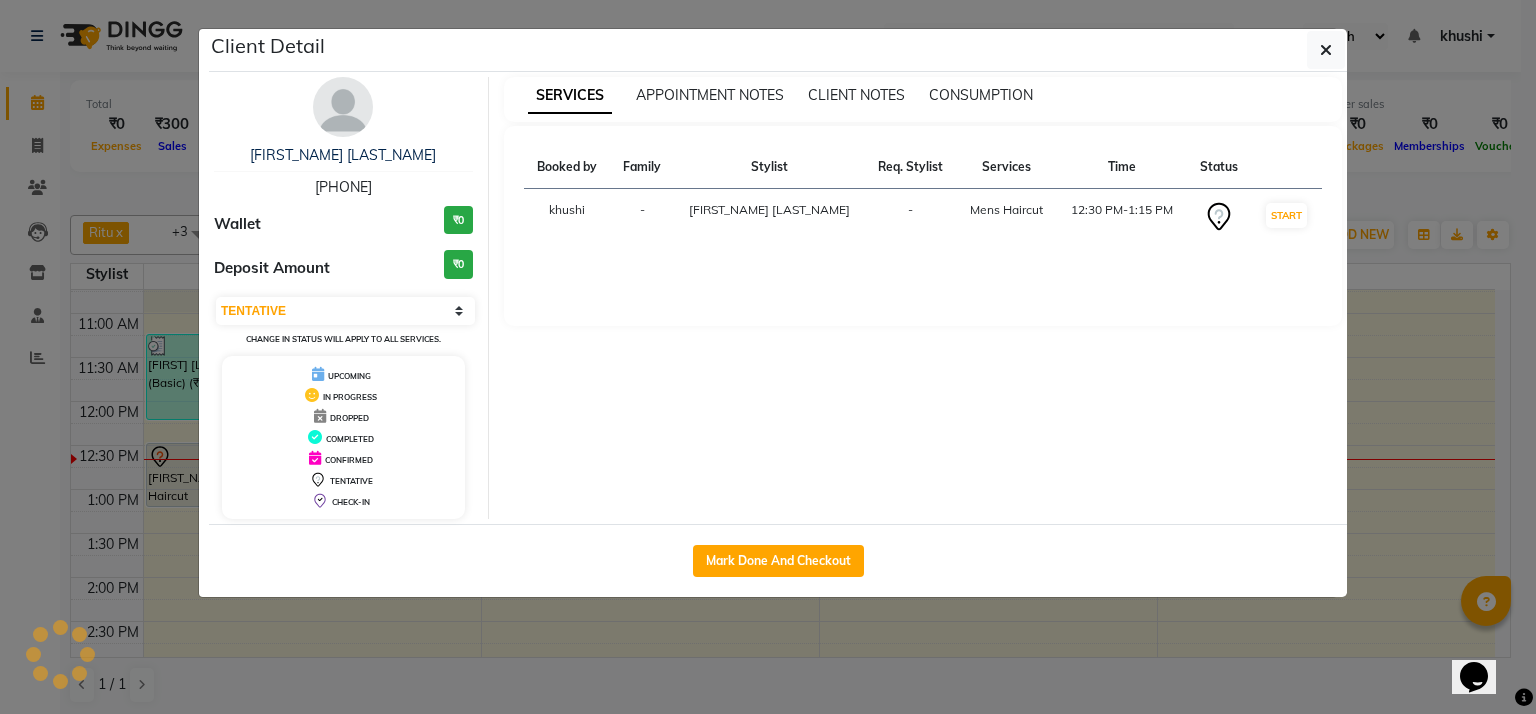 select on "1" 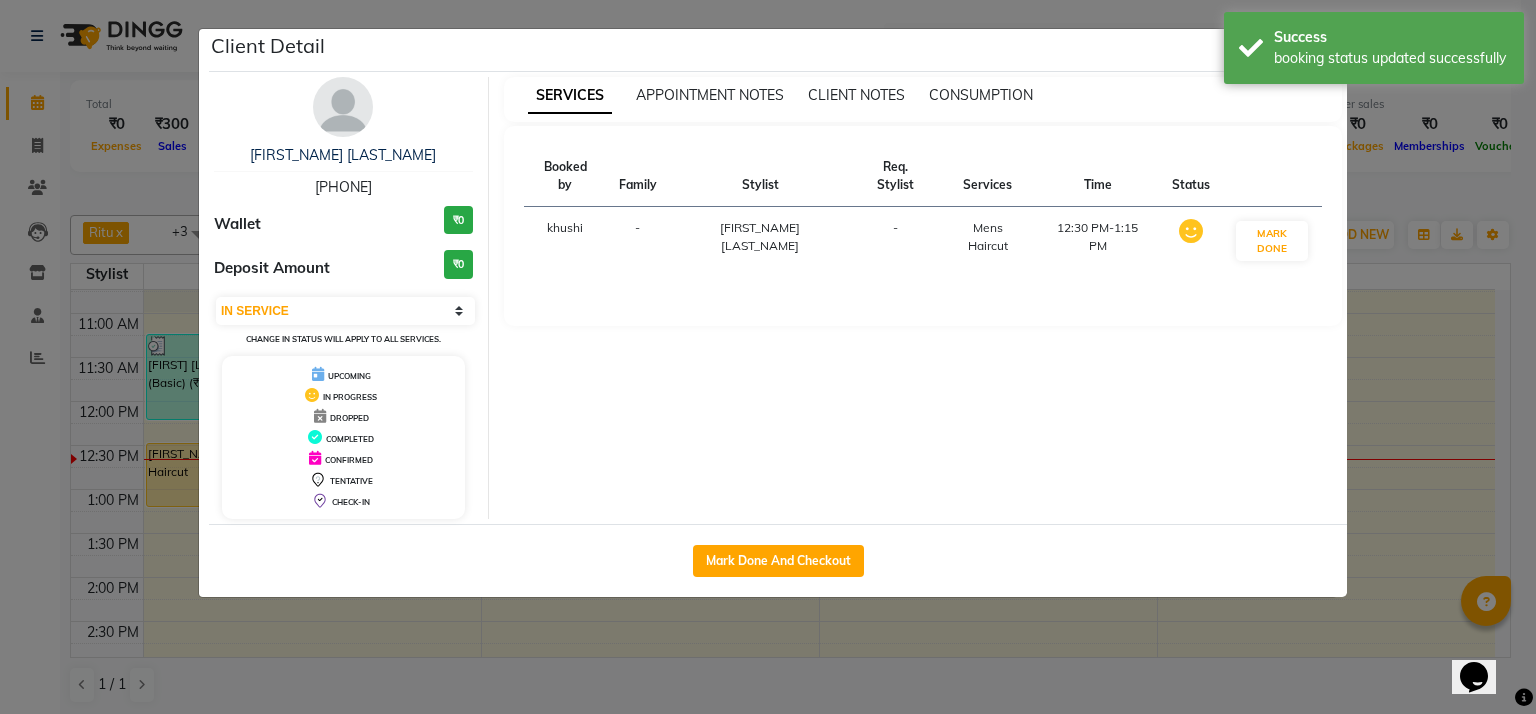 click on "Client Detail  [FIRST_NAME] [LAST_NAME]   [PHONE] Wallet ₹0 Deposit Amount  ₹0  Select IN SERVICE CONFIRMED TENTATIVE CHECK IN MARK DONE DROPPED UPCOMING Change in status will apply to all services. UPCOMING IN PROGRESS DROPPED COMPLETED CONFIRMED TENTATIVE CHECK-IN SERVICES APPOINTMENT NOTES CLIENT NOTES CONSUMPTION Booked by Family Stylist Req. Stylist Services Time Status  [LAST_NAME]  - [LAST_NAME] [LAST_NAME] -  Mens Haircut    [TIME]-[TIME]   MARK DONE   Mark Done And Checkout" 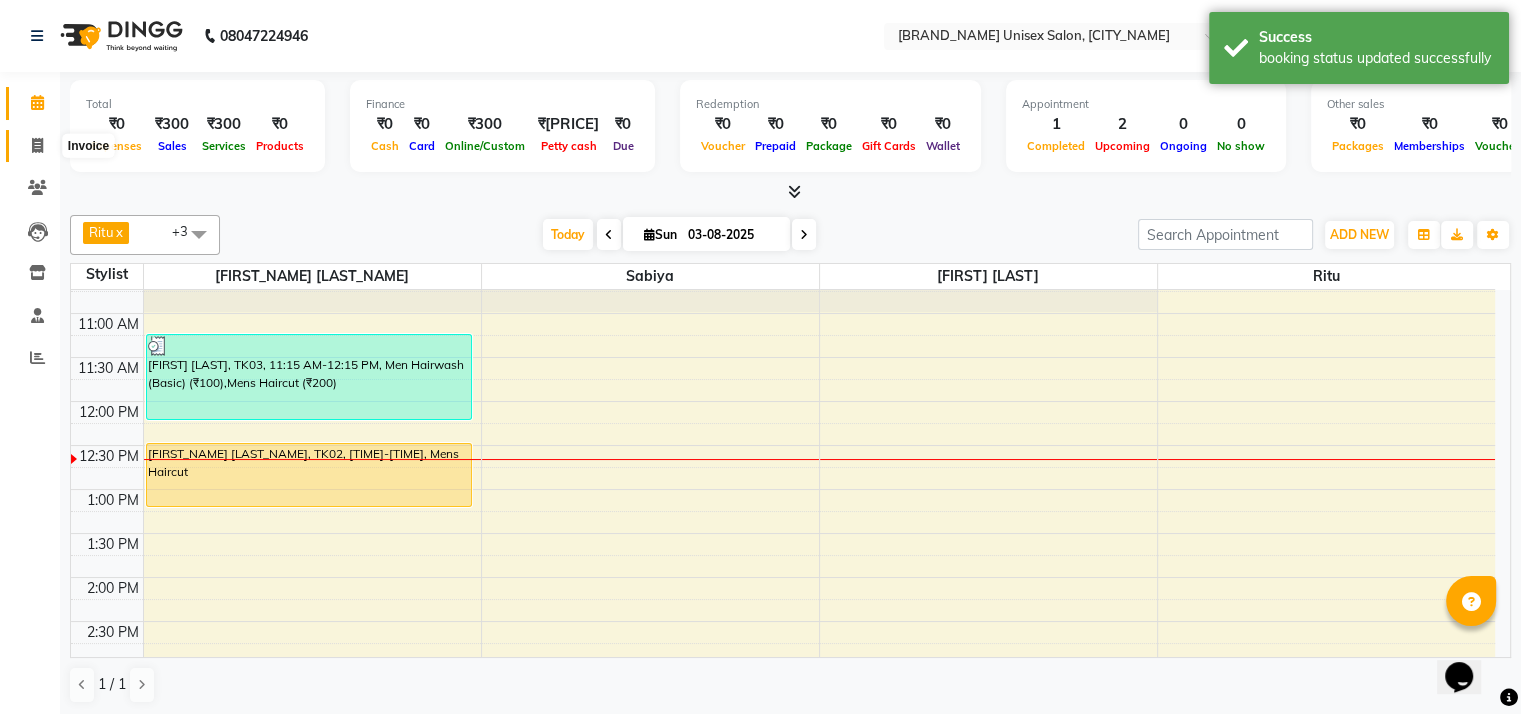 click 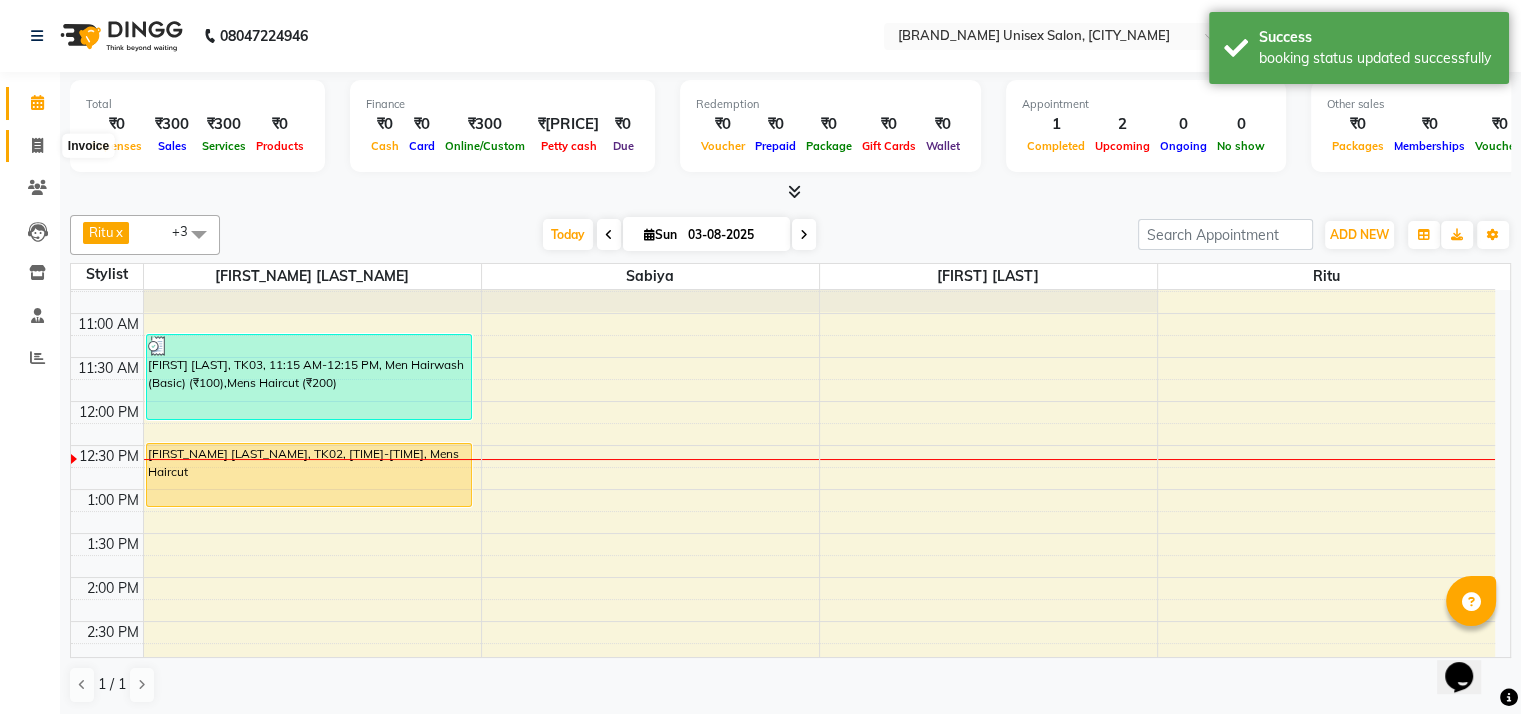 select on "service" 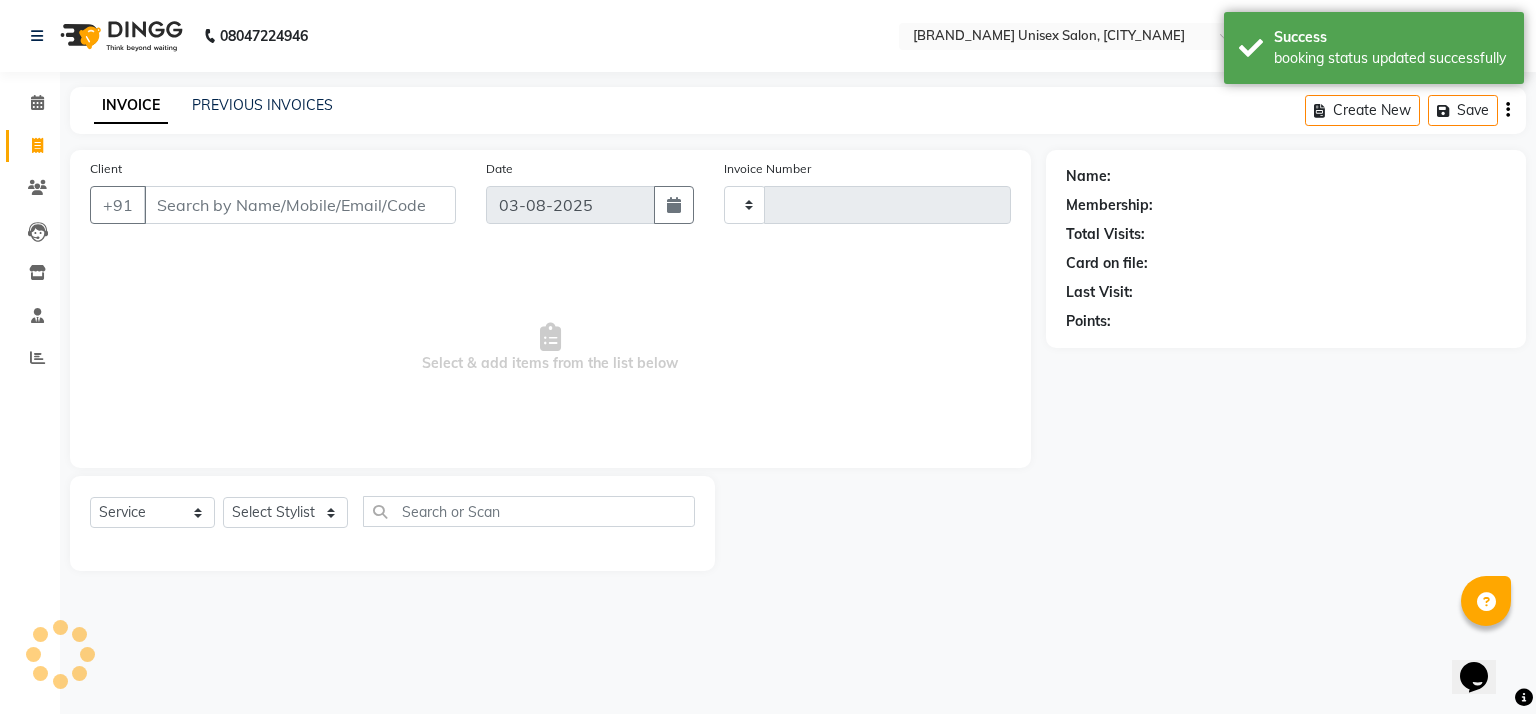 type on "0660" 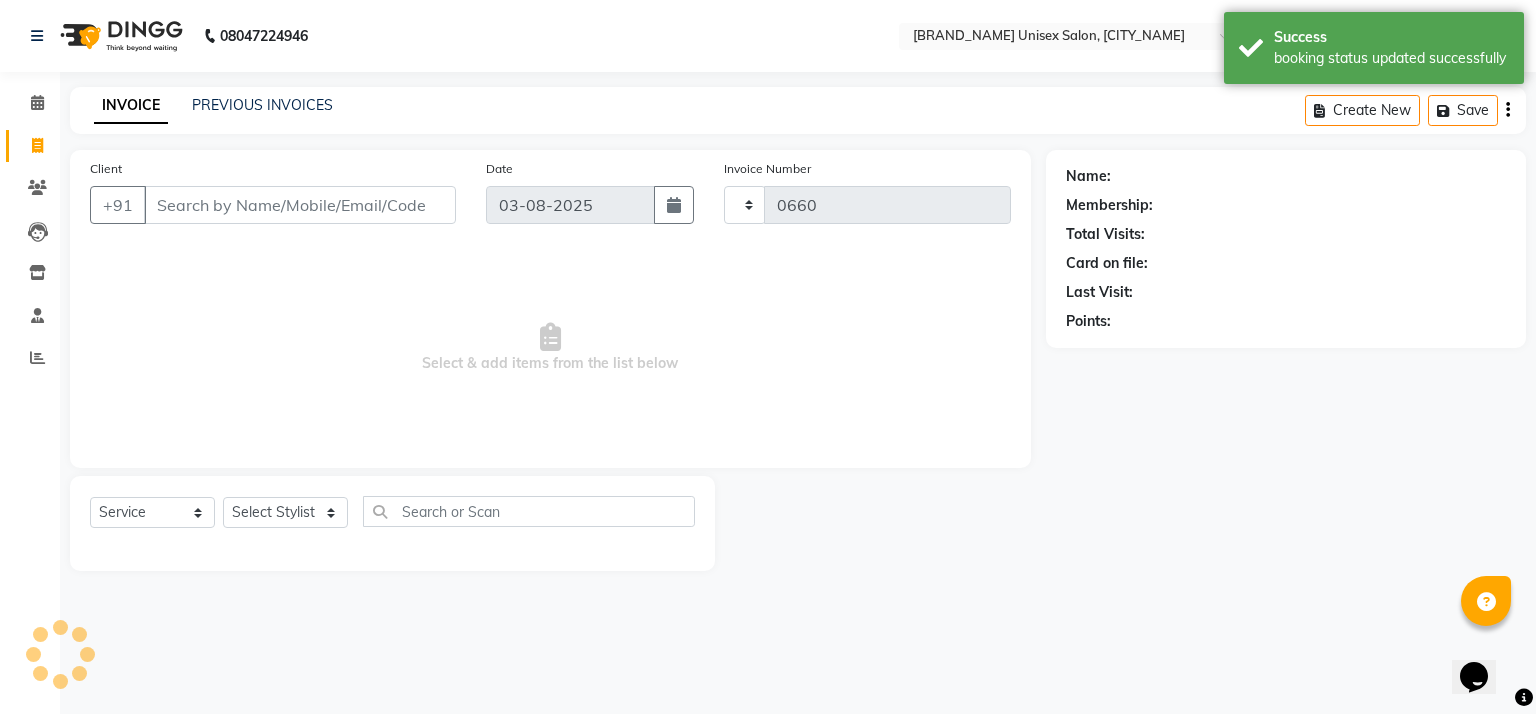 select on "6870" 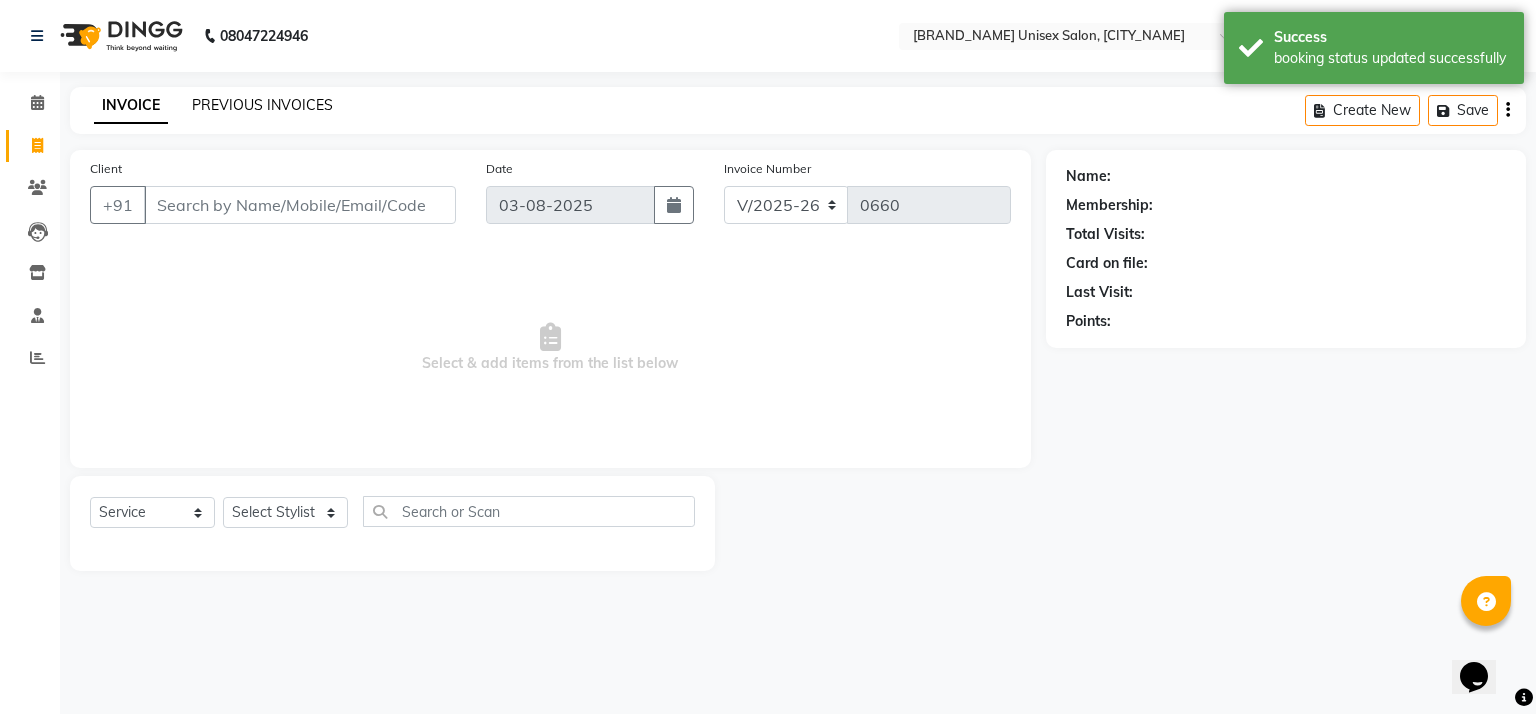 click on "PREVIOUS INVOICES" 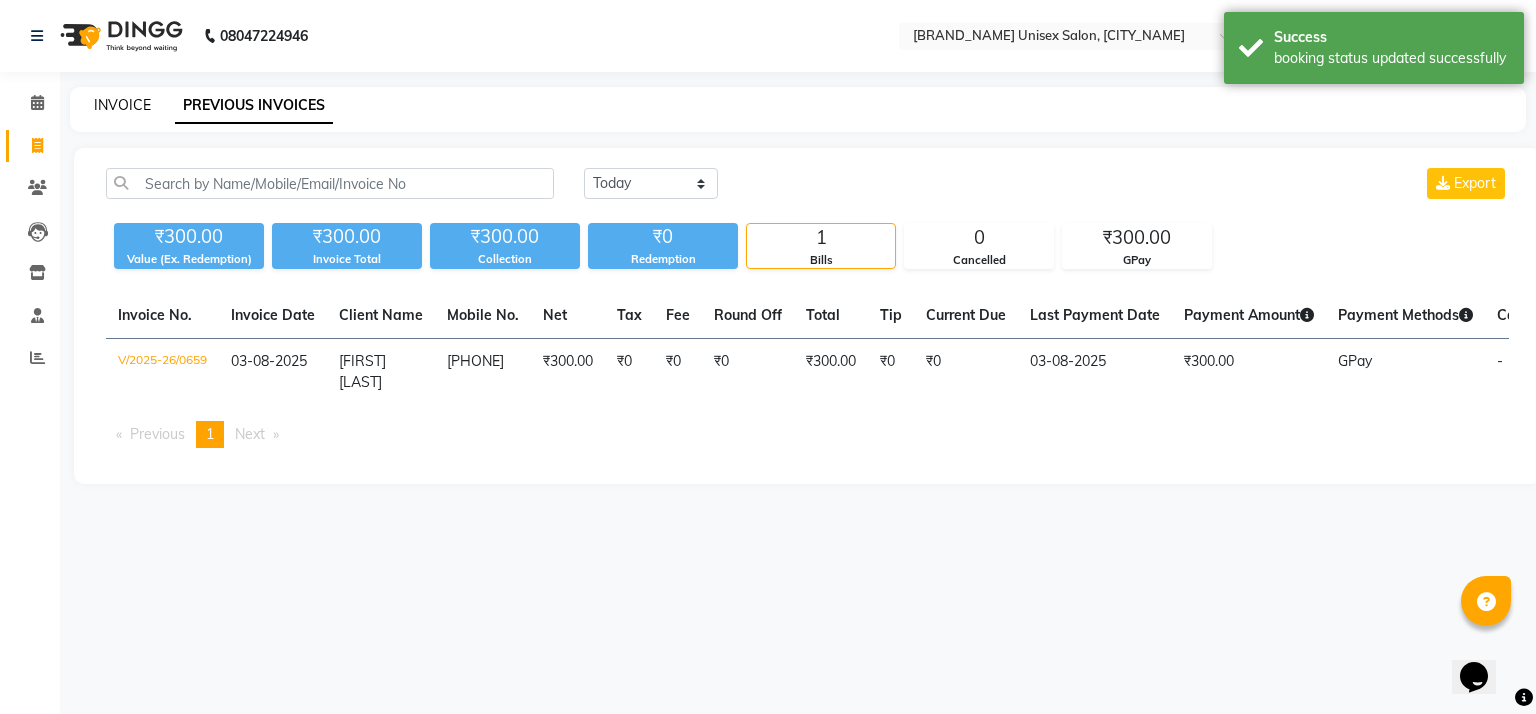 click on "INVOICE" 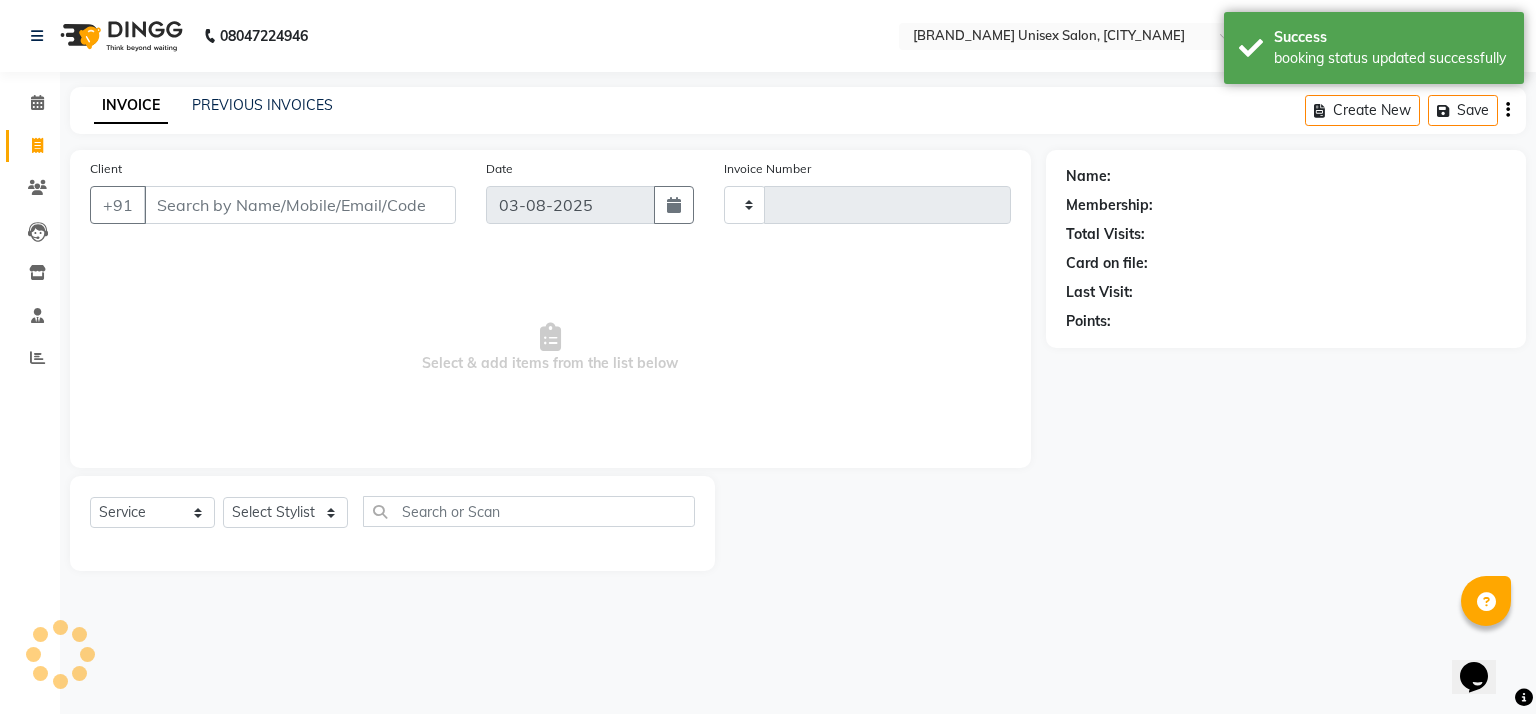 type on "0660" 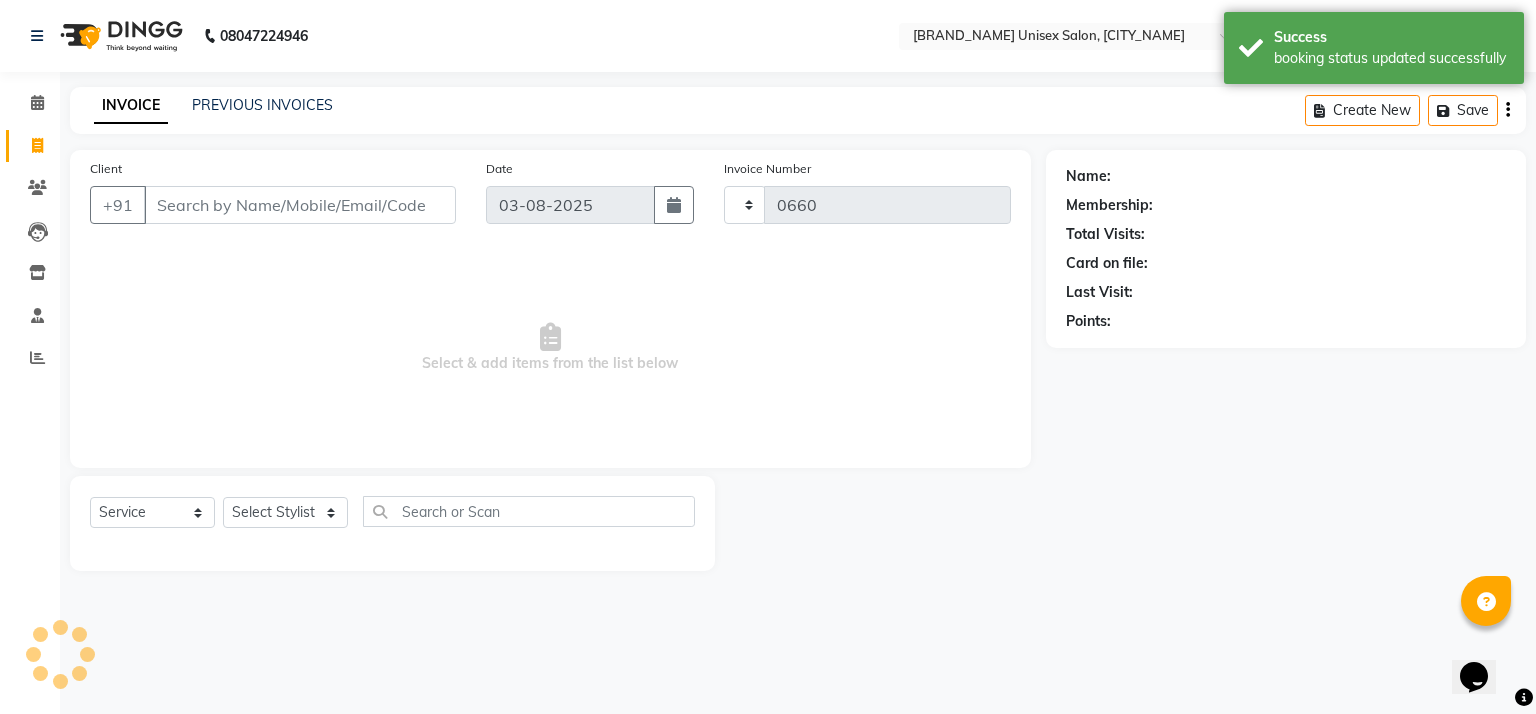 select on "6870" 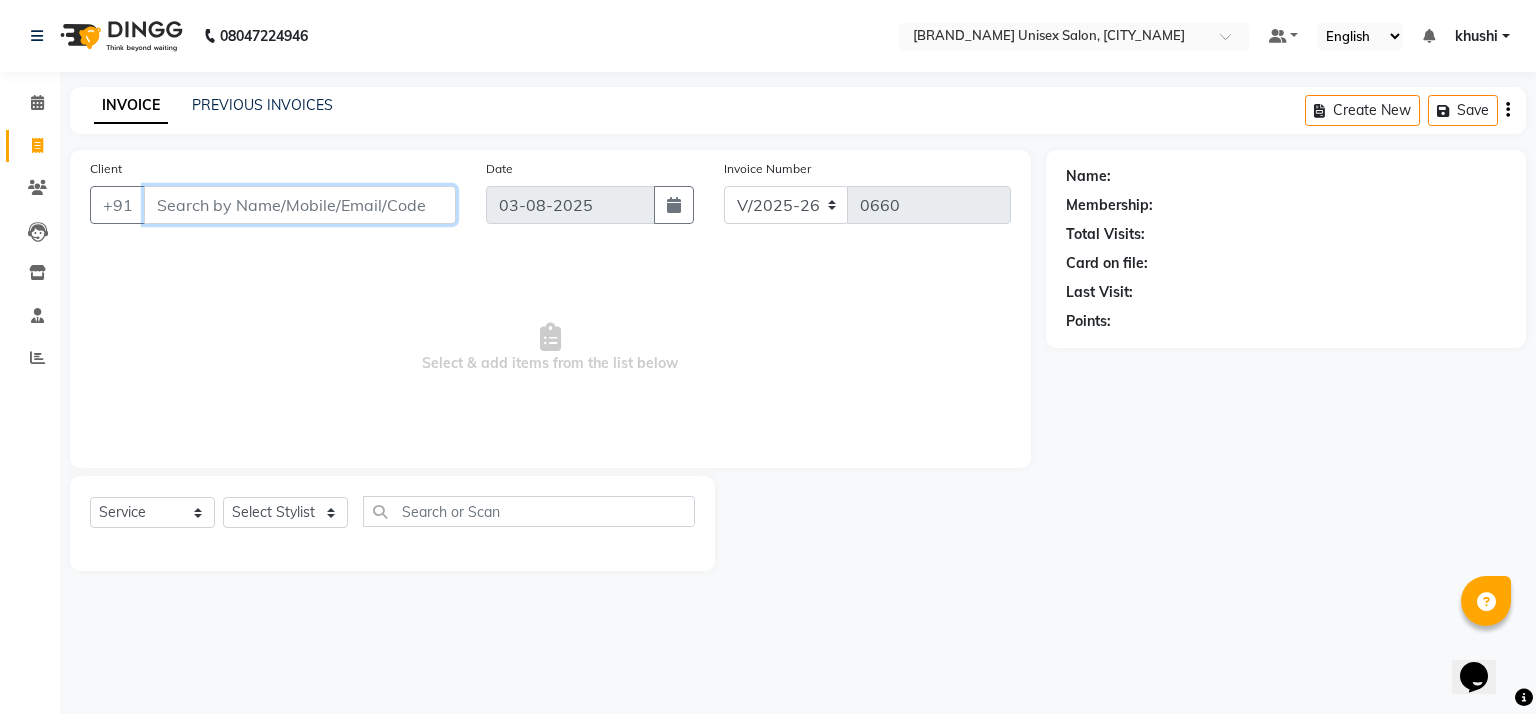 click on "Client" at bounding box center [300, 205] 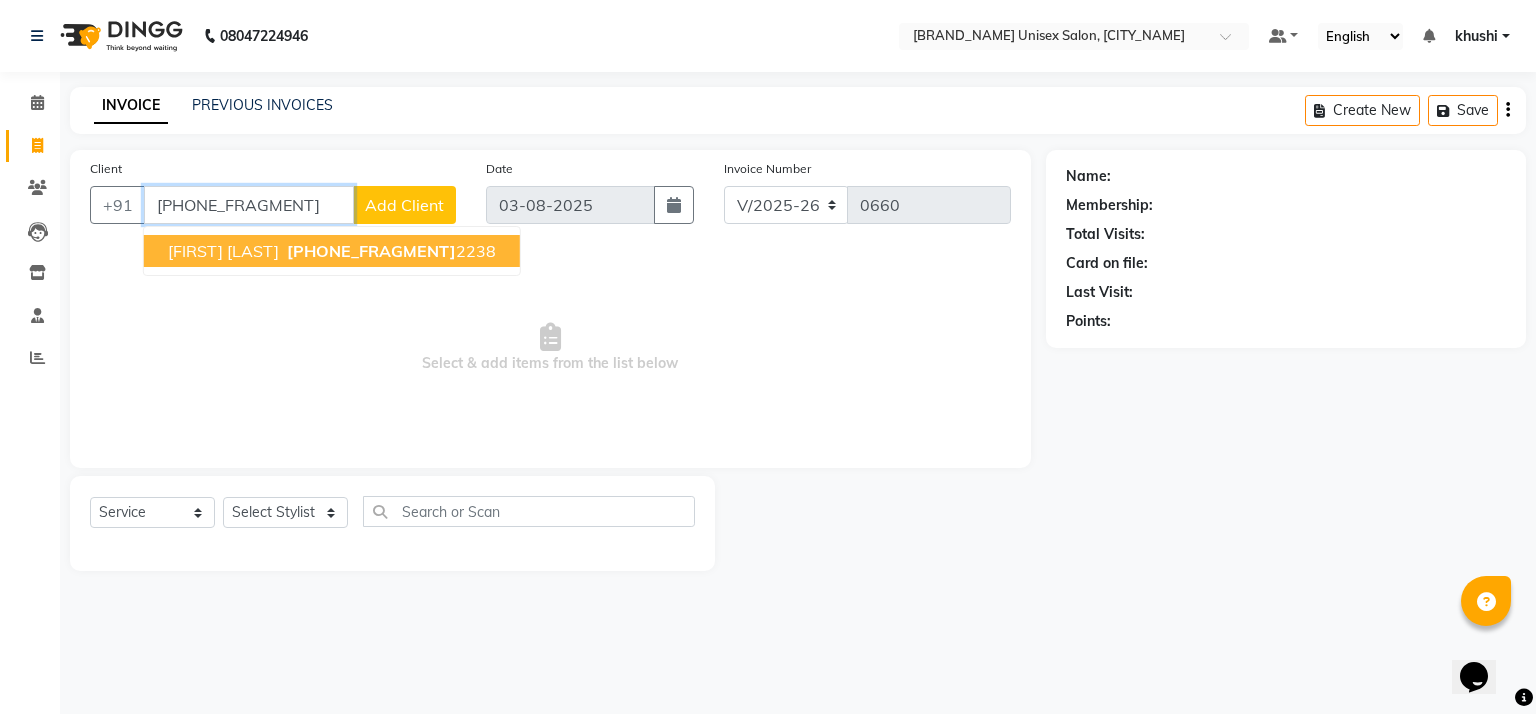 click on "[FIRST] [LAST]" at bounding box center (223, 251) 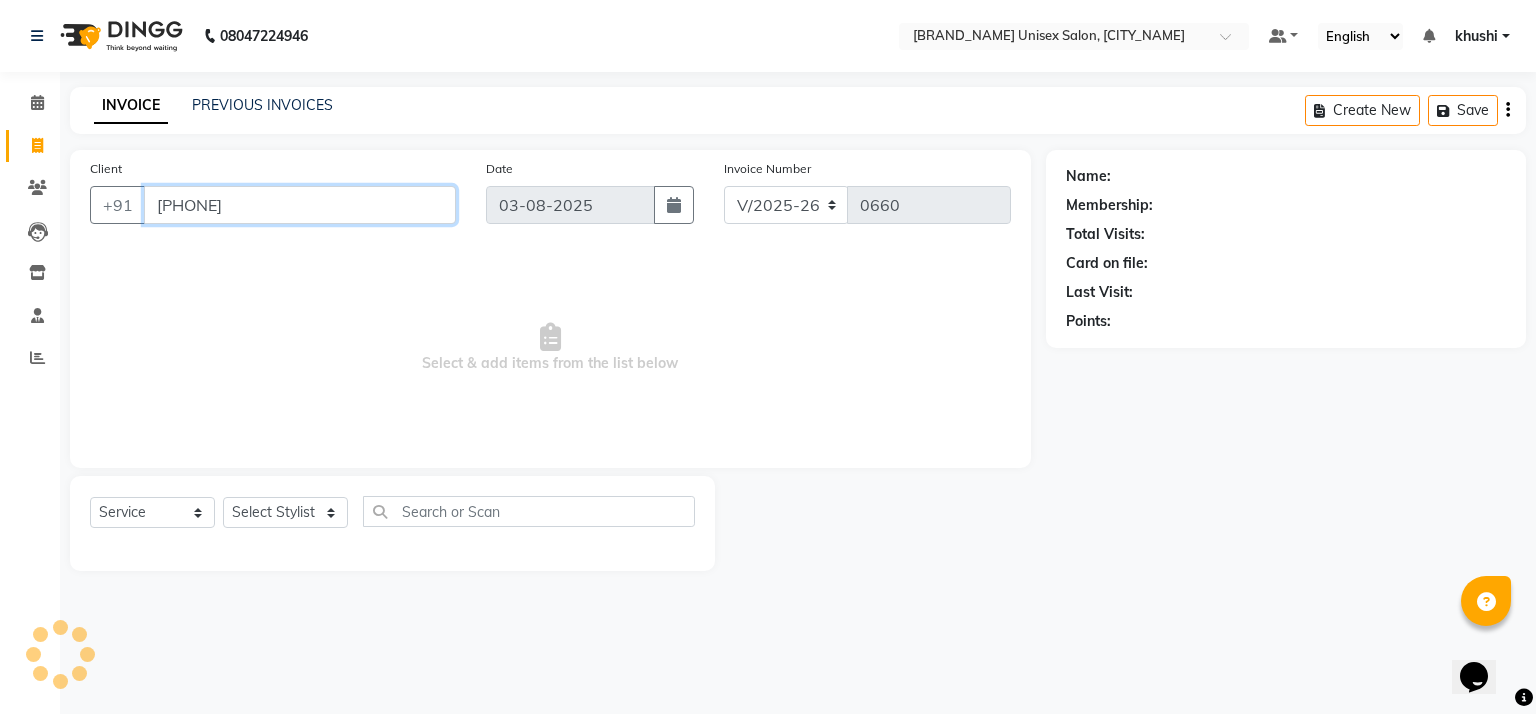 type on "[PHONE]" 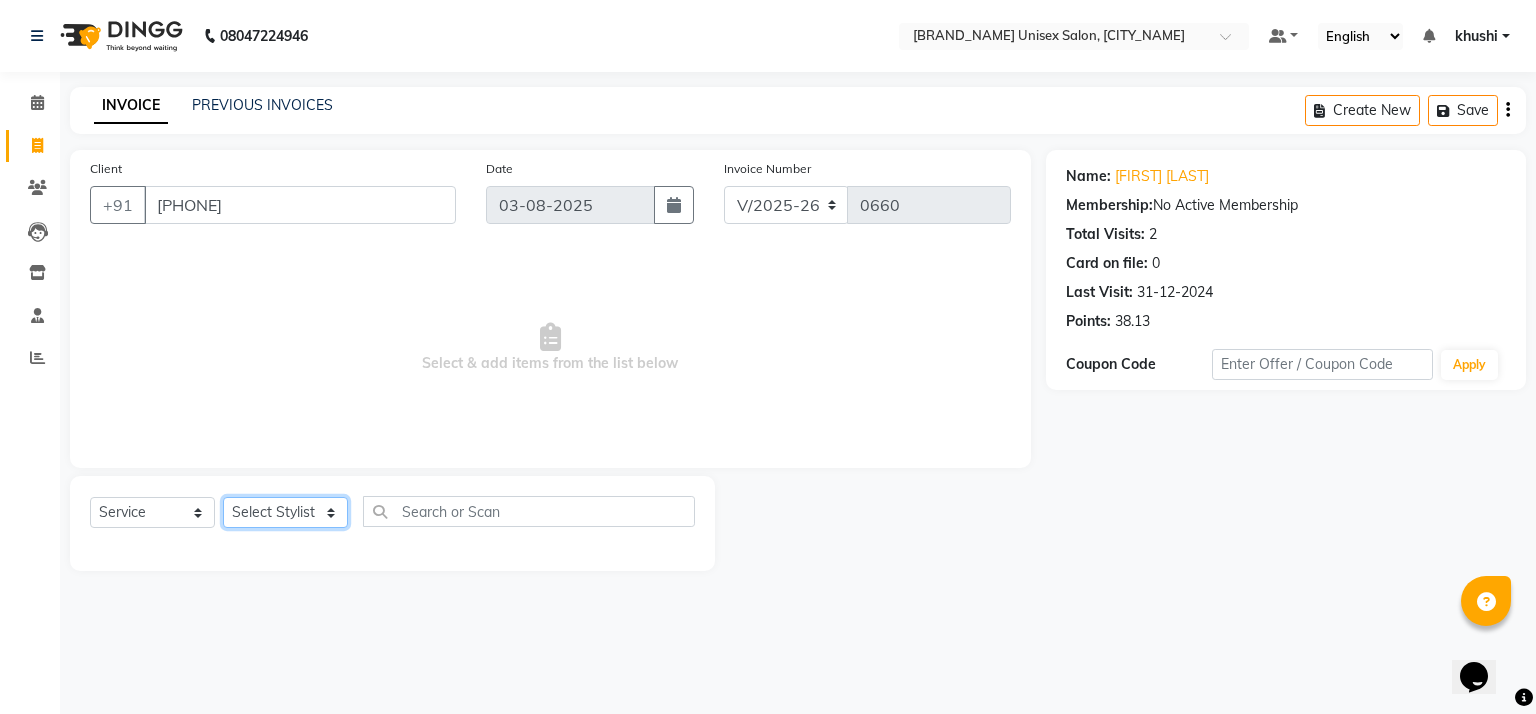 click on "Select Stylist [LAST_NAME] [LAST_NAME] [LAST_NAME] [LAST_NAME] [LAST_NAME] [LAST_NAME]" 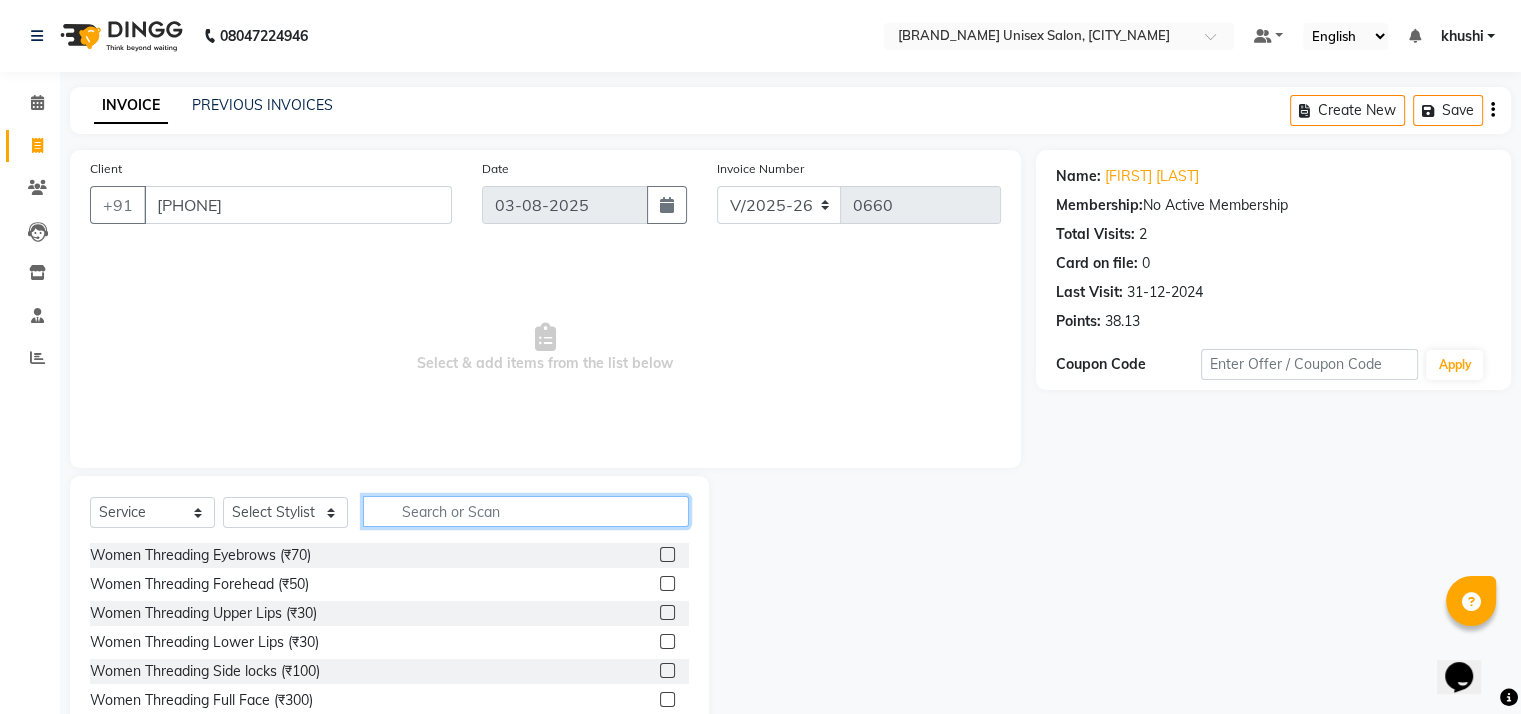 click 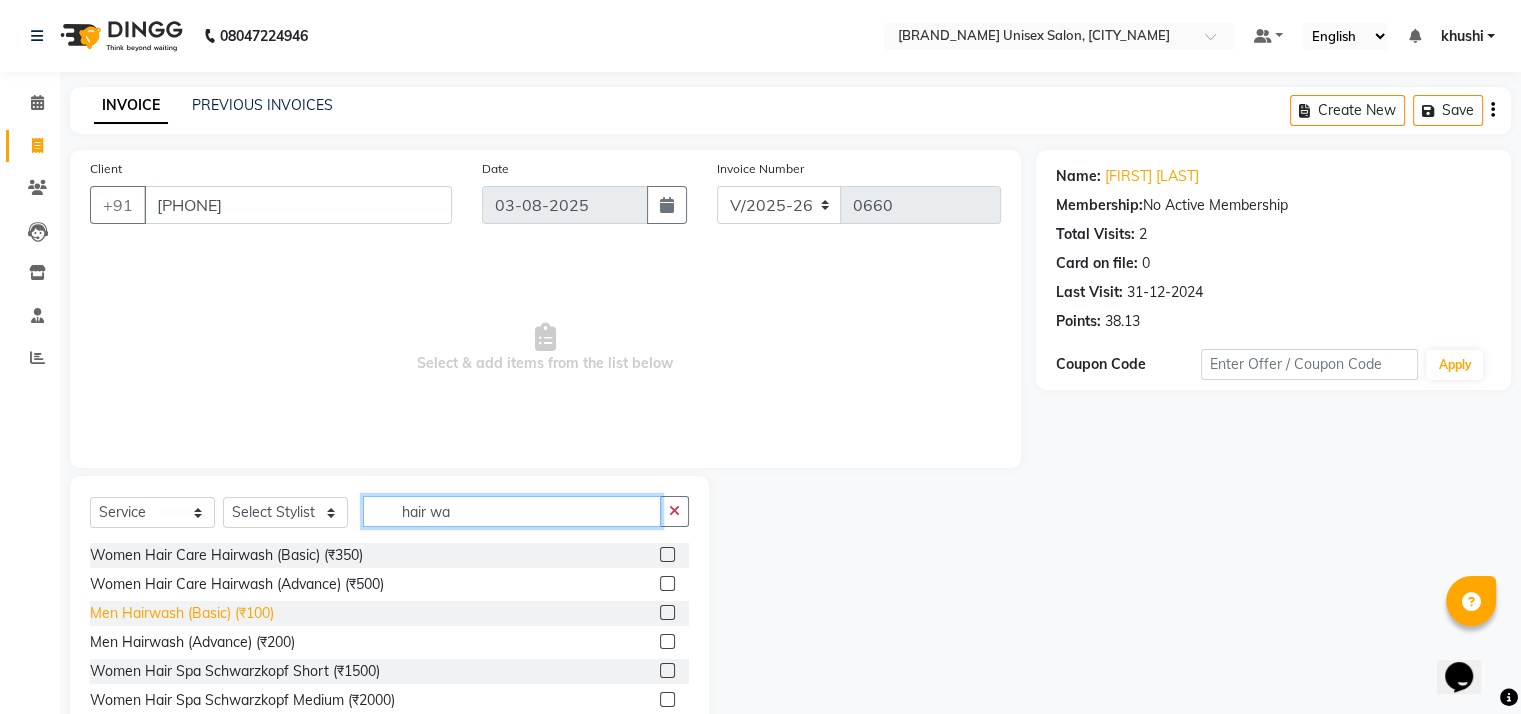type on "hair wa" 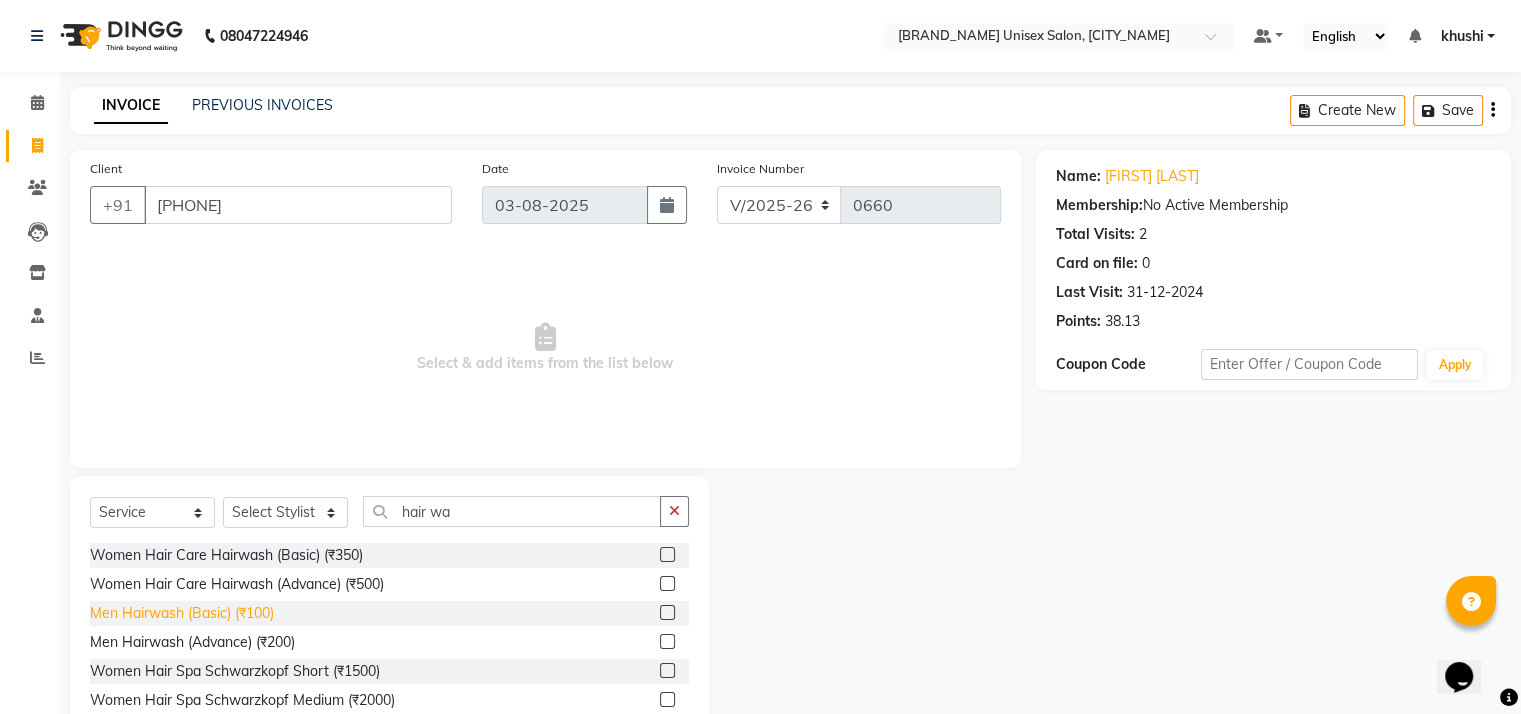 click on "Men Hairwash (Basic) (₹100)" 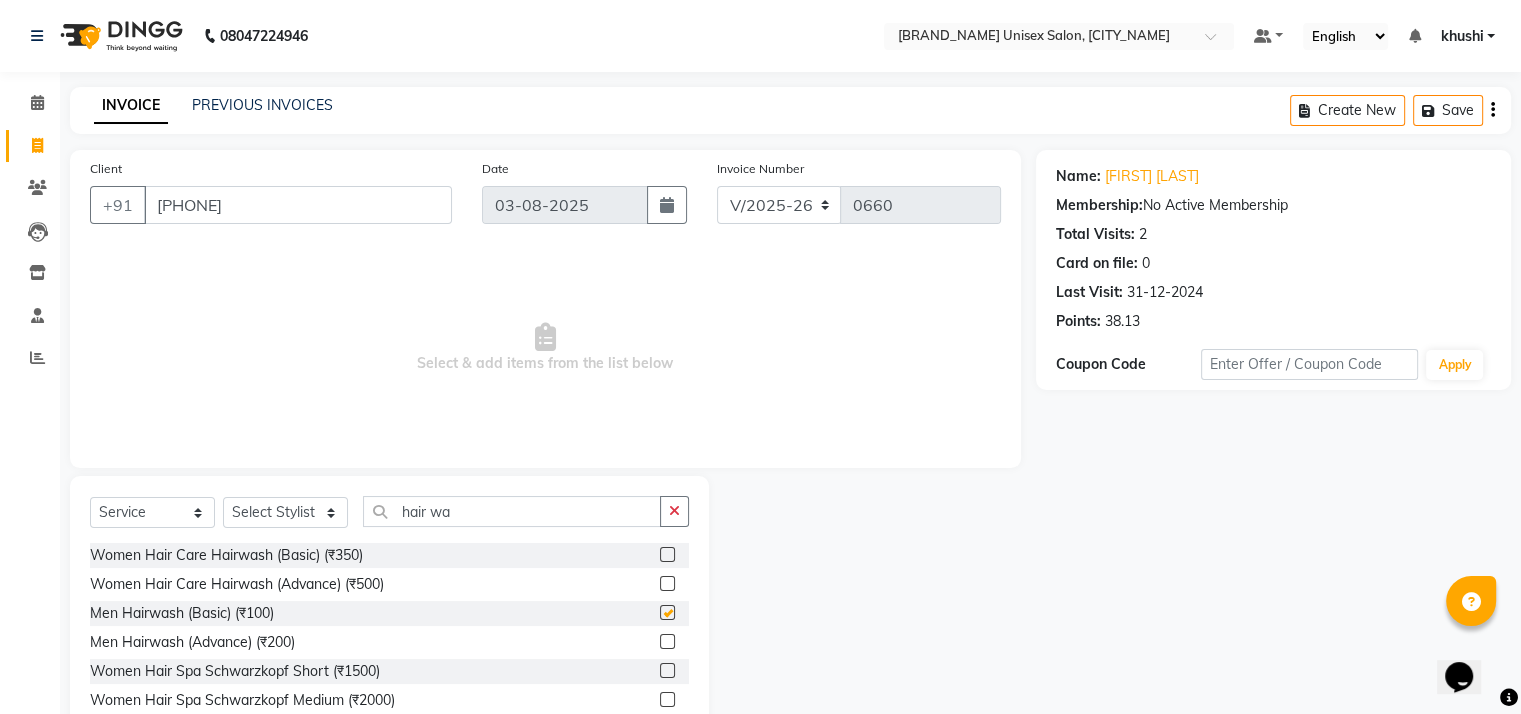 checkbox on "false" 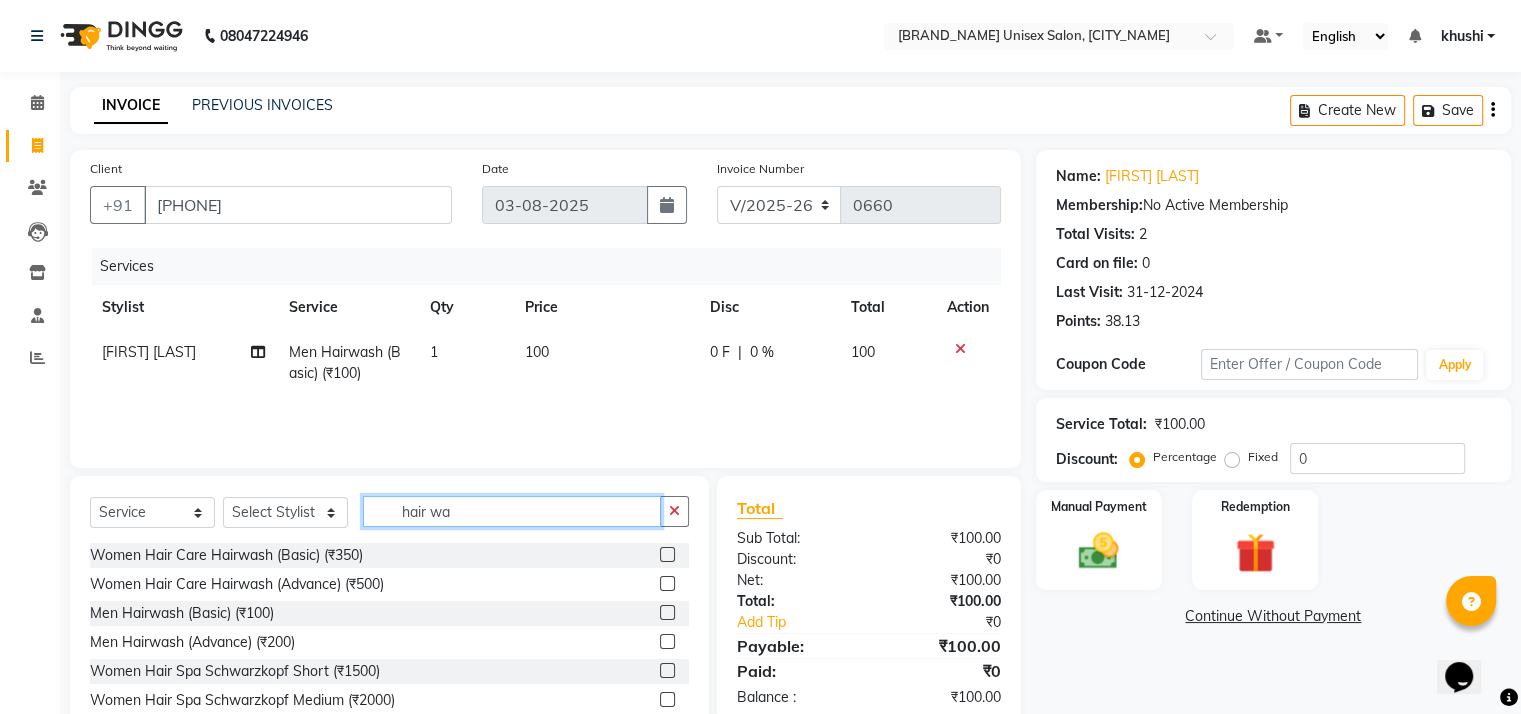click on "hair wa" 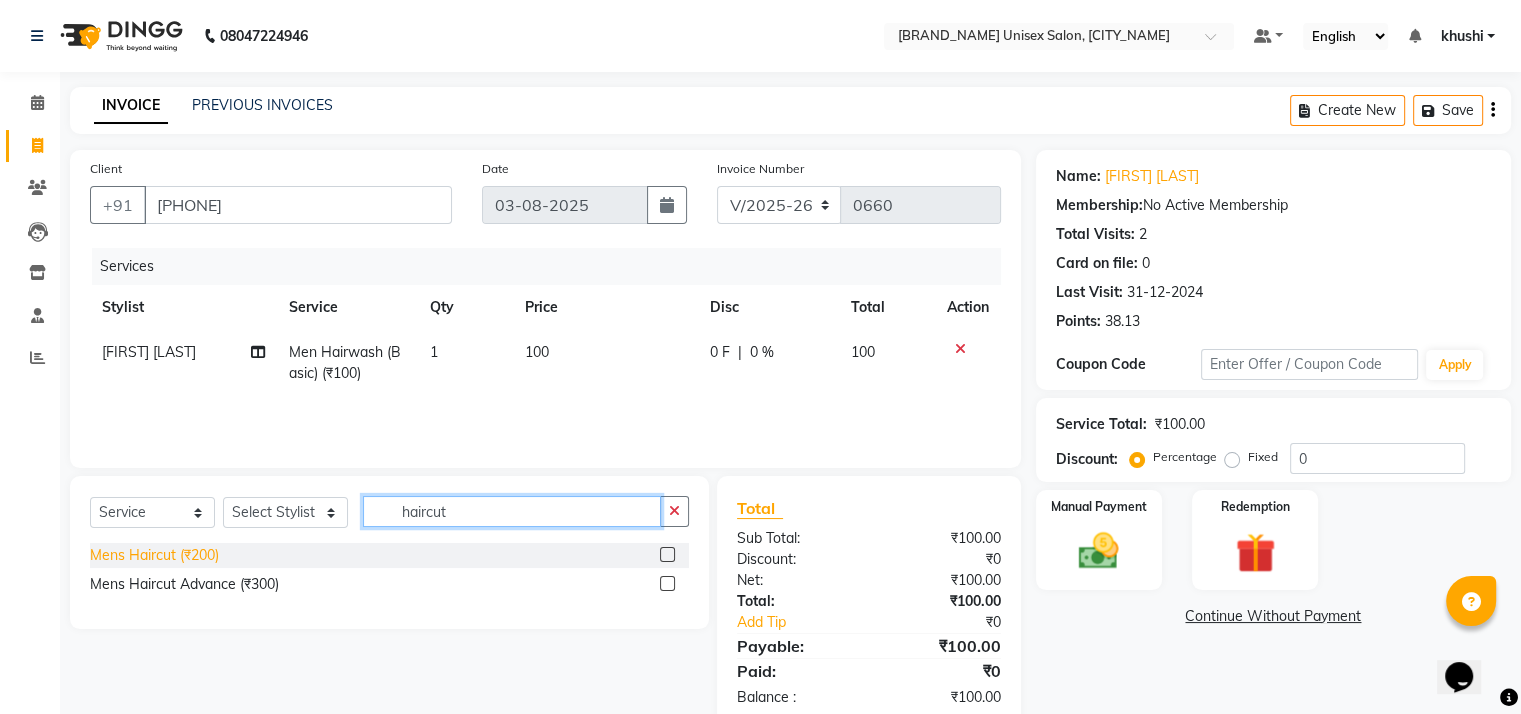 type on "haircut" 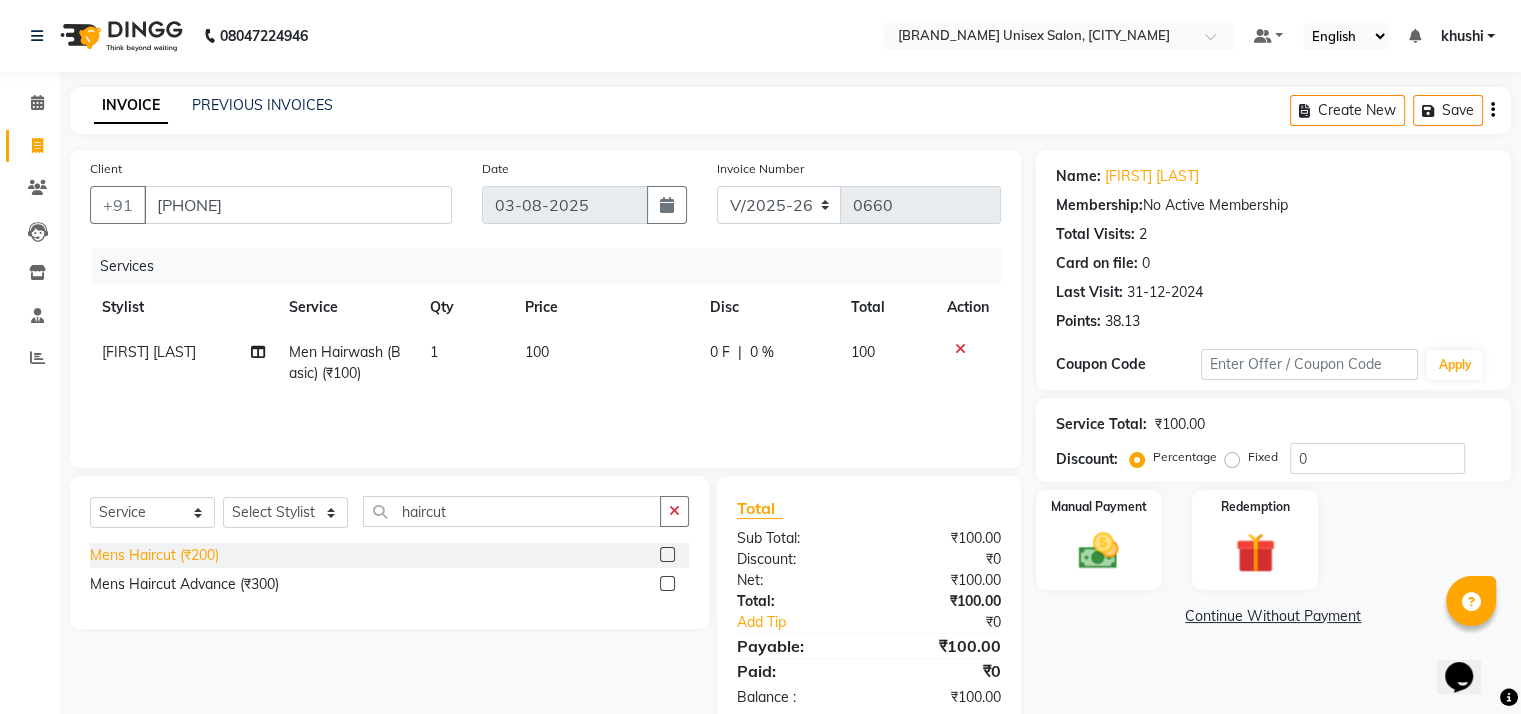 click on "Mens Haircut  (₹200)" 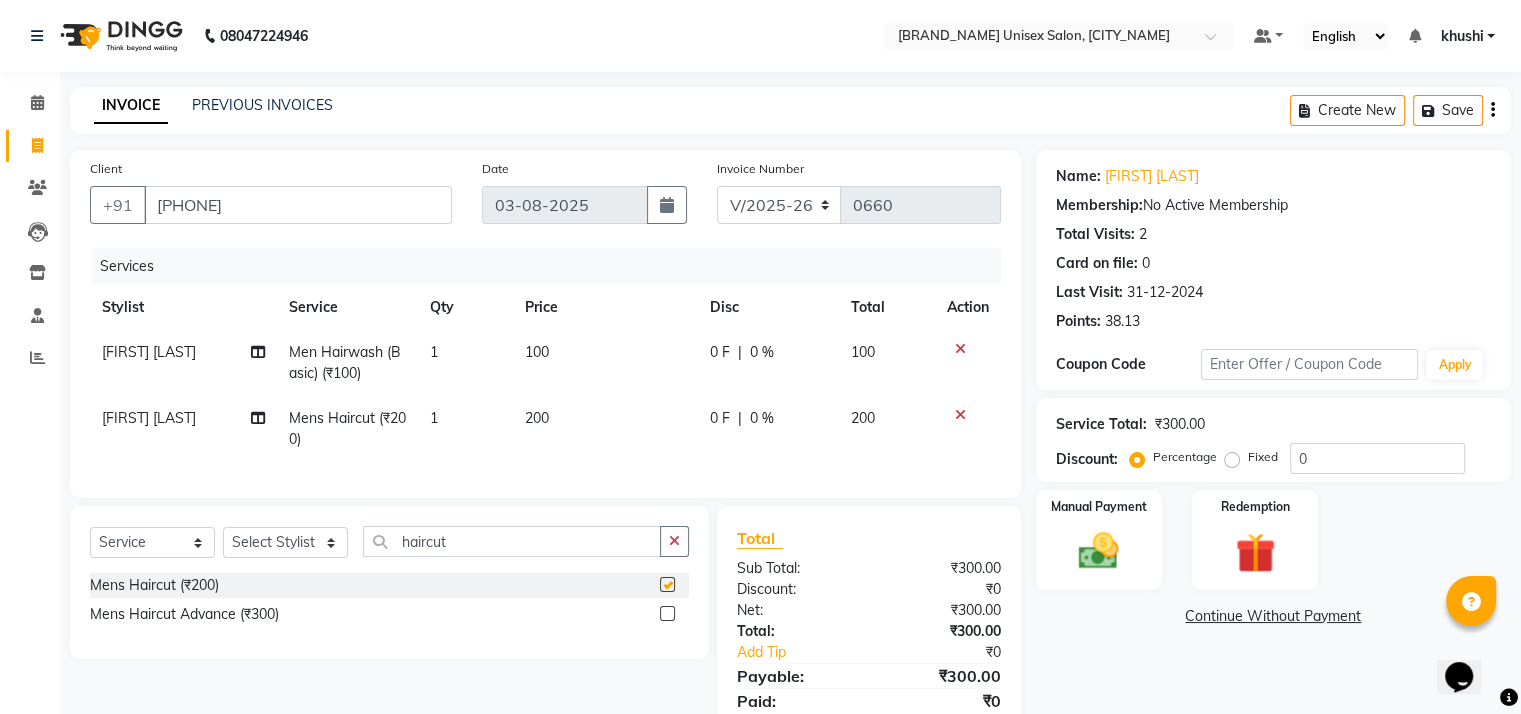 checkbox on "false" 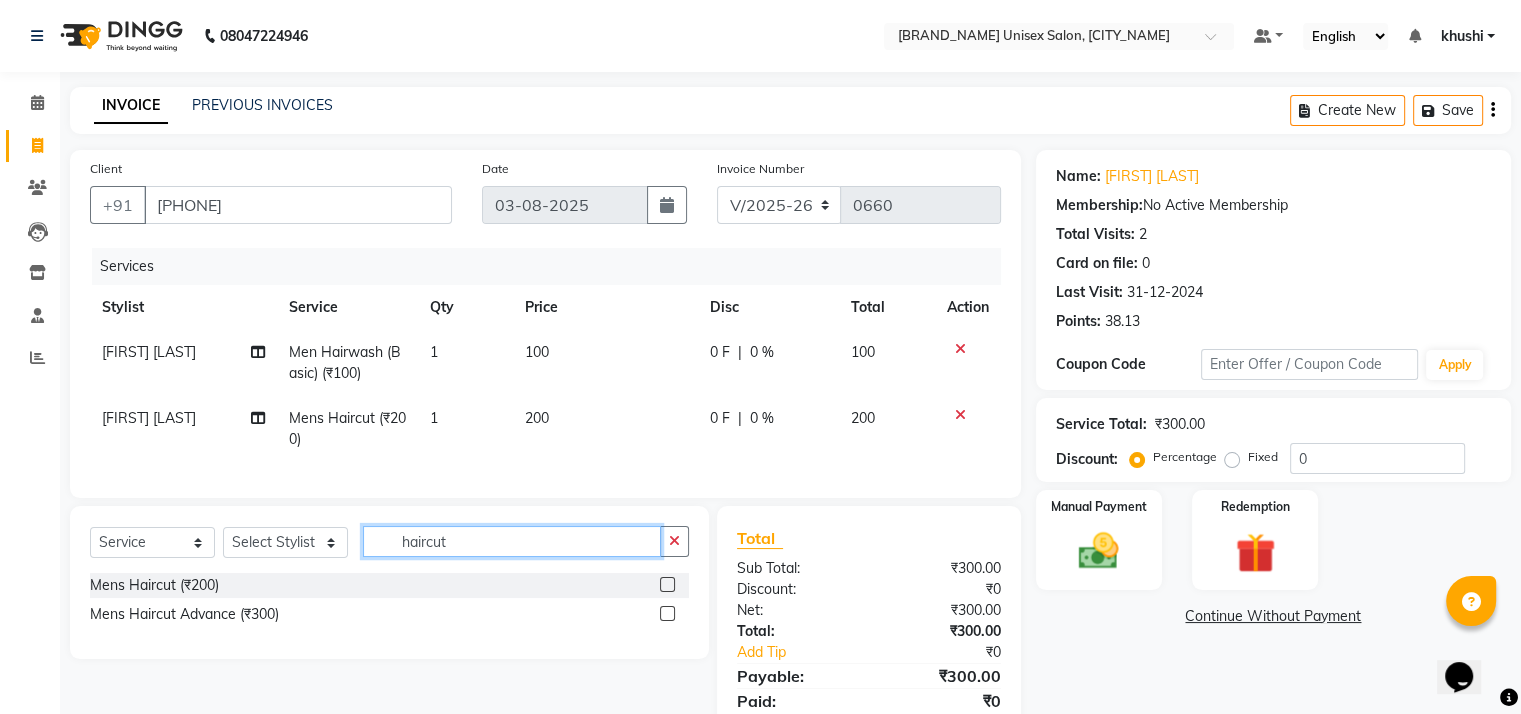 click on "haircut" 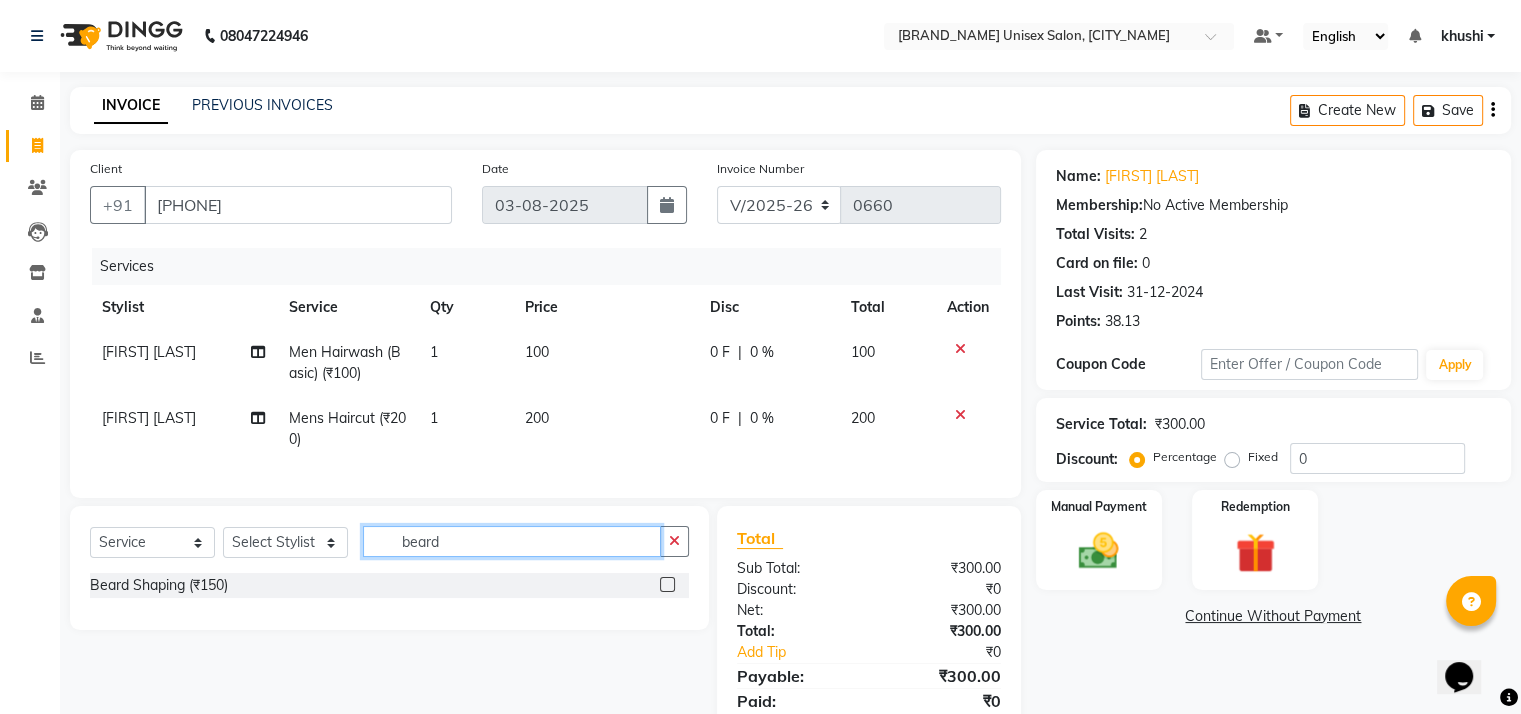 type on "beard" 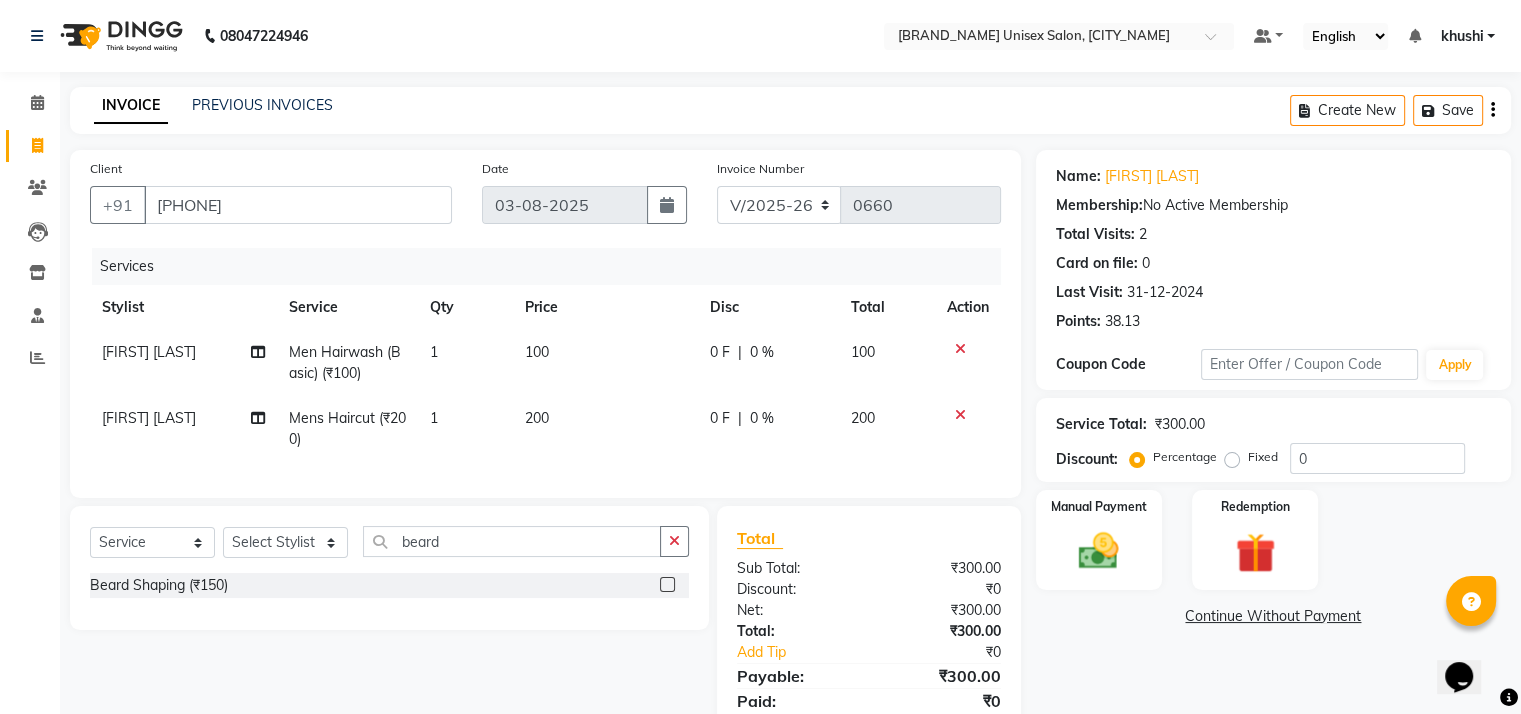 click on "Beard Shaping (₹150)" 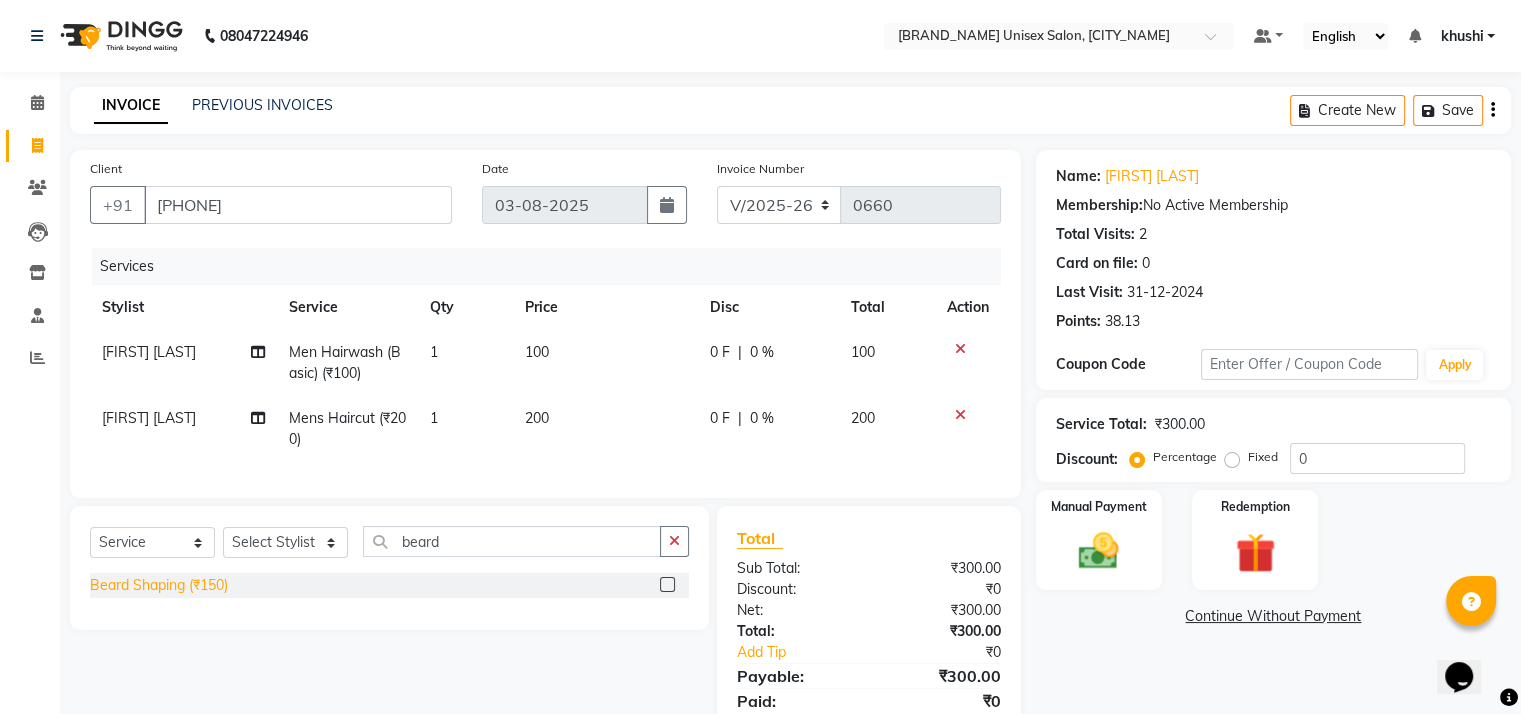 click on "Beard Shaping (₹150)" 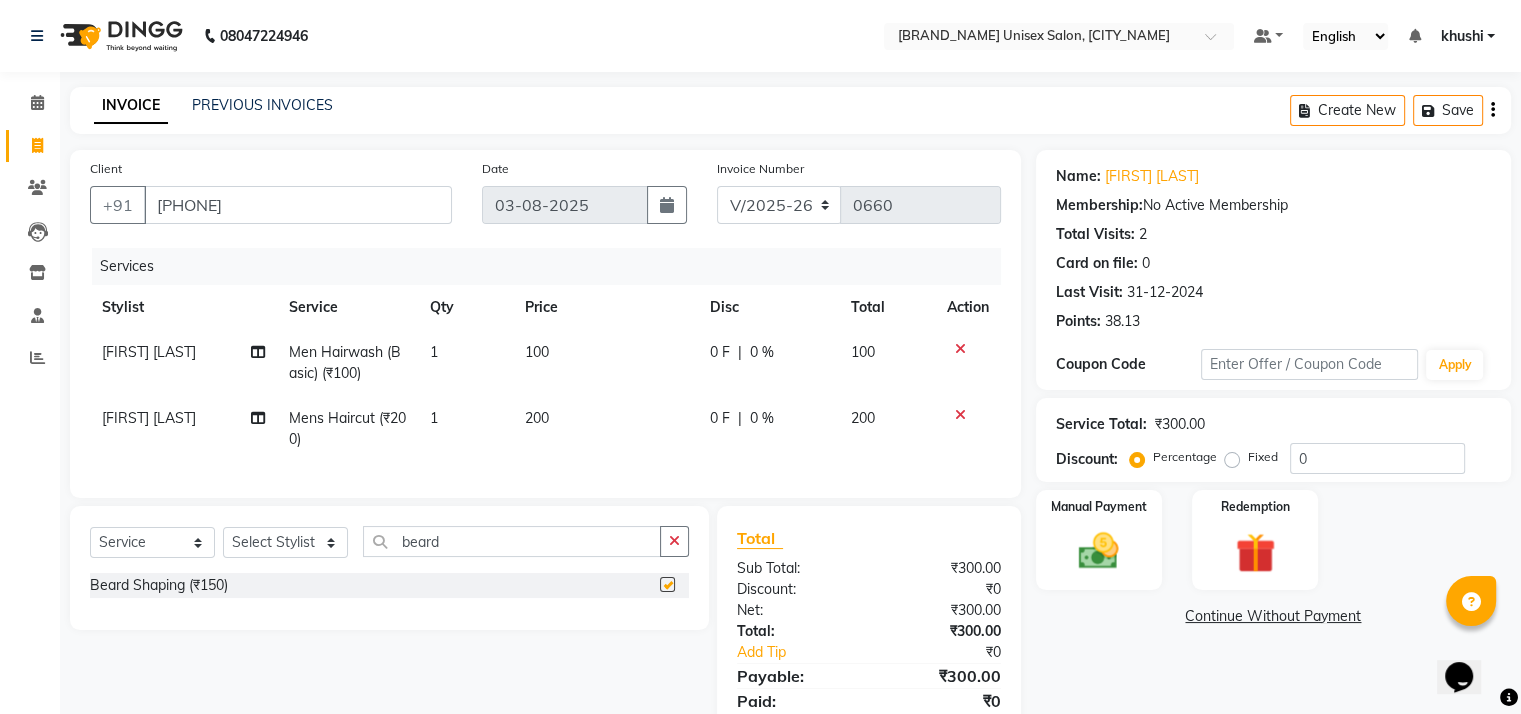 checkbox on "false" 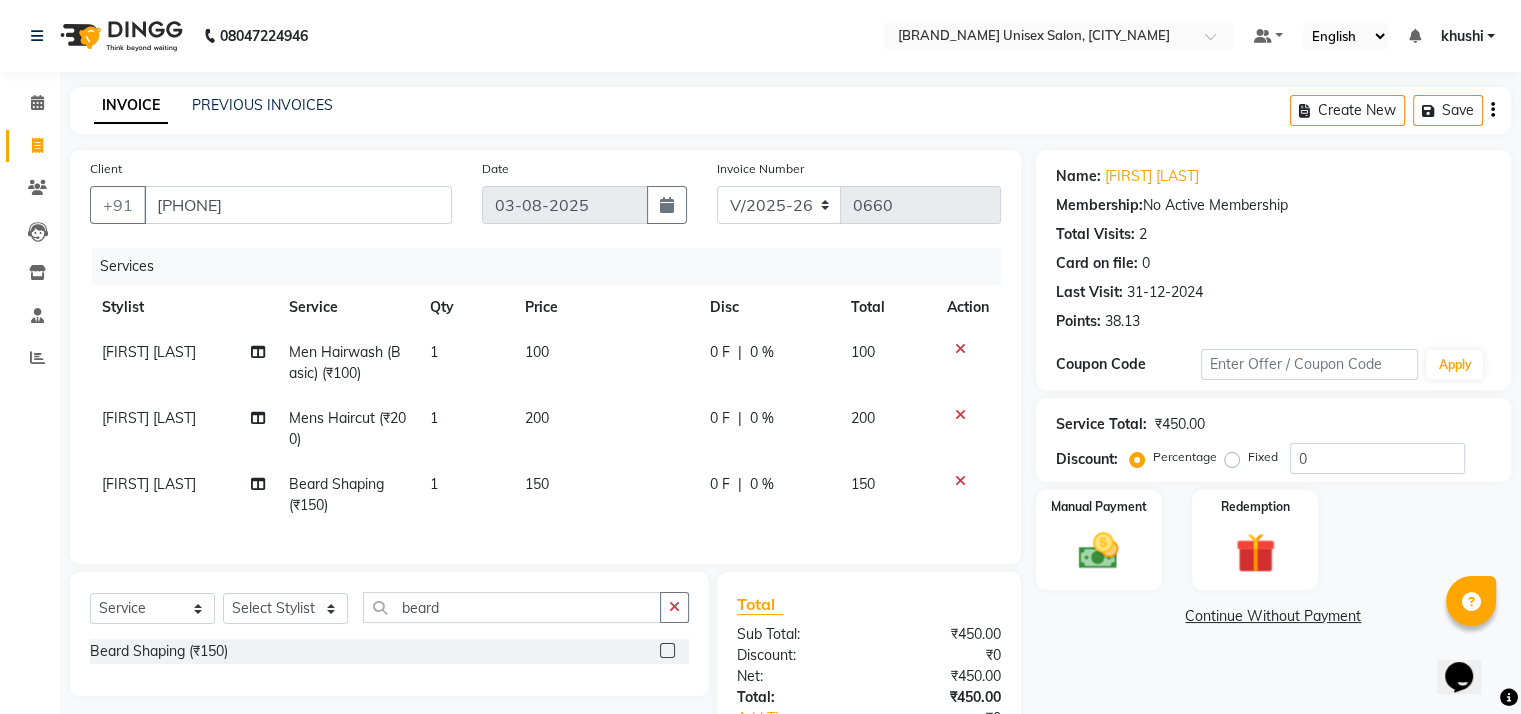 scroll, scrollTop: 156, scrollLeft: 0, axis: vertical 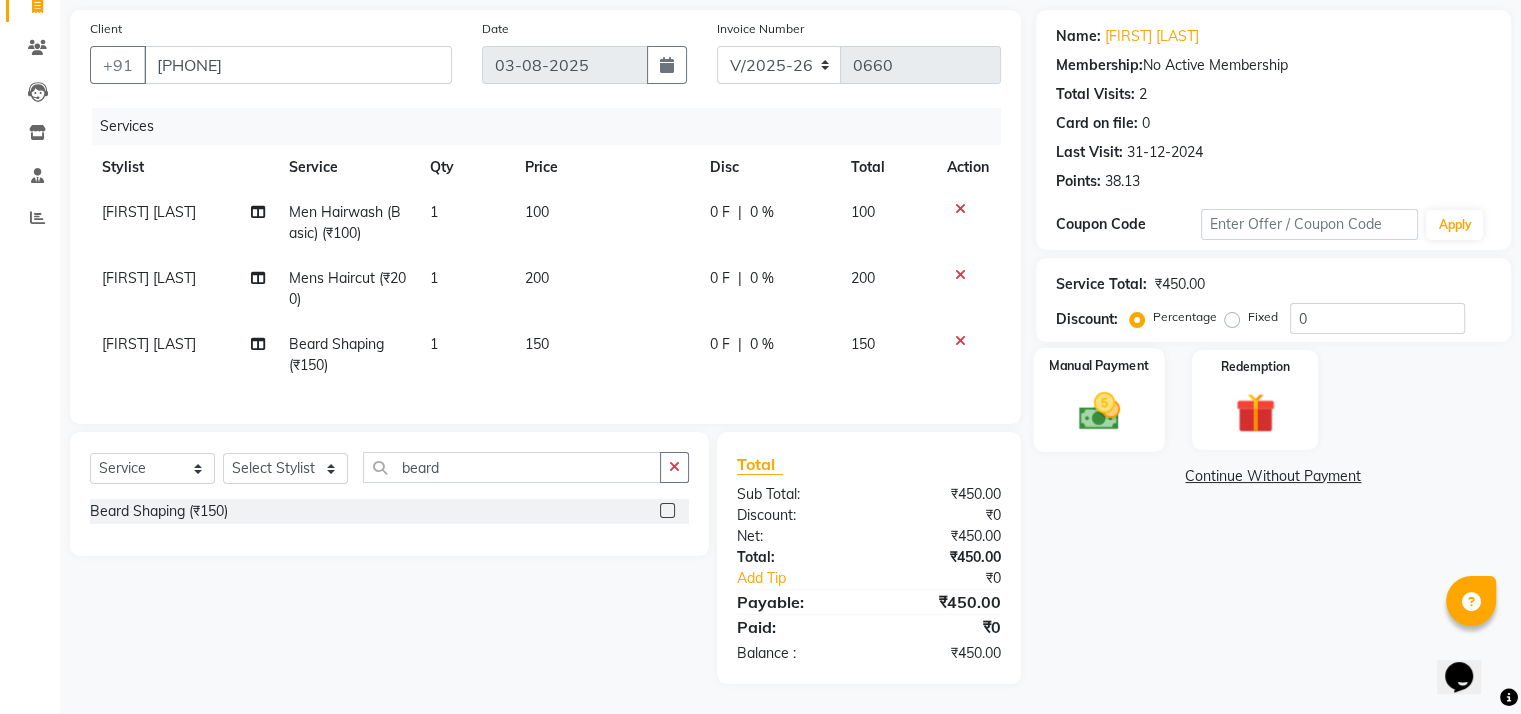 click 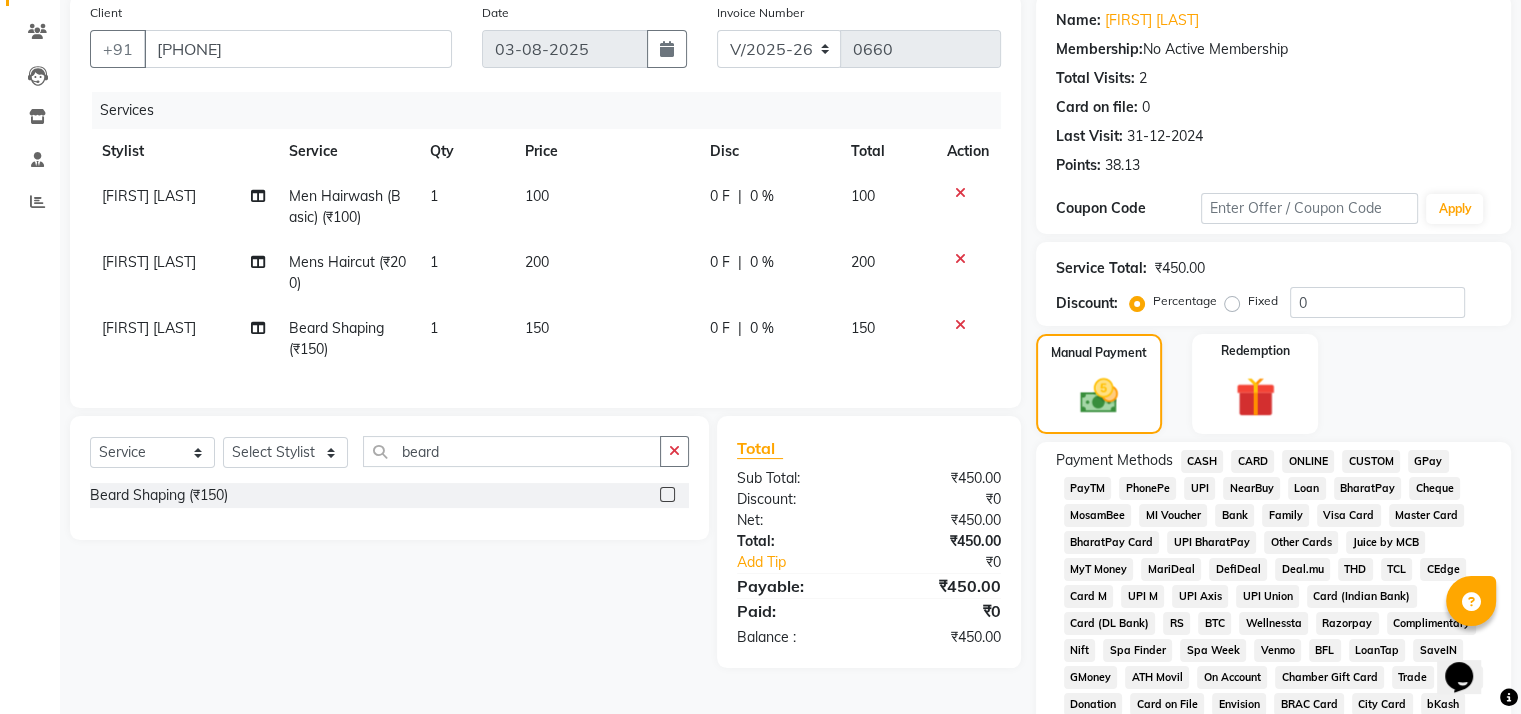 click on "GPay" 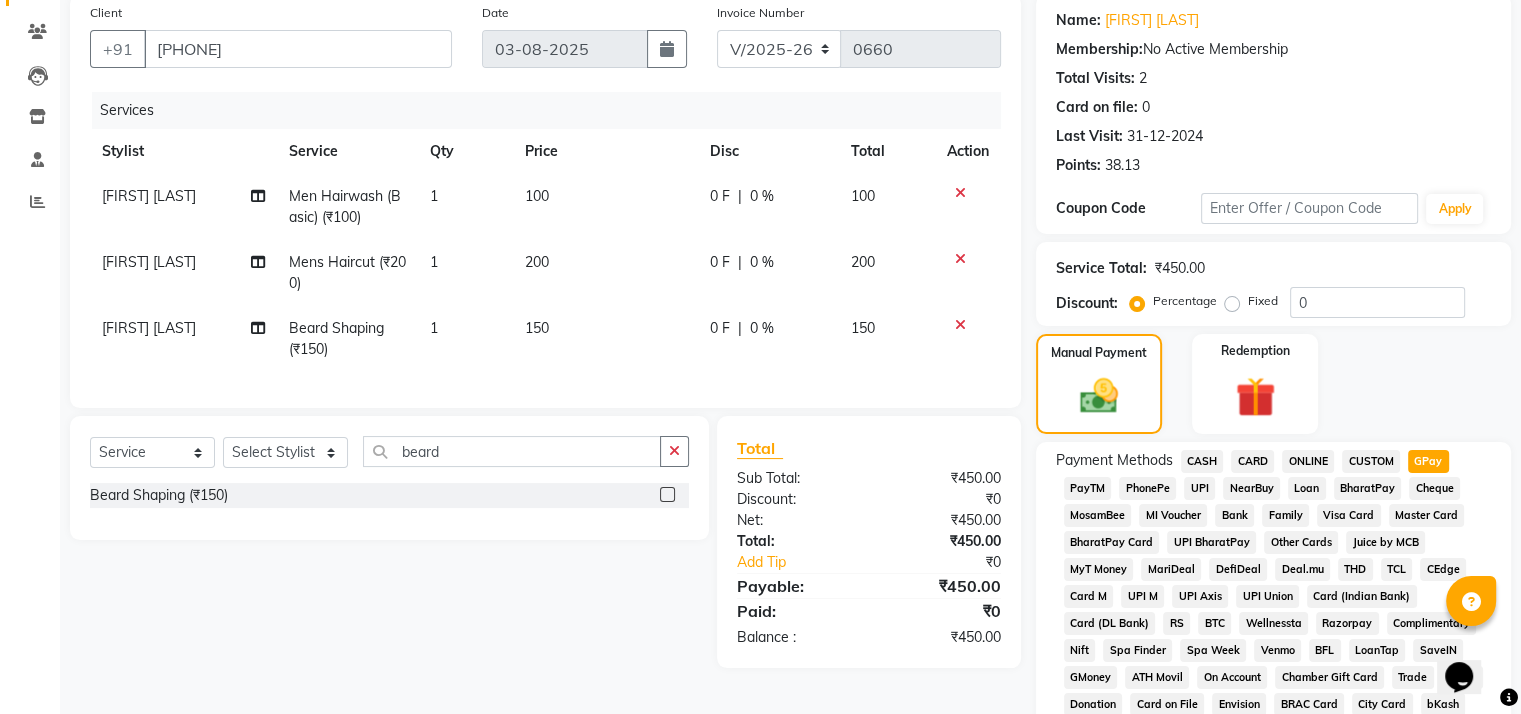 scroll, scrollTop: 709, scrollLeft: 0, axis: vertical 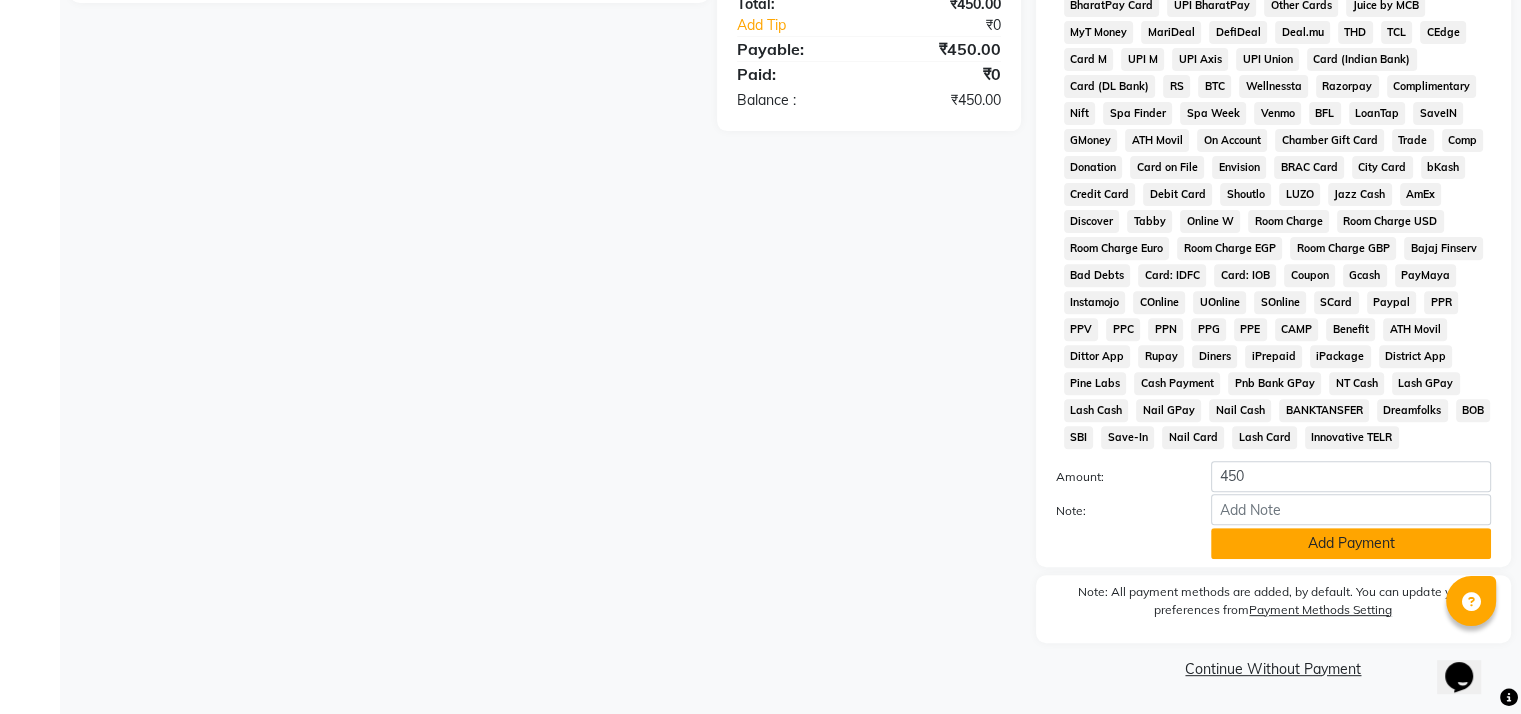 click on "Add Payment" 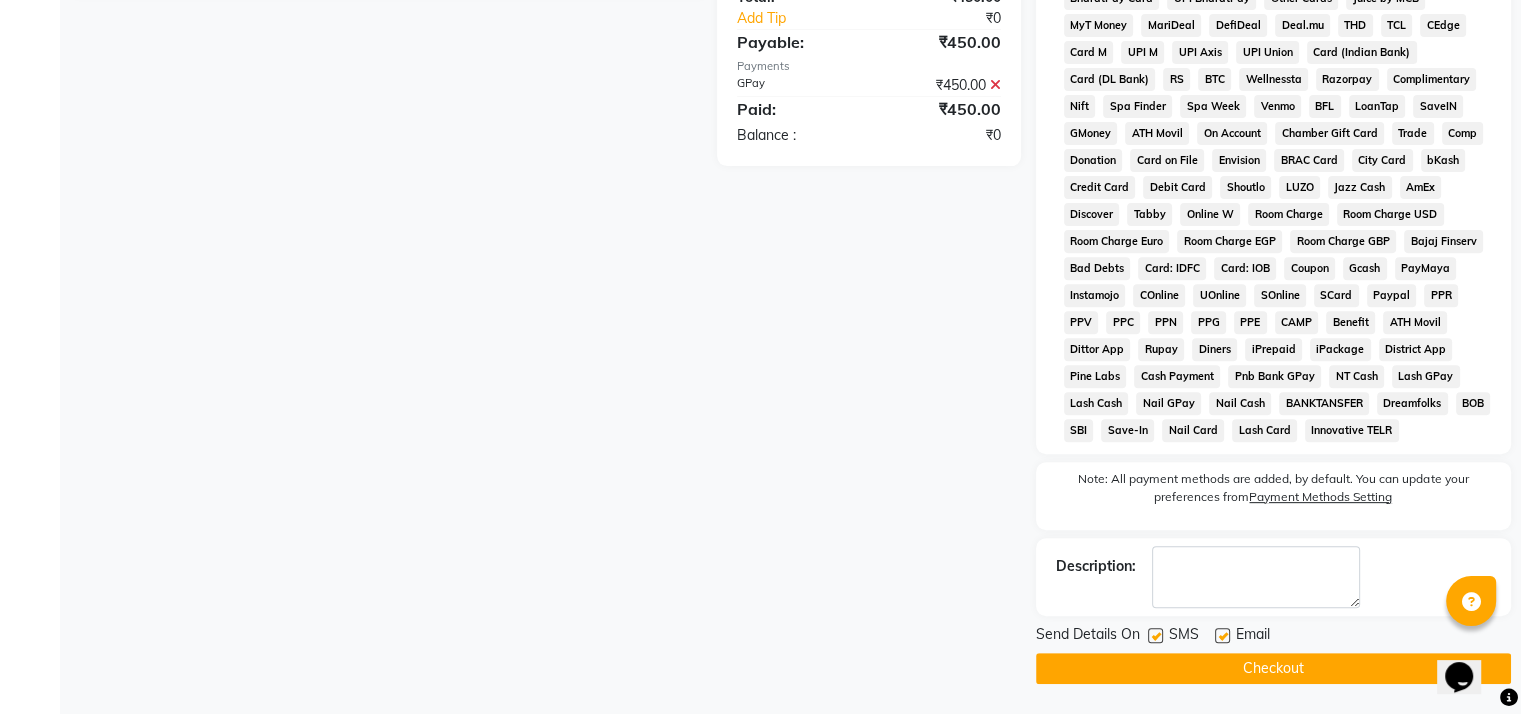 click 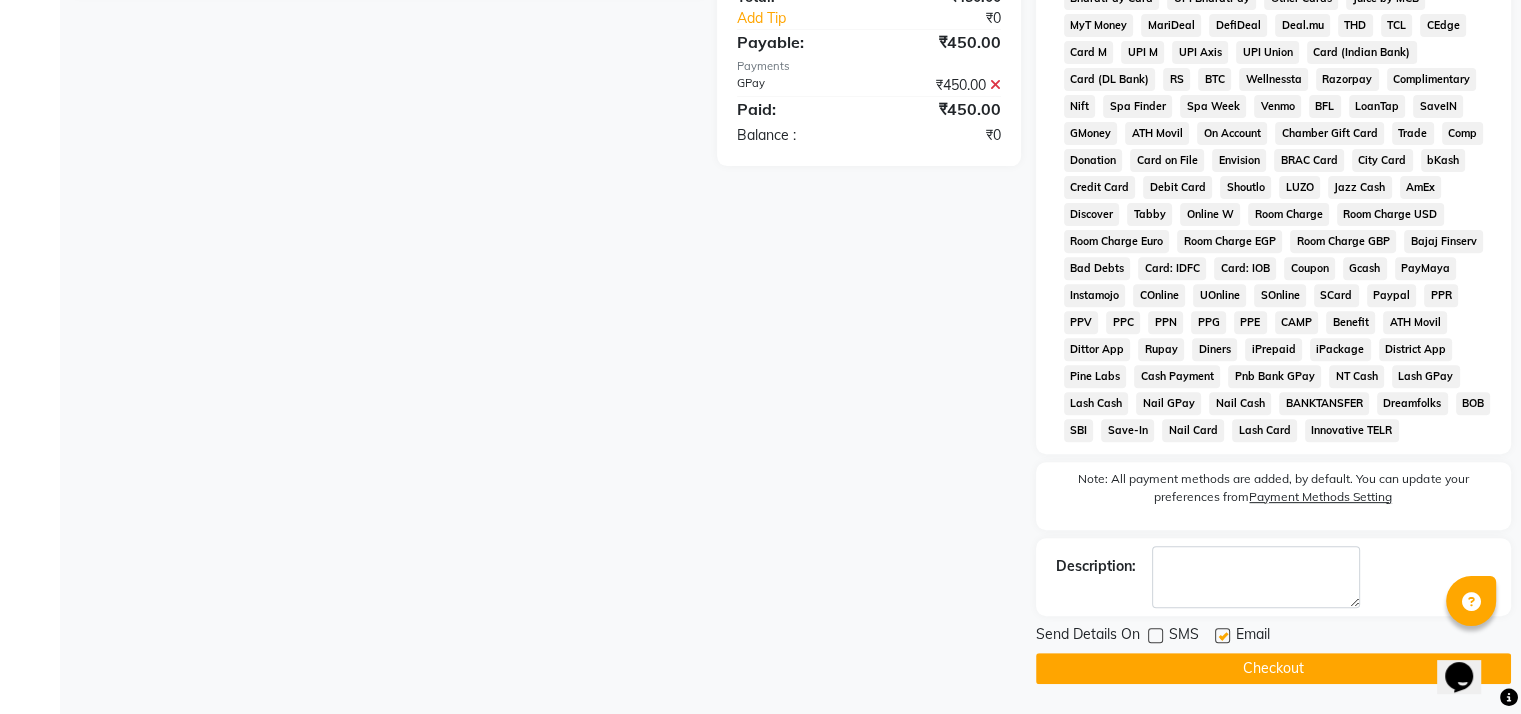 click 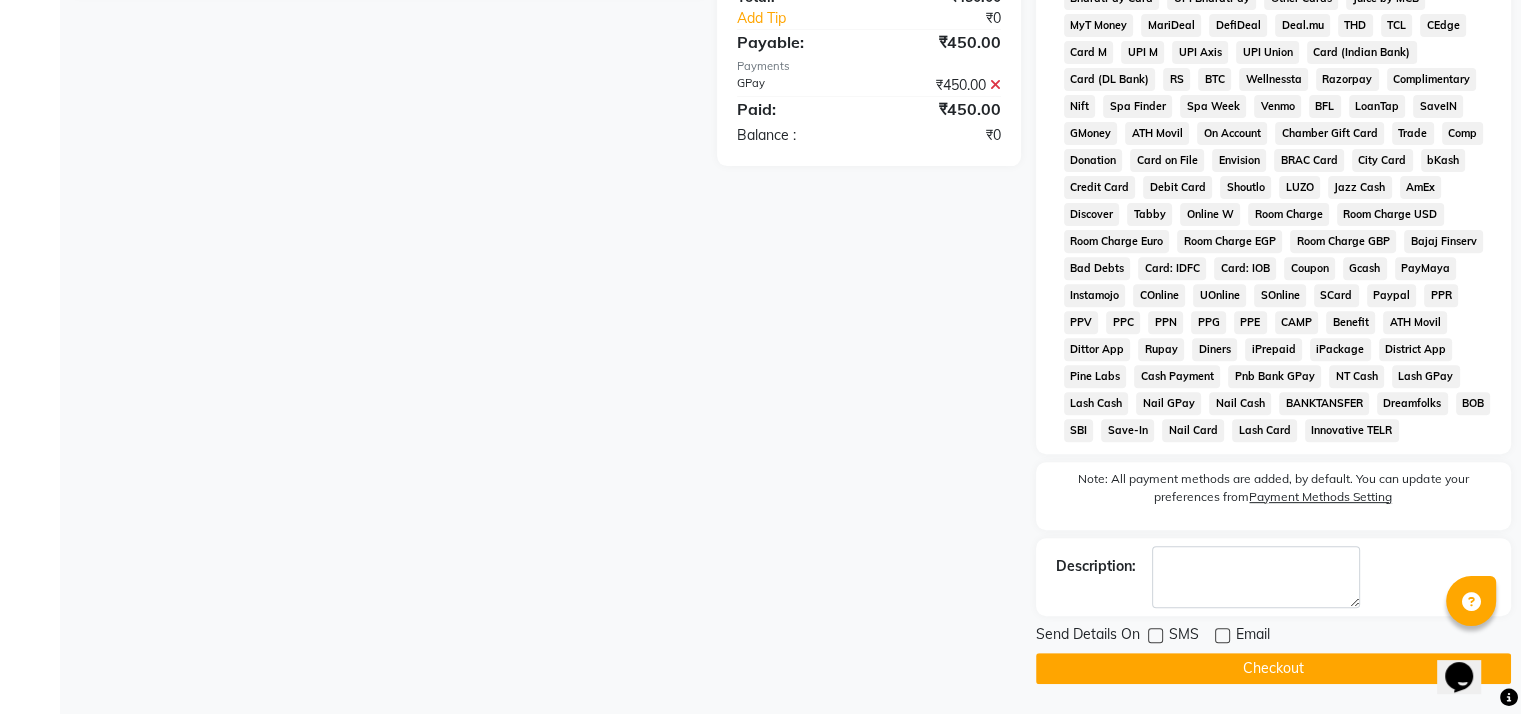 click 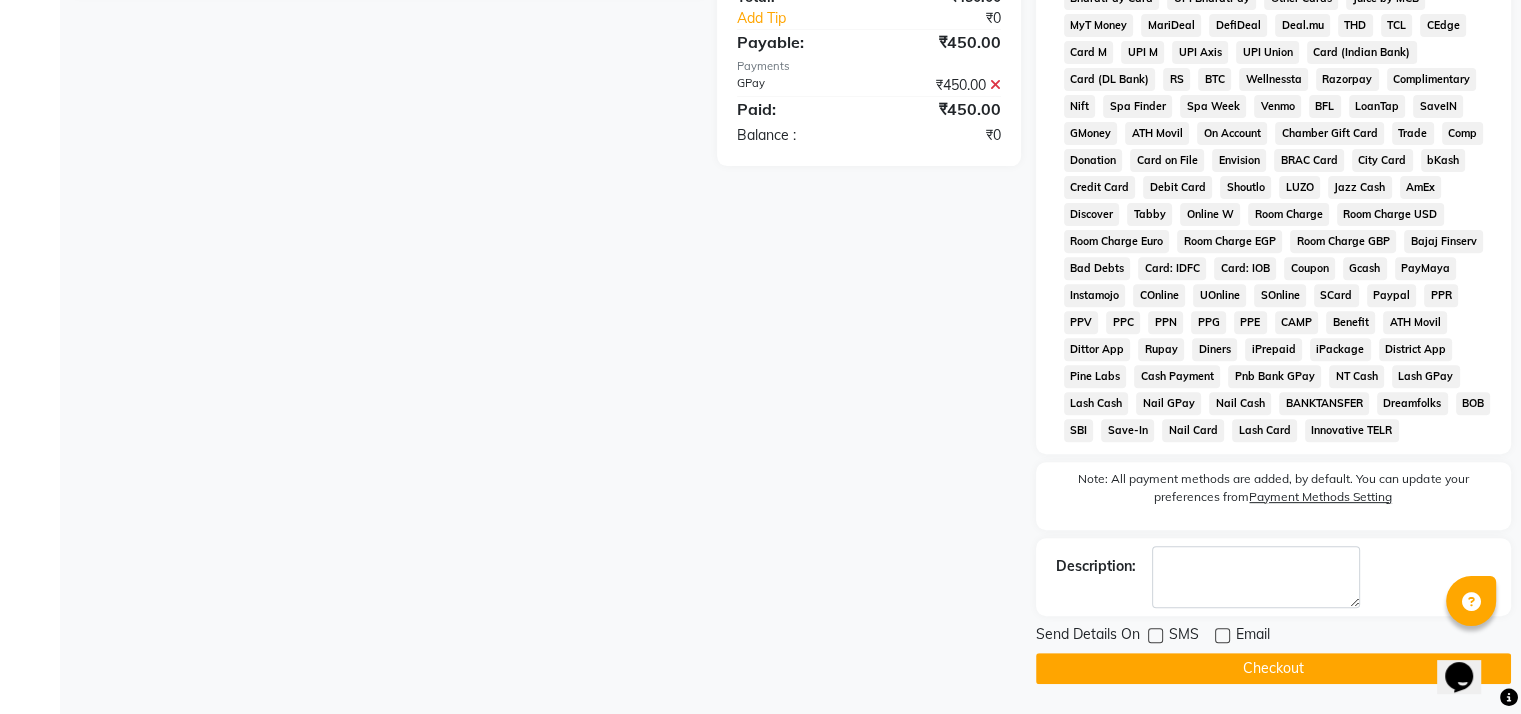 click on "INVOICE PREVIOUS INVOICES Create New   Save  Client +91 [PHONE] Date [DATE] Invoice Number V/[YEAR] V/[YEAR]-[YEAR] 0660 Services Stylist Service Qty Price Disc Total Action [LAST_NAME] [LAST_NAME] Men Hairwash (Basic) (₹100) 1 100 0 F | 0 % 100 [LAST_NAME] [LAST_NAME] Mens Haircut  (₹200) 1 200 0 F | 0 % 200 [LAST_NAME] [LAST_NAME] Beard Shaping (₹150) 1 150 0 F | 0 % 150 Select  Service  Product  Membership  Package Voucher Prepaid Gift Card  Select Stylist [LAST_NAME] [LAST_NAME] [LAST_NAME] [LAST_NAME] [LAST_NAME] beard Beard Shaping (₹150)  Total Sub Total: ₹450.00 Discount: ₹0 Net: ₹450.00 Total: ₹450.00 Add Tip ₹0 Payable: ₹450.00 Payments GPay ₹450.00  Paid: ₹450.00 Balance   : ₹0 Name: [FIRST_NAME] [LAST_NAME] Membership:  No Active Membership  Total Visits:  2 Card on file:  0 Last Visit:   [DATE] Points:   38.13  Coupon Code Apply Service Total:  ₹450.00  Discount:  Percentage   Fixed  0 Manual Payment Redemption Payment Methods  CASH   CARD   ONLINE   CUSTOM   GPay   PayTM   PhonePe   UPI   Loan" 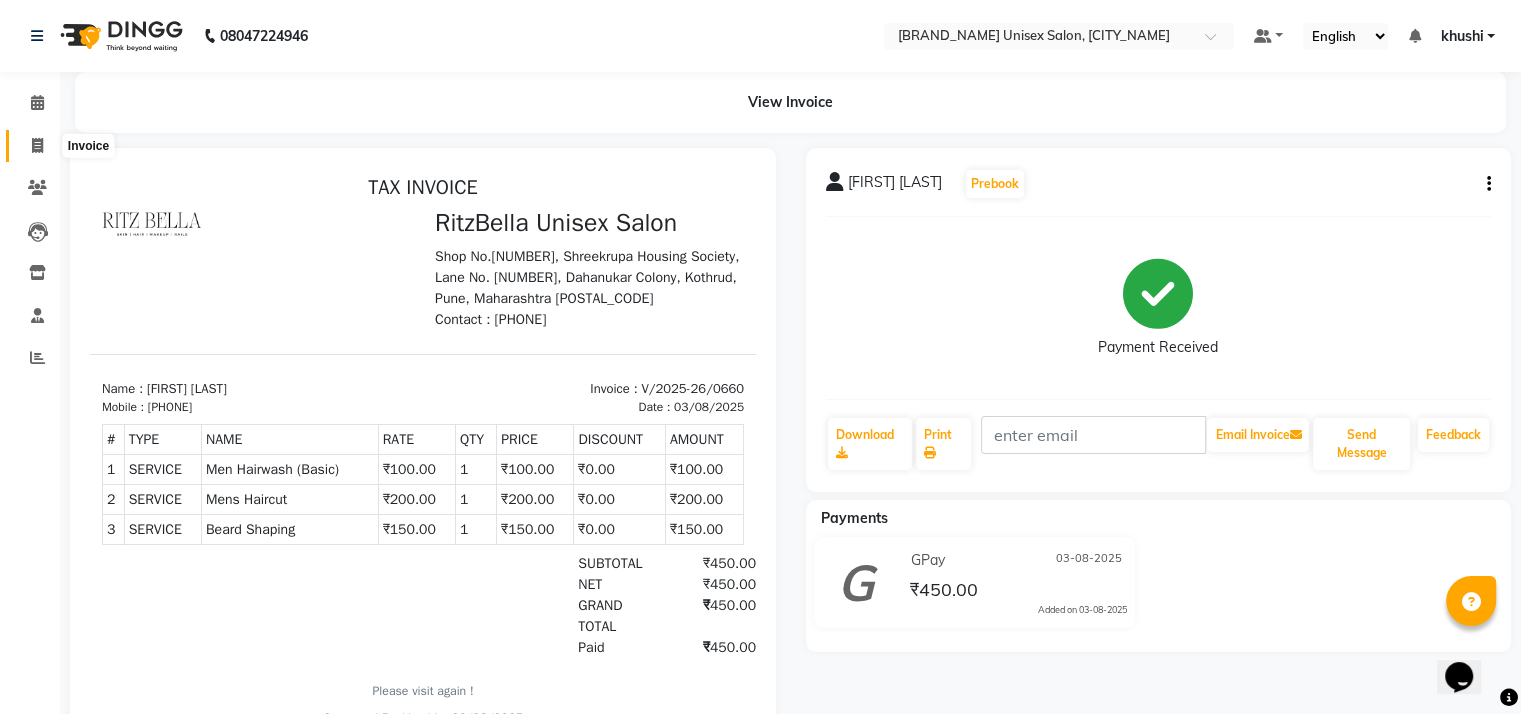 scroll, scrollTop: 0, scrollLeft: 0, axis: both 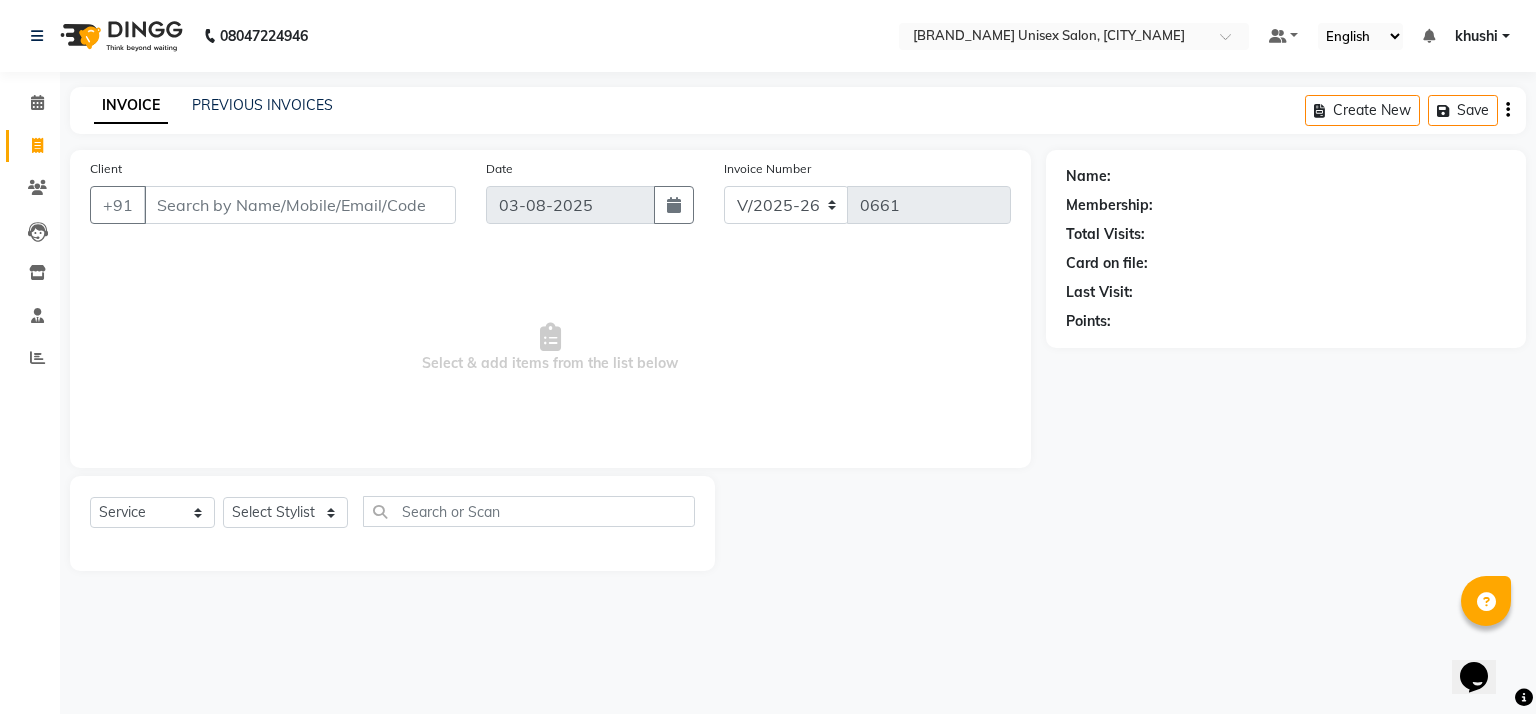 click on "PREVIOUS INVOICES" 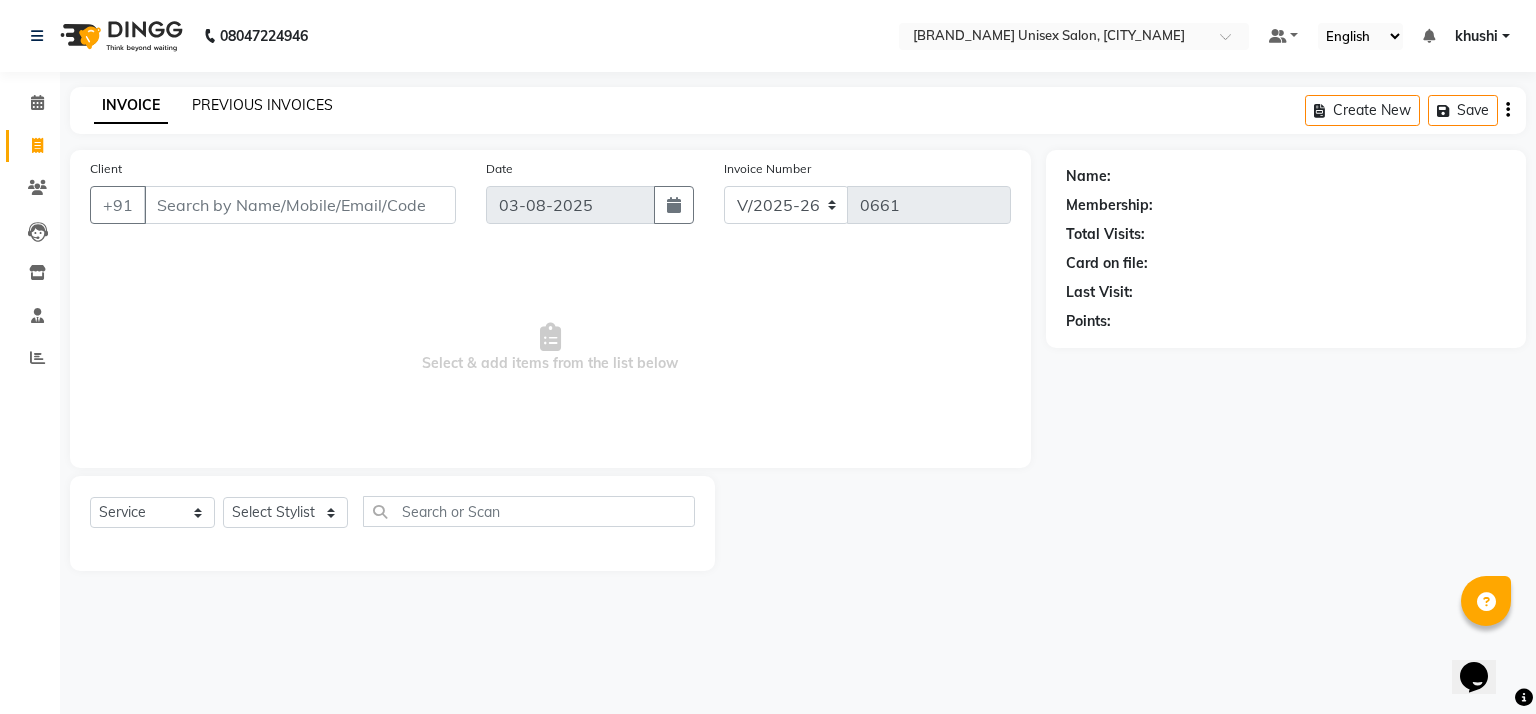 click on "PREVIOUS INVOICES" 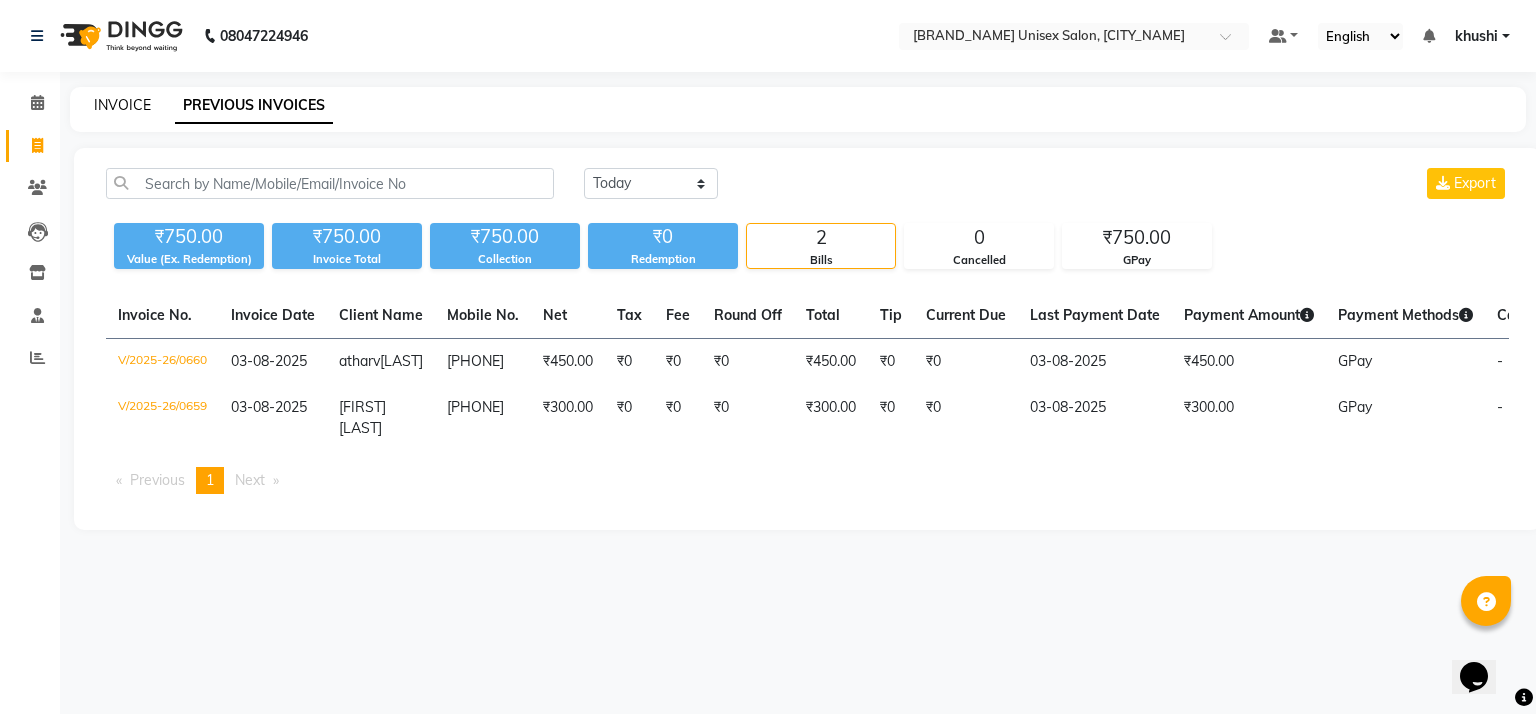 click on "INVOICE" 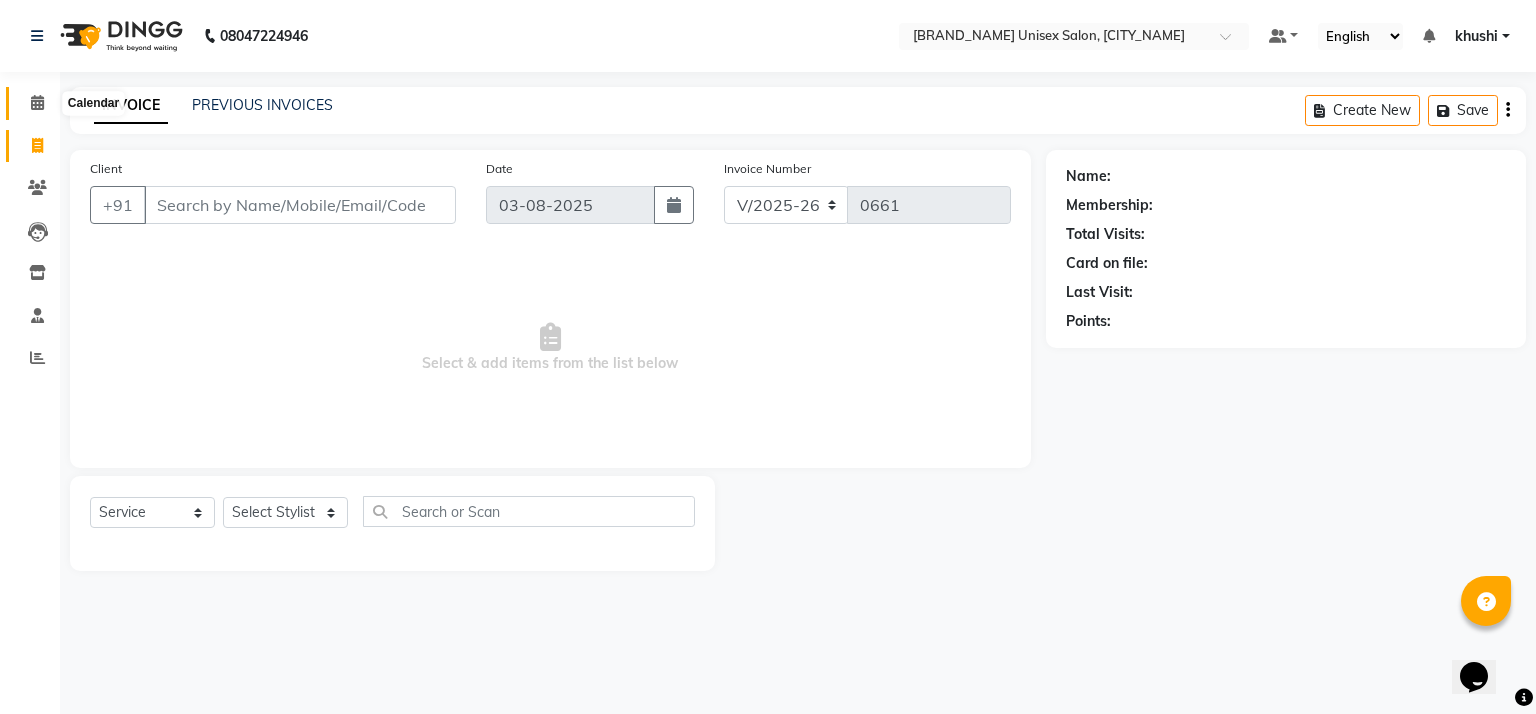 click 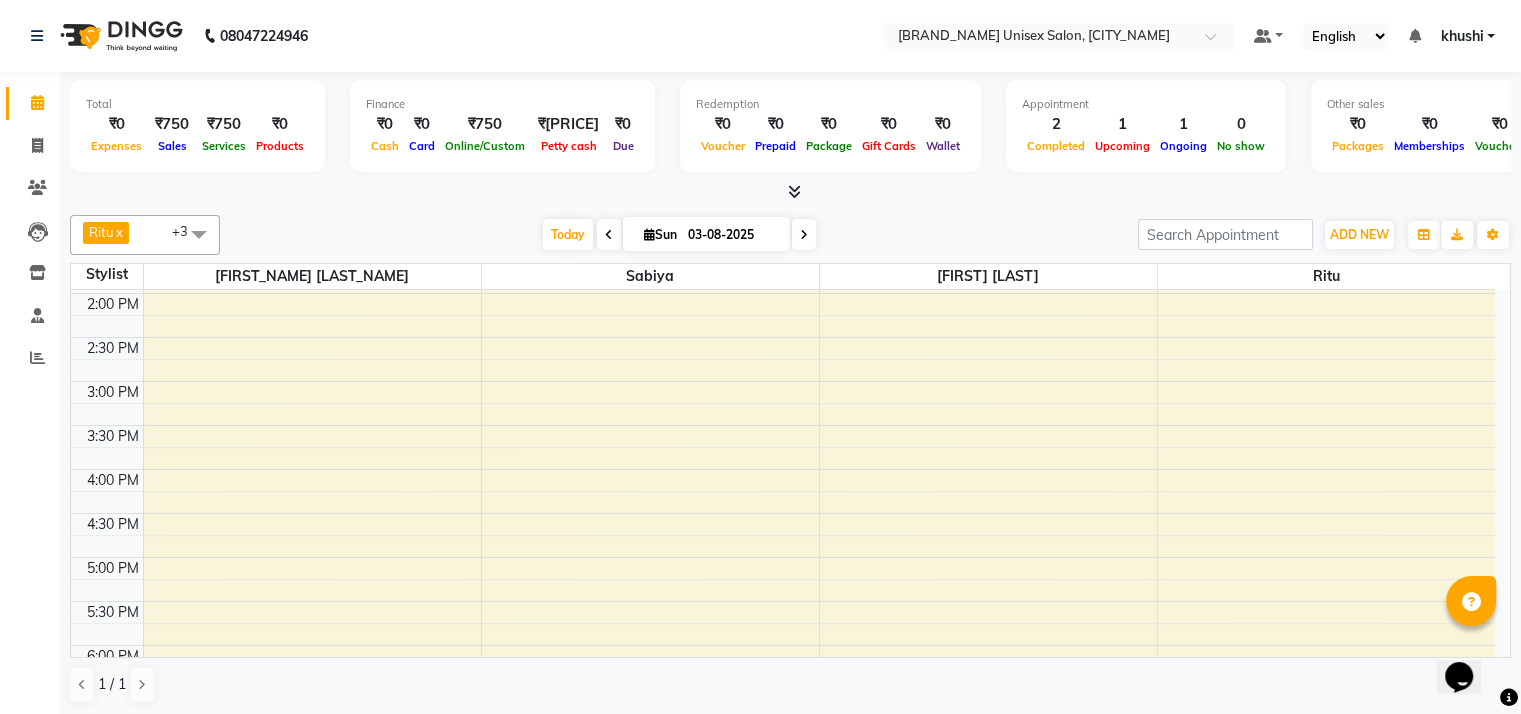 scroll, scrollTop: 0, scrollLeft: 0, axis: both 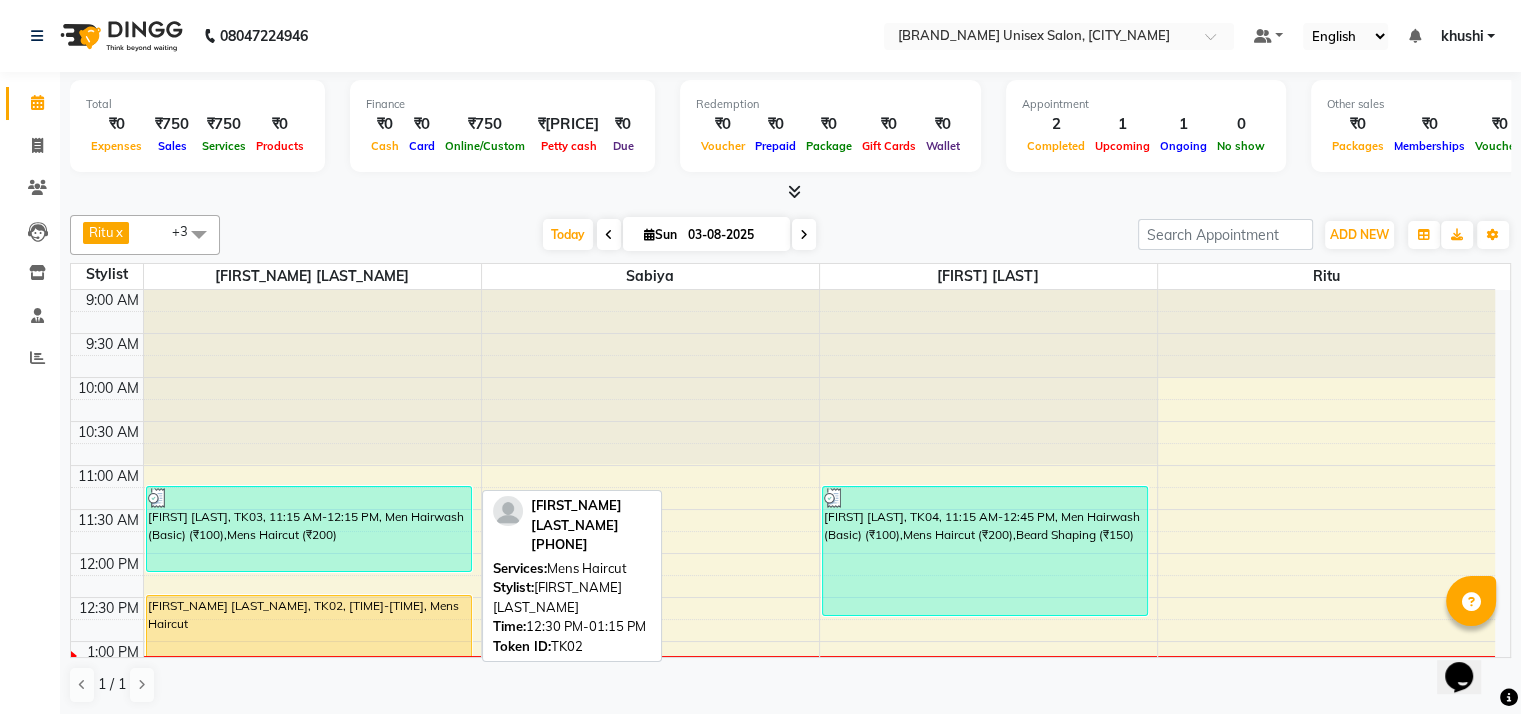 click on "[FIRST_NAME] [LAST_NAME], TK02, [TIME]-[TIME], Mens Haircut" at bounding box center [309, 627] 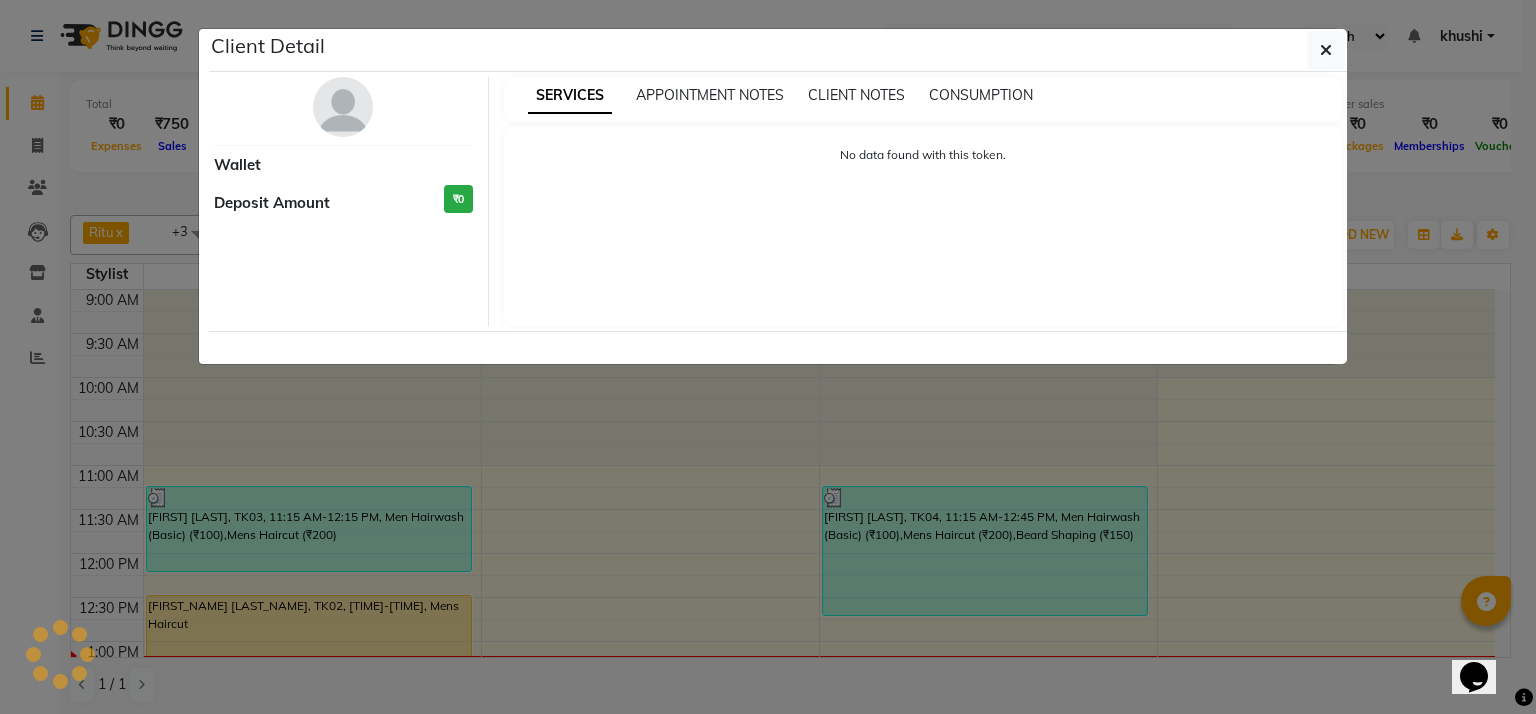 select on "1" 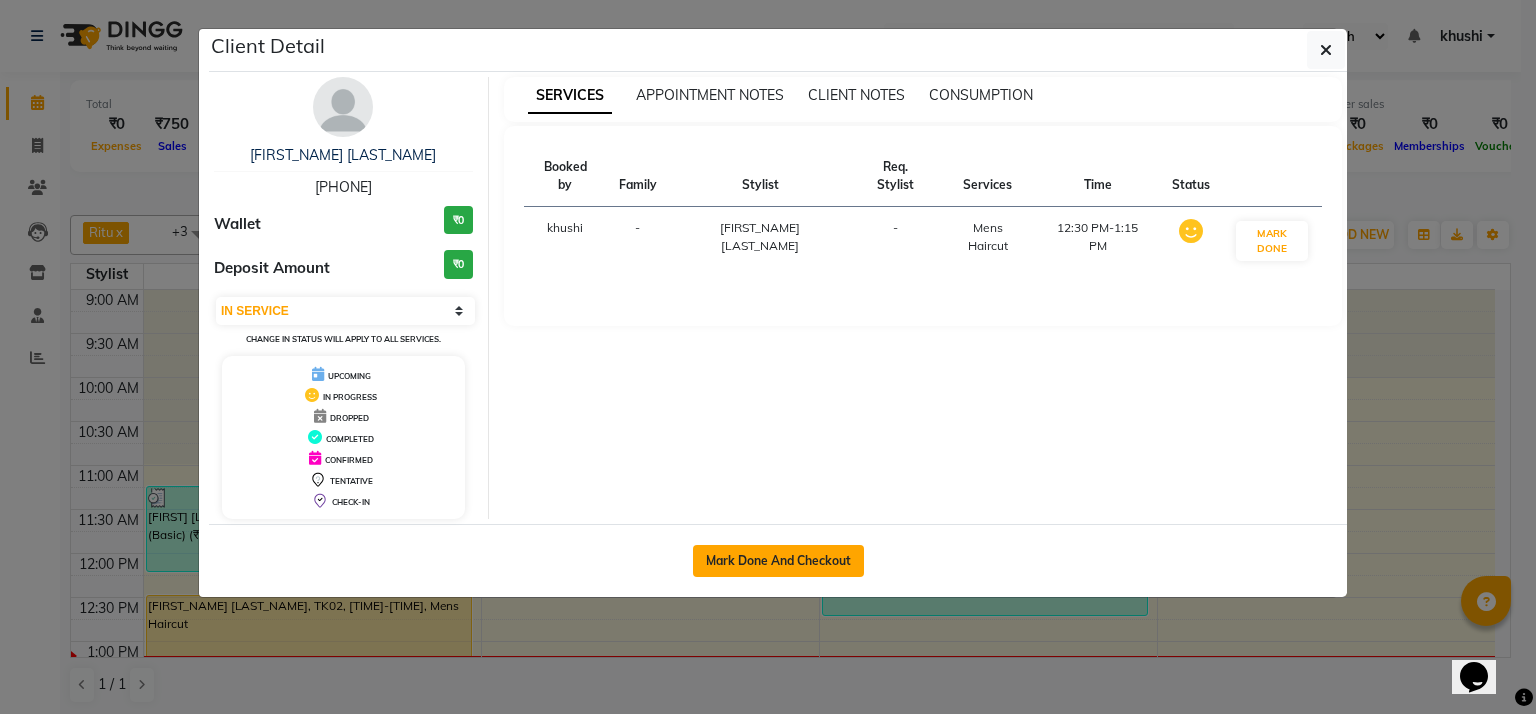 click on "Mark Done And Checkout" 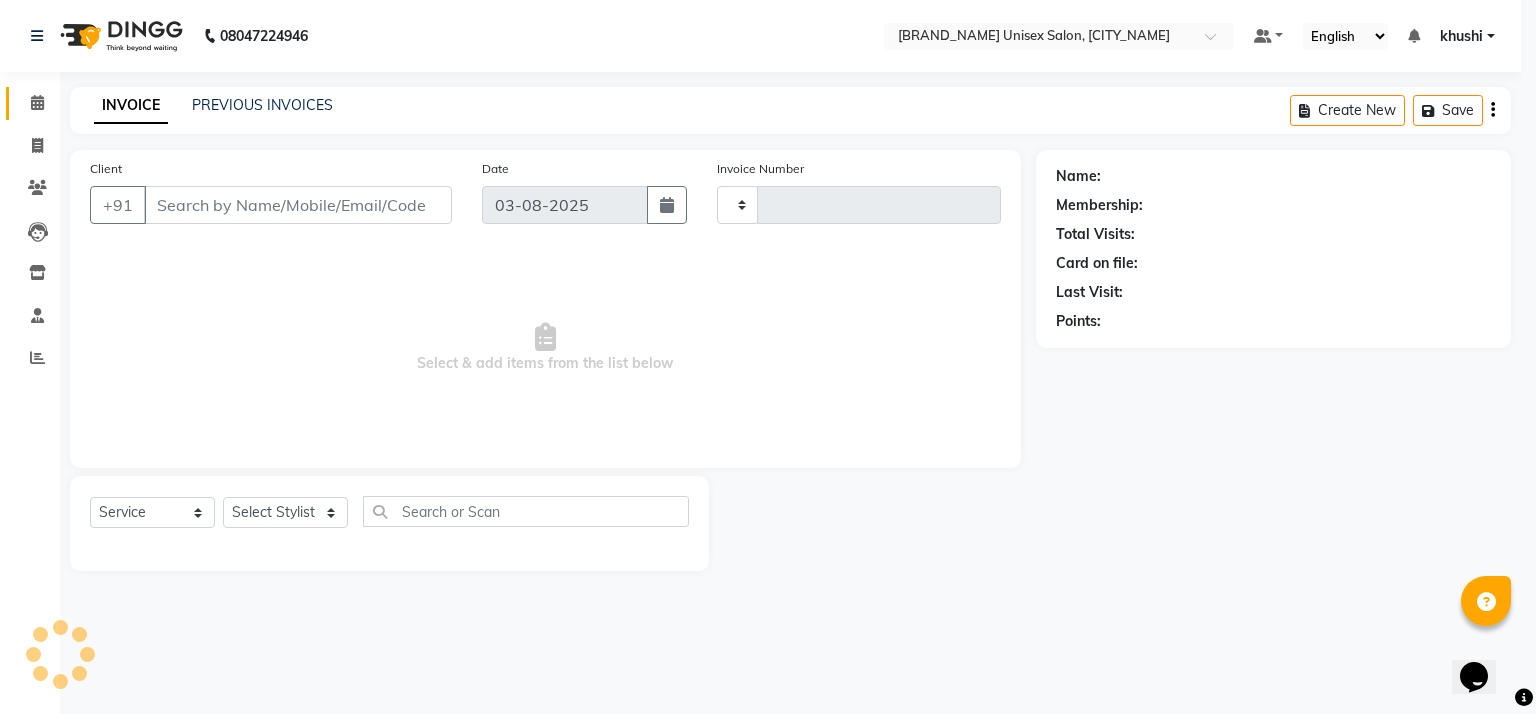 type on "0661" 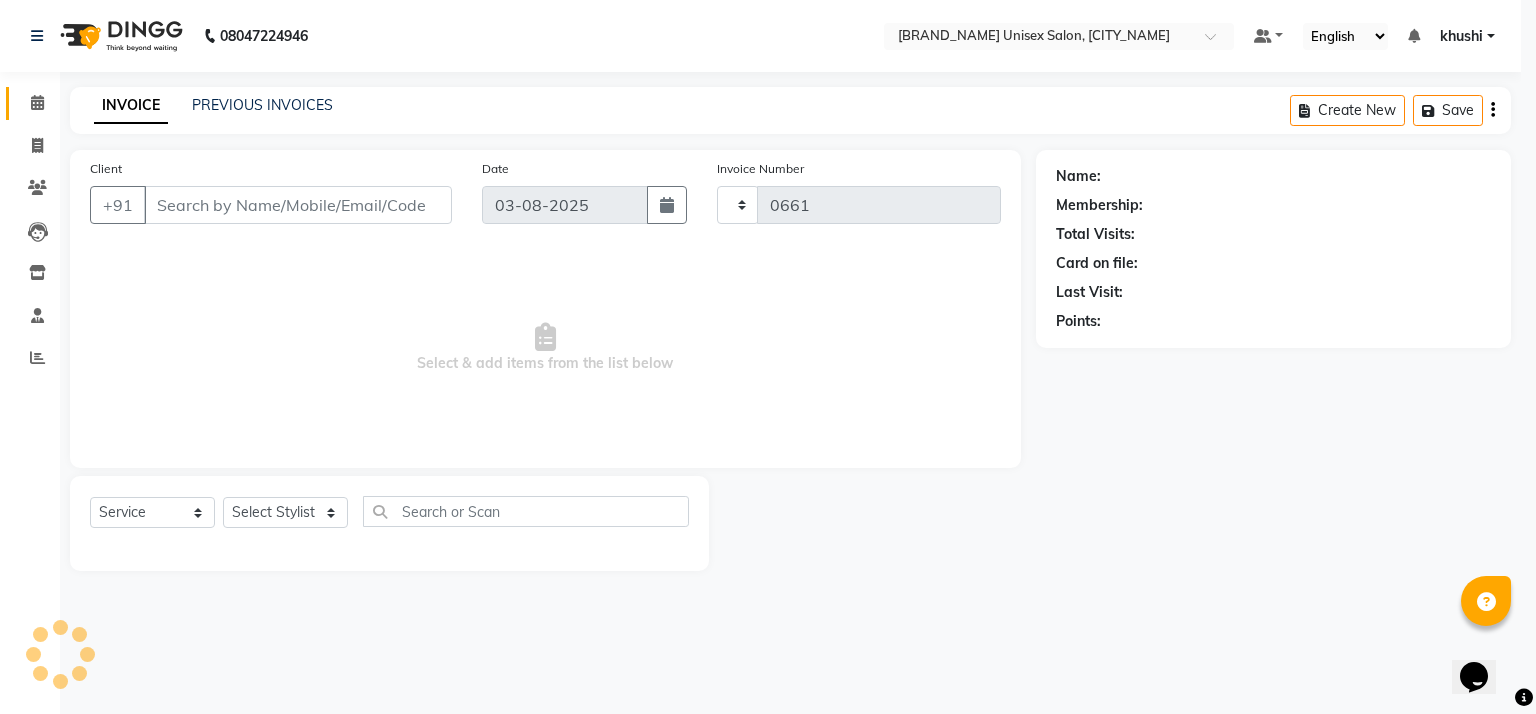 select on "6870" 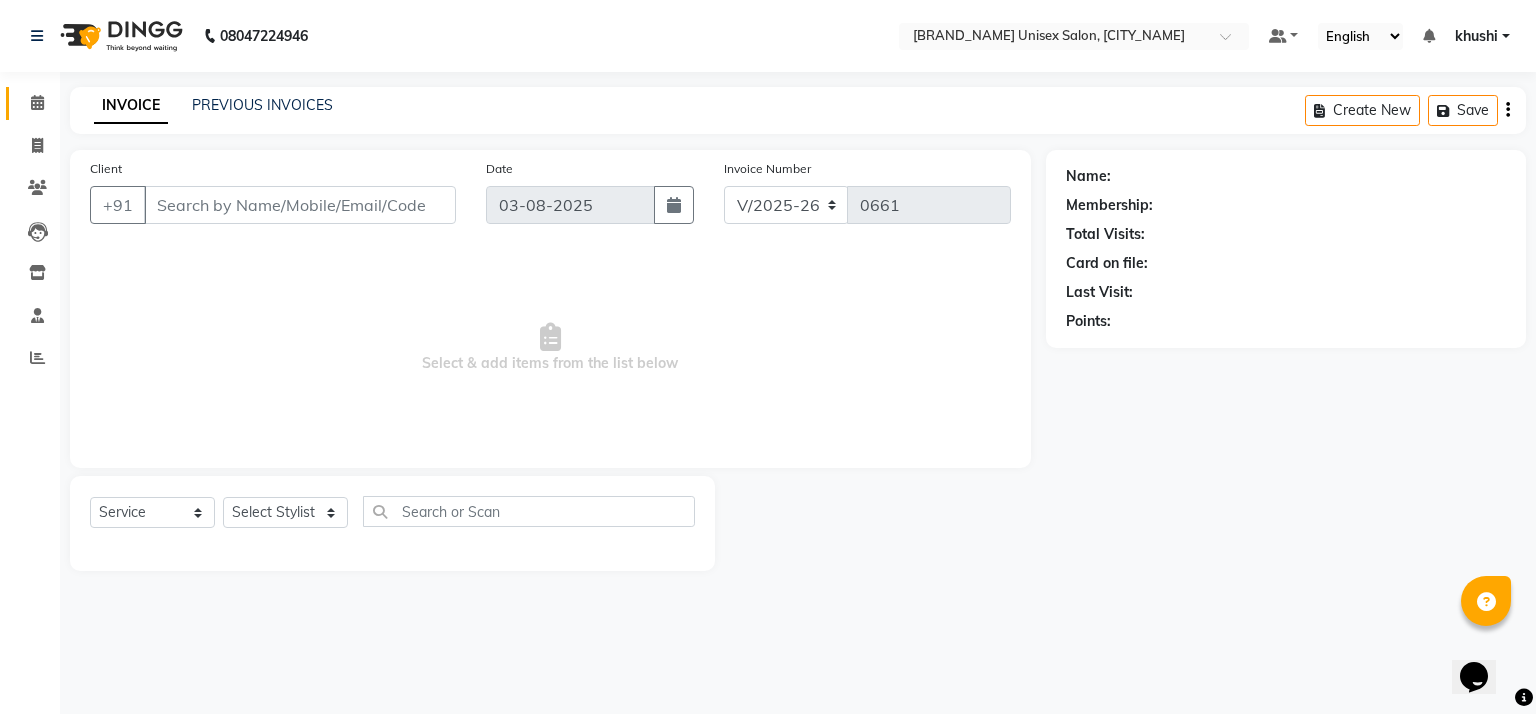 type on "[PHONE]" 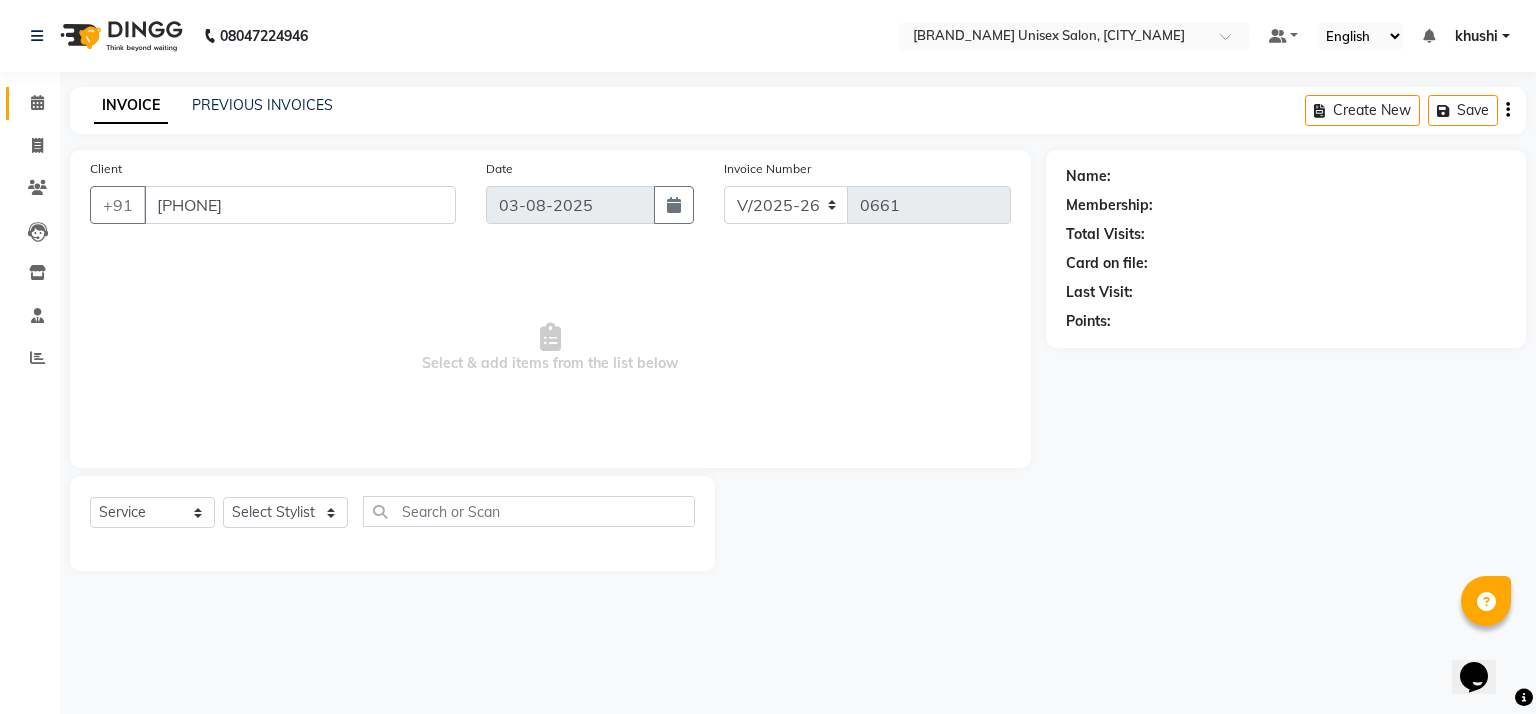 select on "59016" 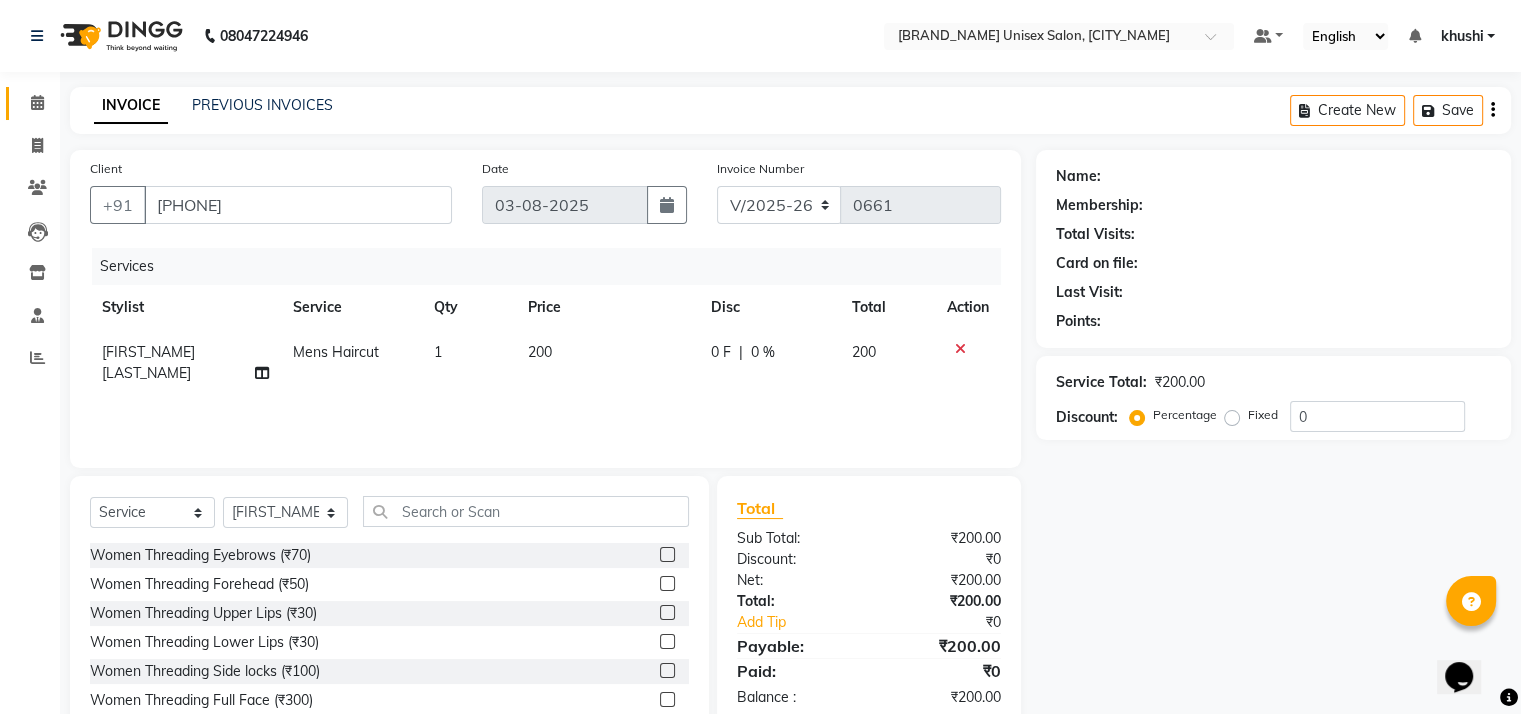 select on "1: Object" 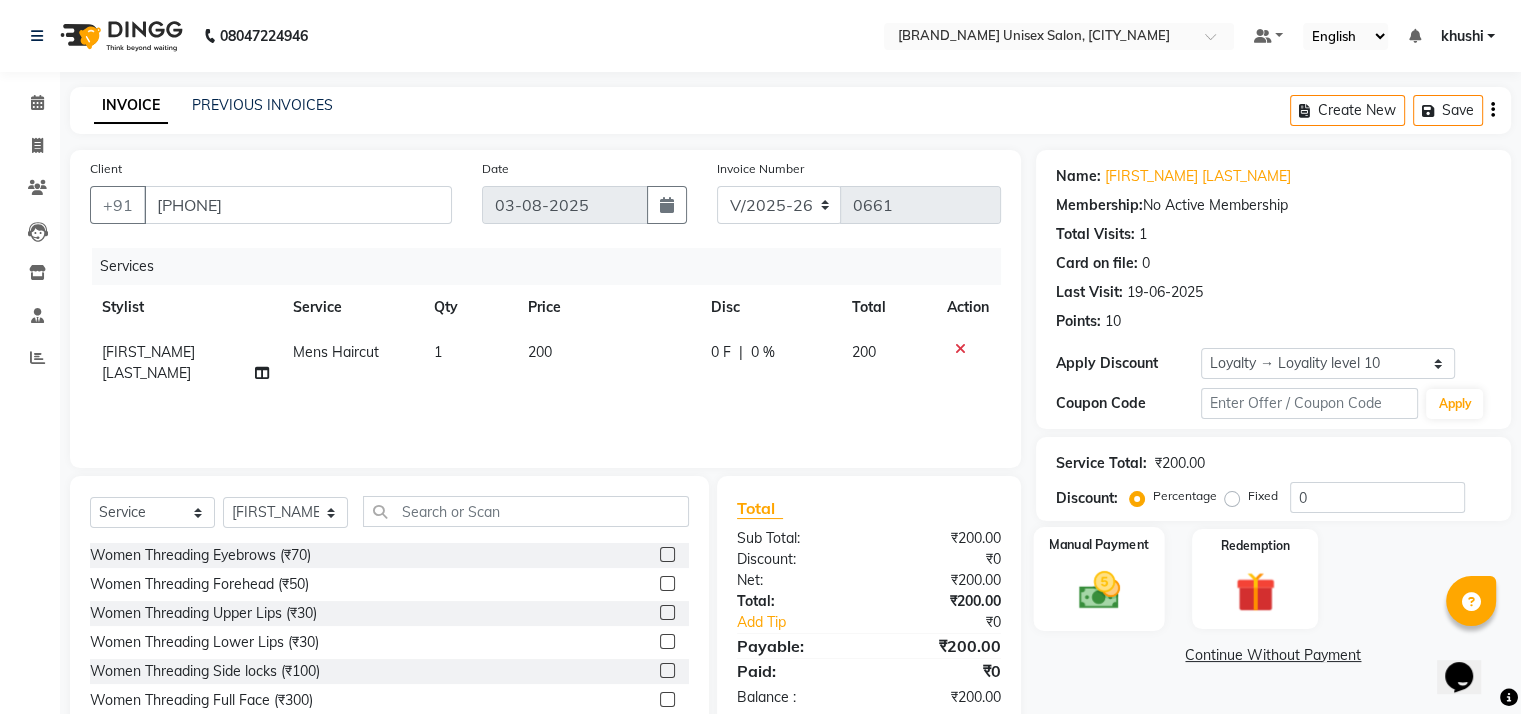click on "Manual Payment" 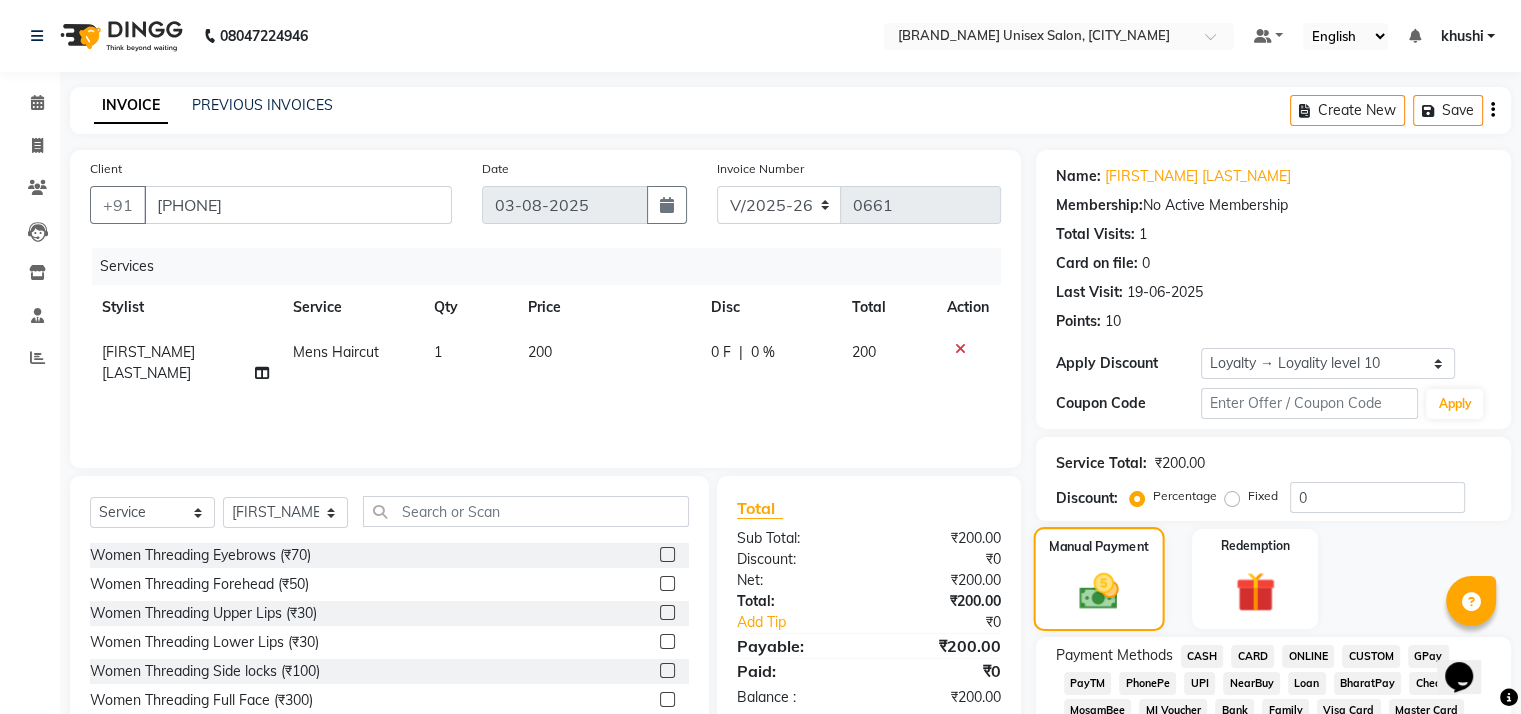 scroll, scrollTop: 376, scrollLeft: 0, axis: vertical 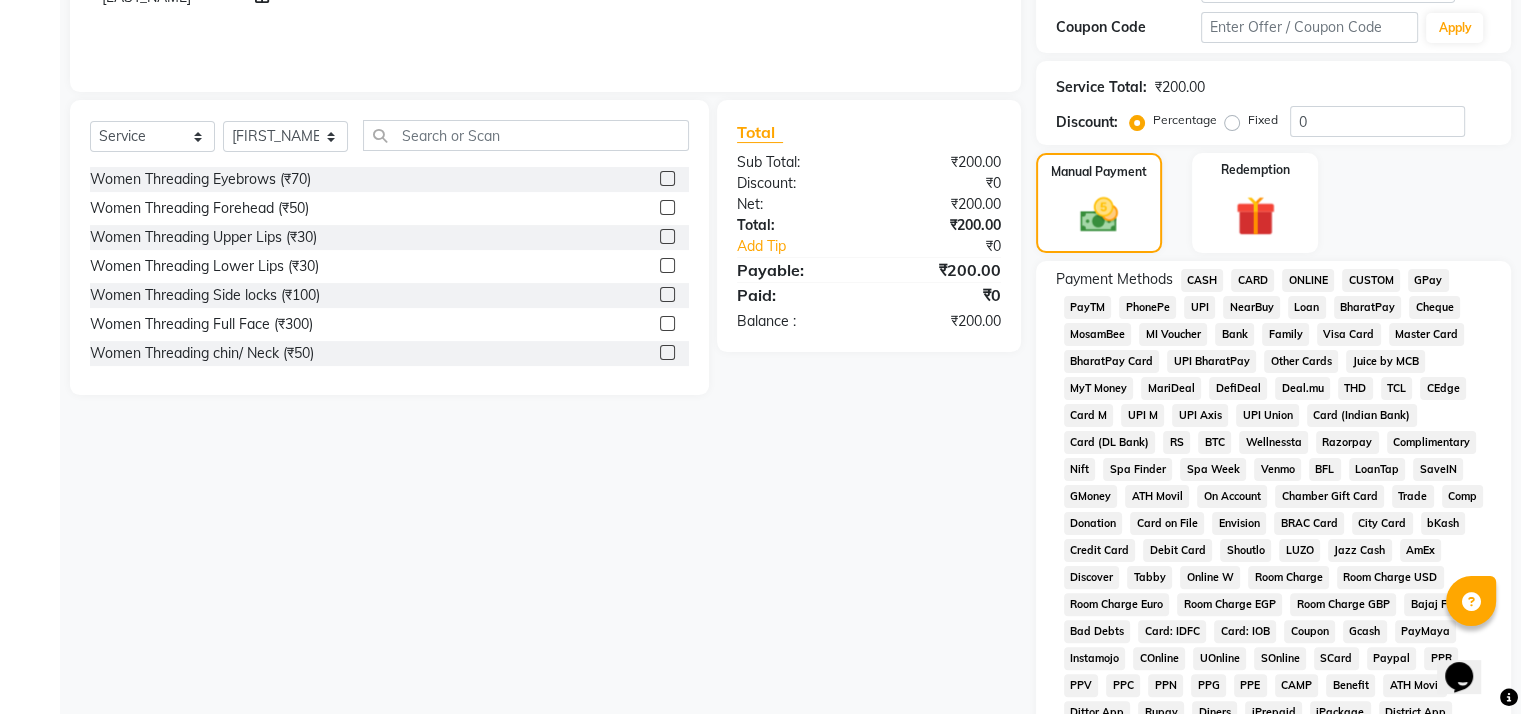 click on "GPay" 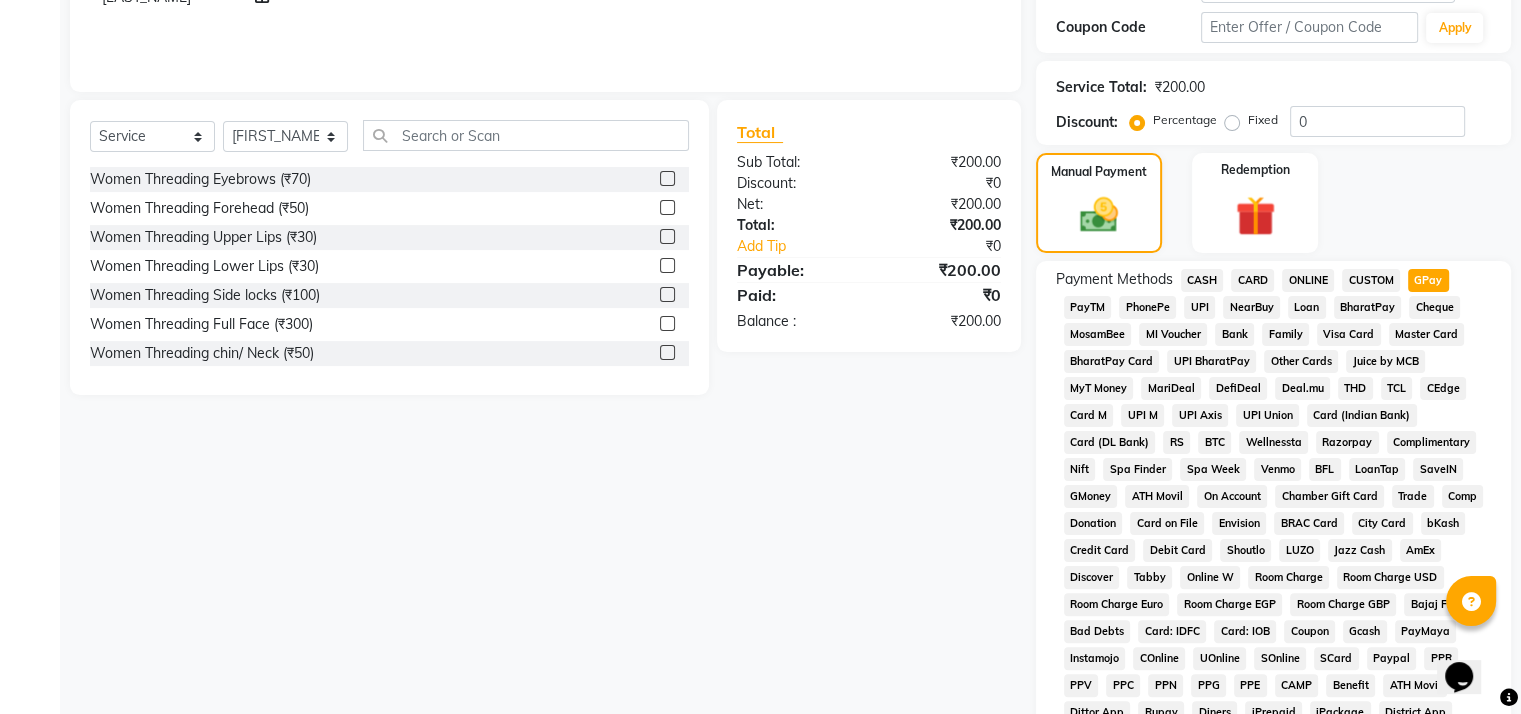 scroll, scrollTop: 720, scrollLeft: 0, axis: vertical 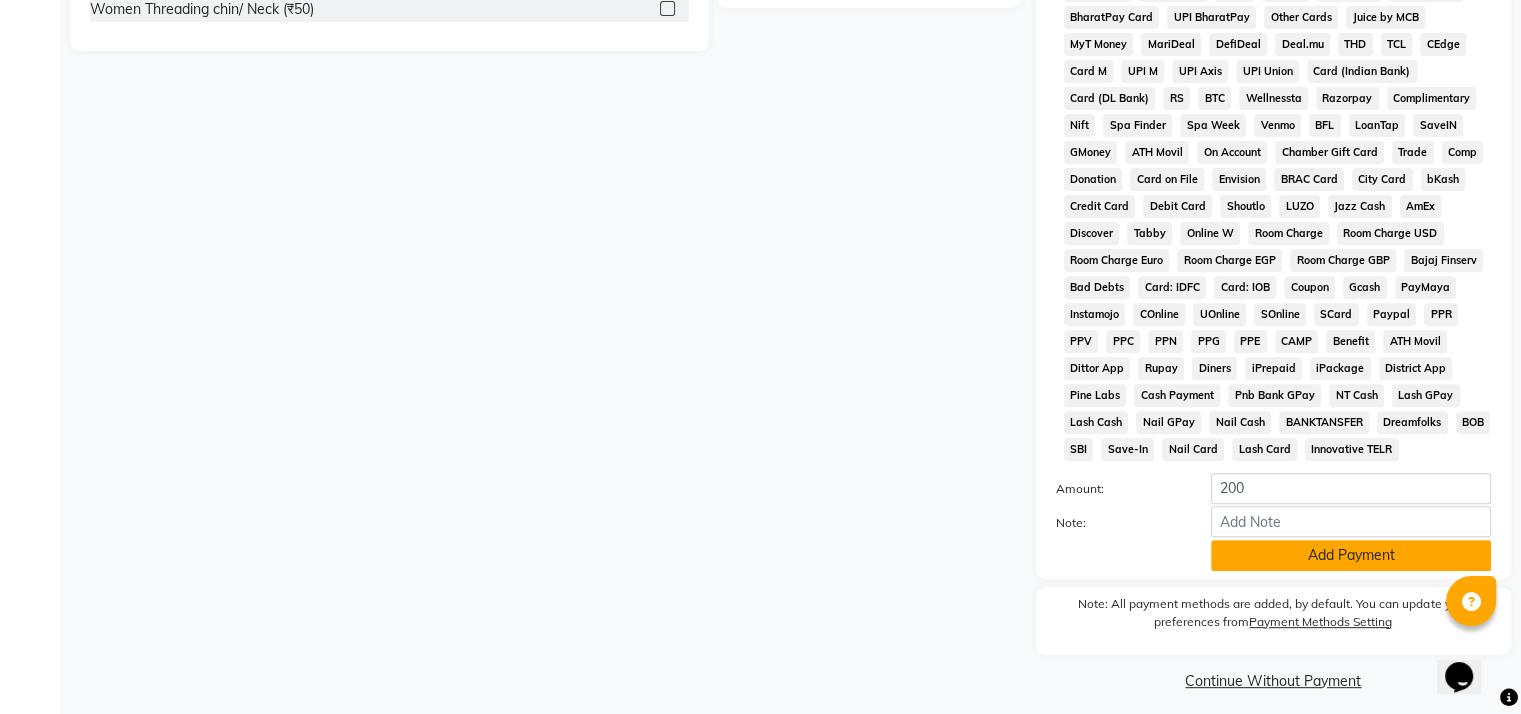 click on "Add Payment" 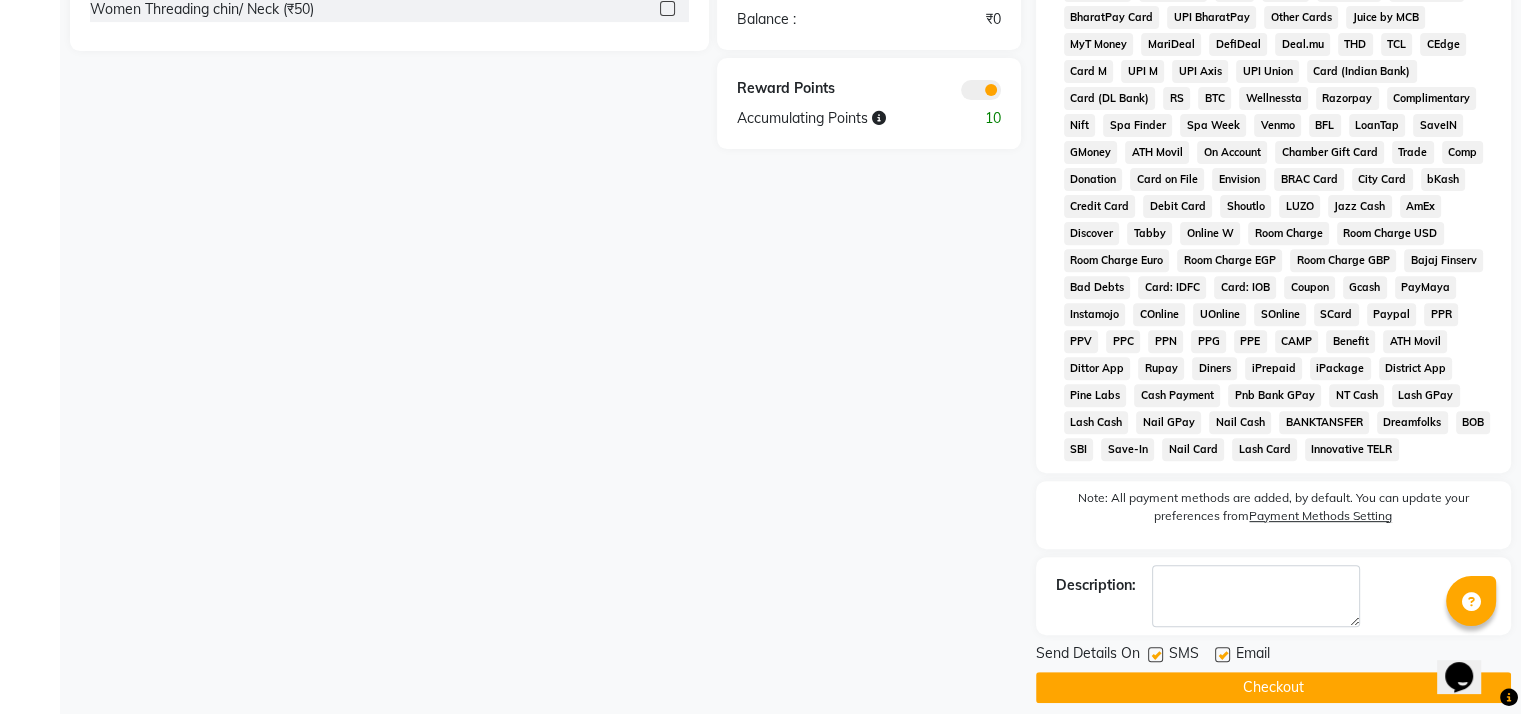click 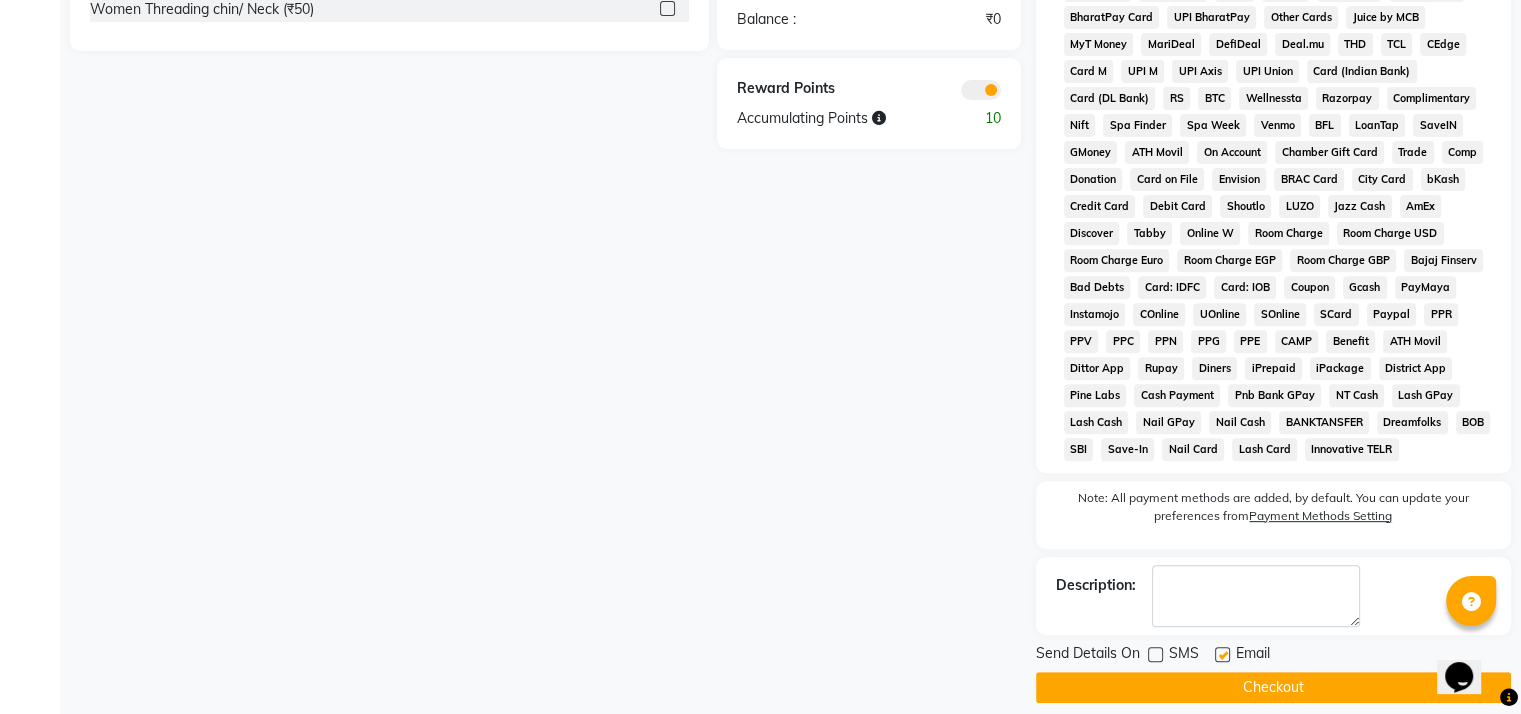 click 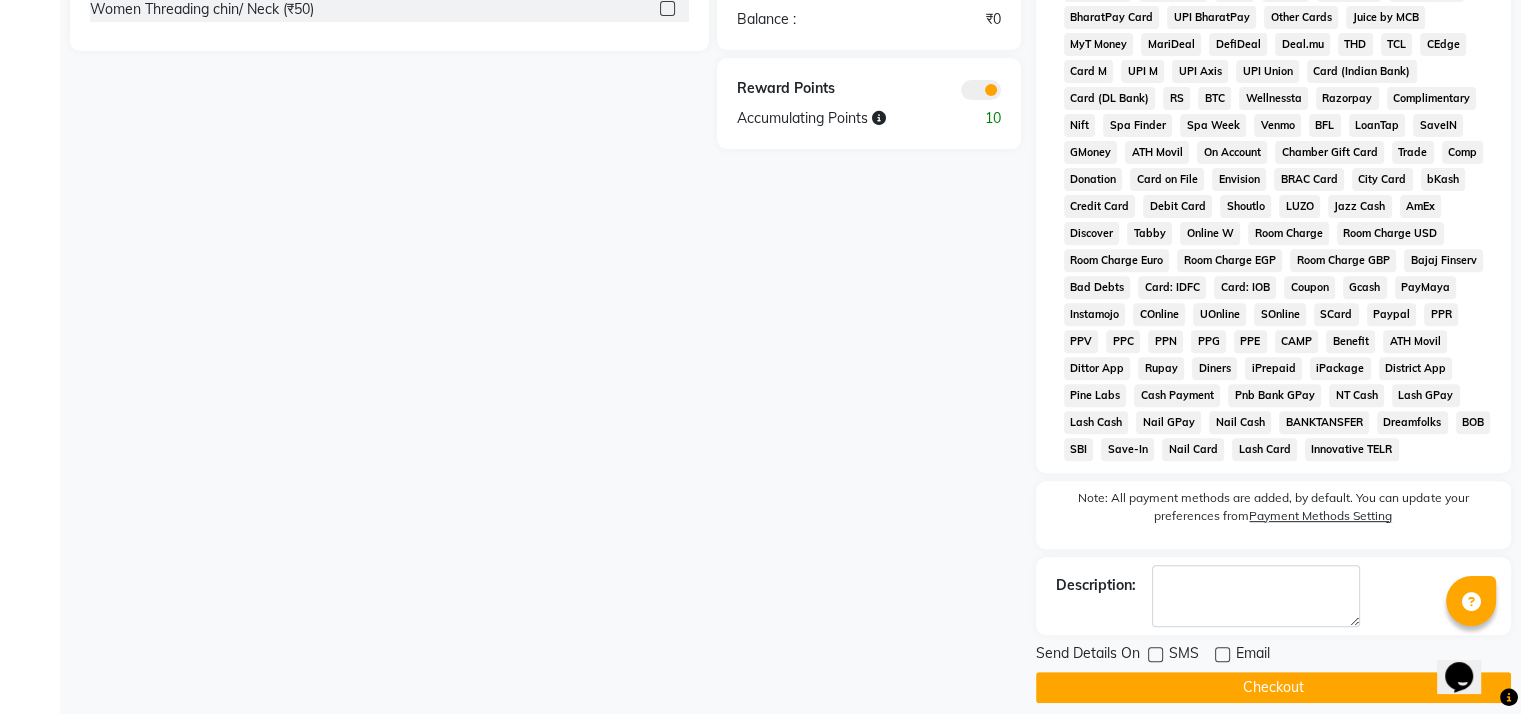 click on "Checkout" 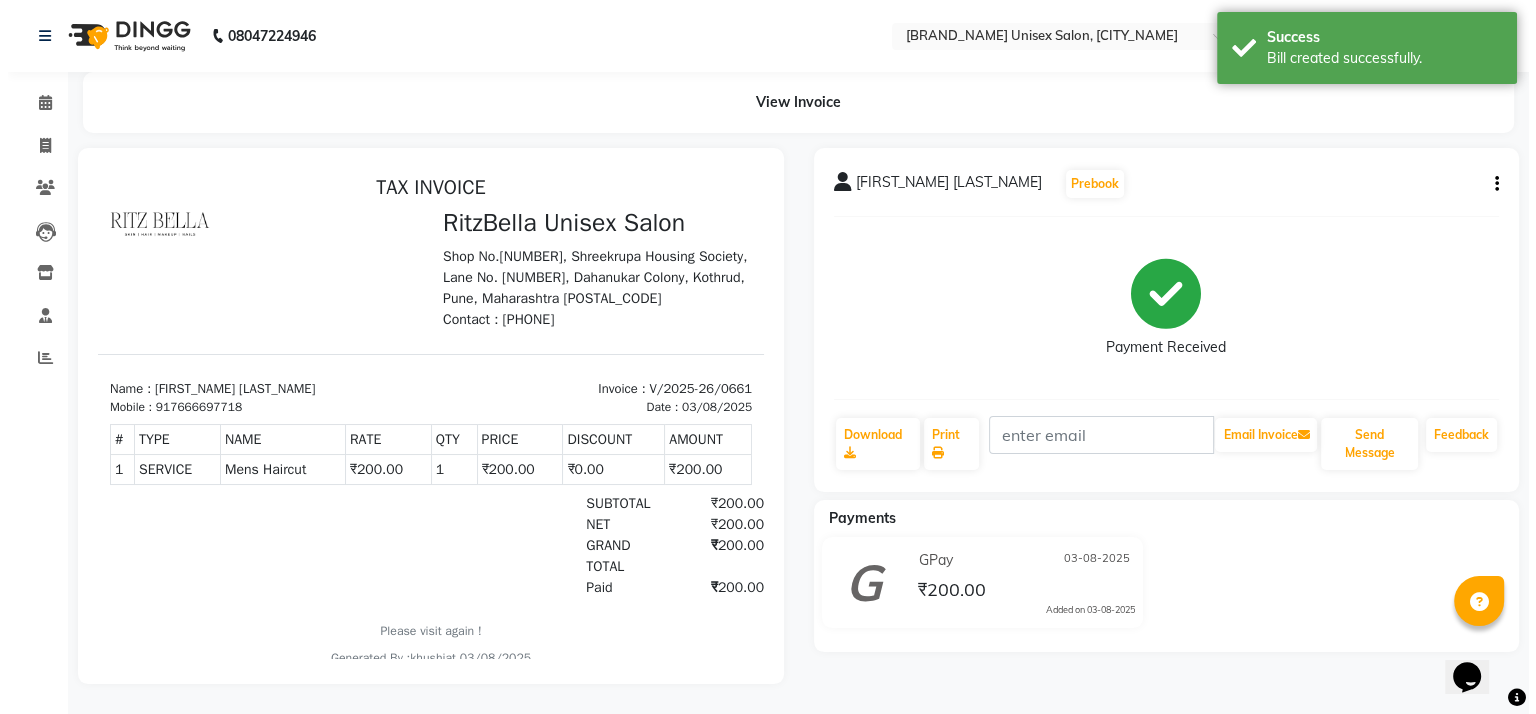 scroll, scrollTop: 0, scrollLeft: 0, axis: both 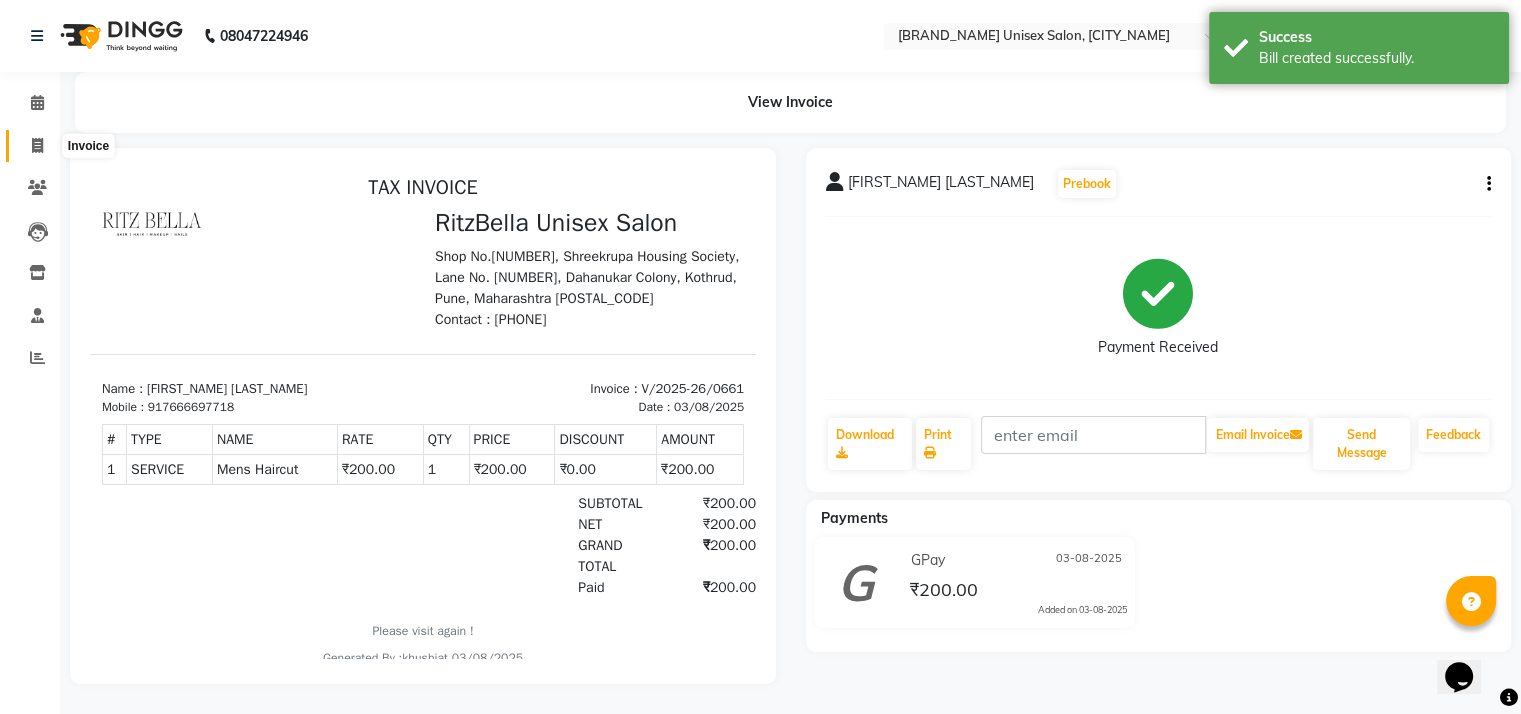 click 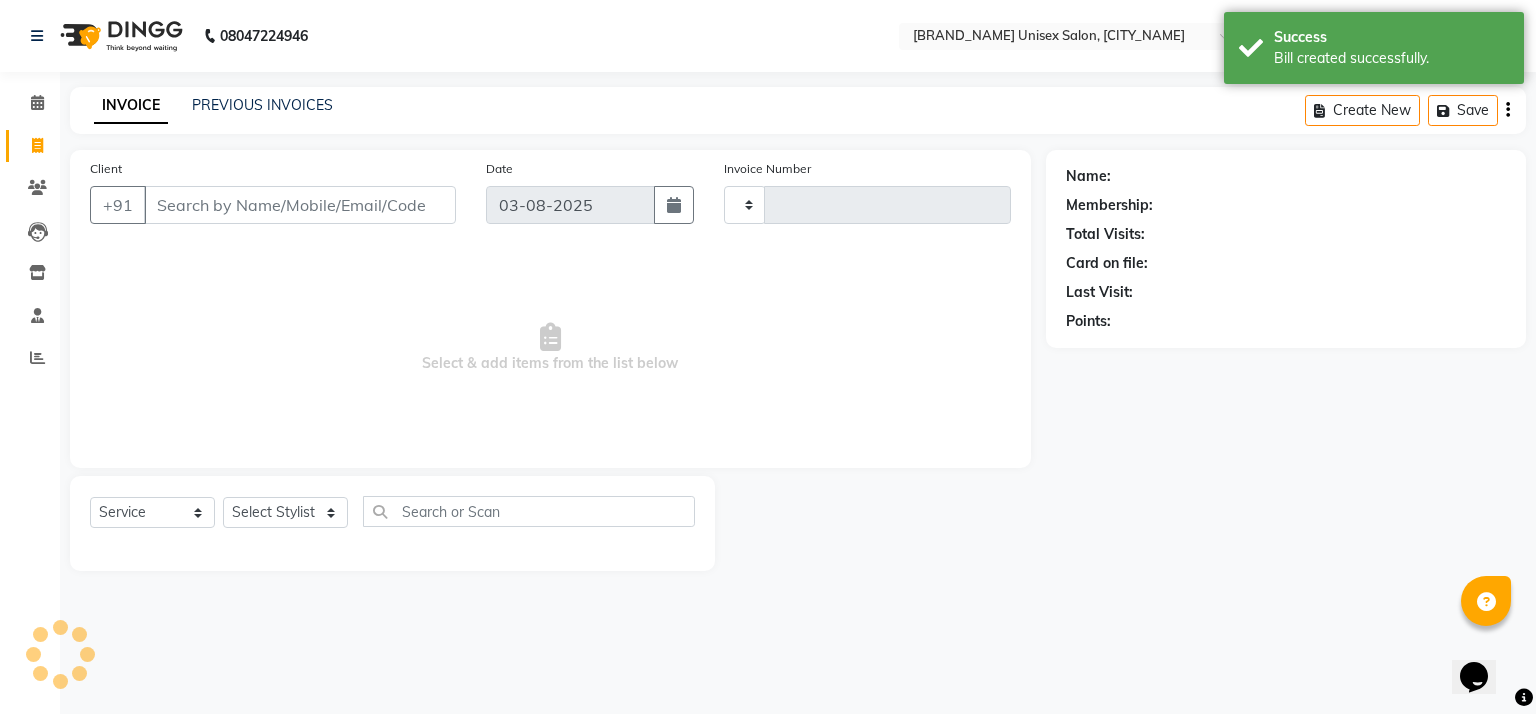 type on "0662" 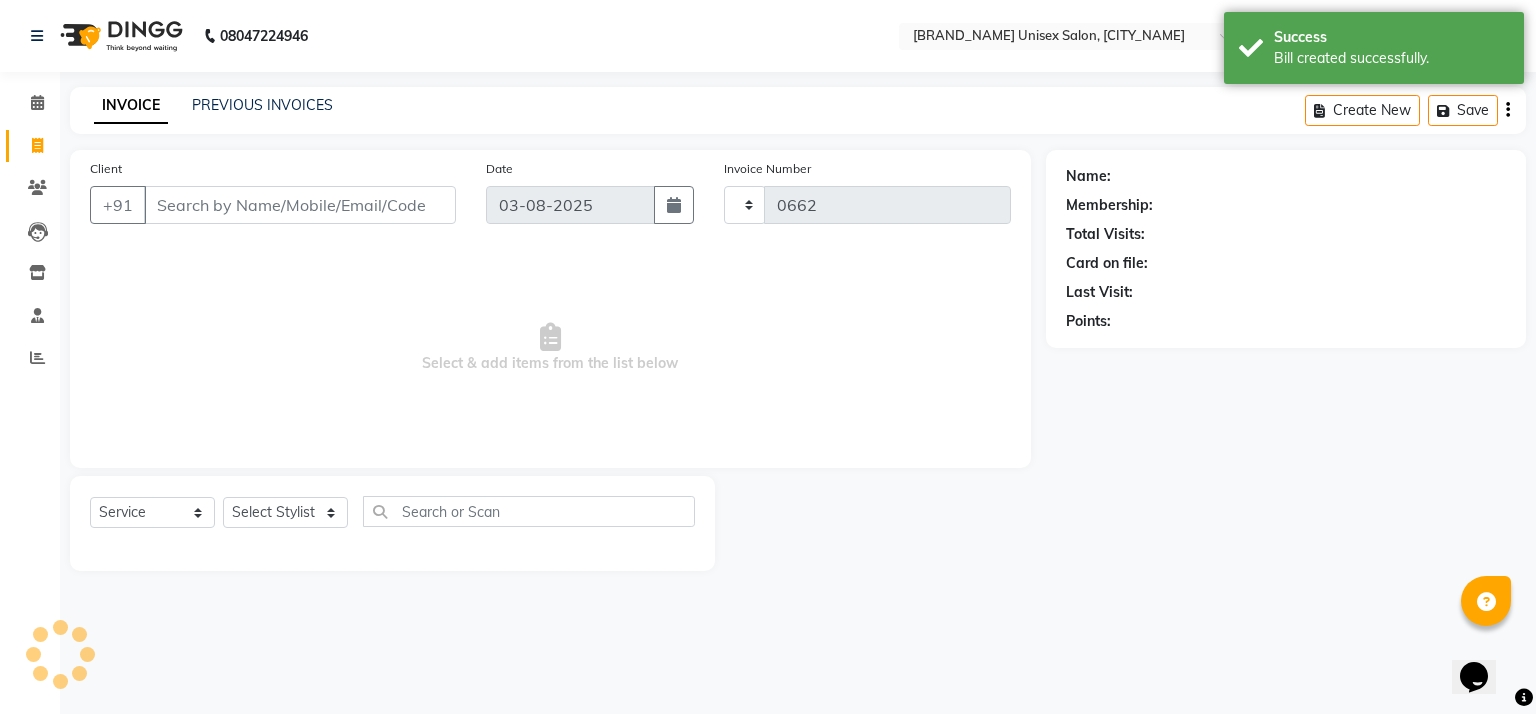 select on "6870" 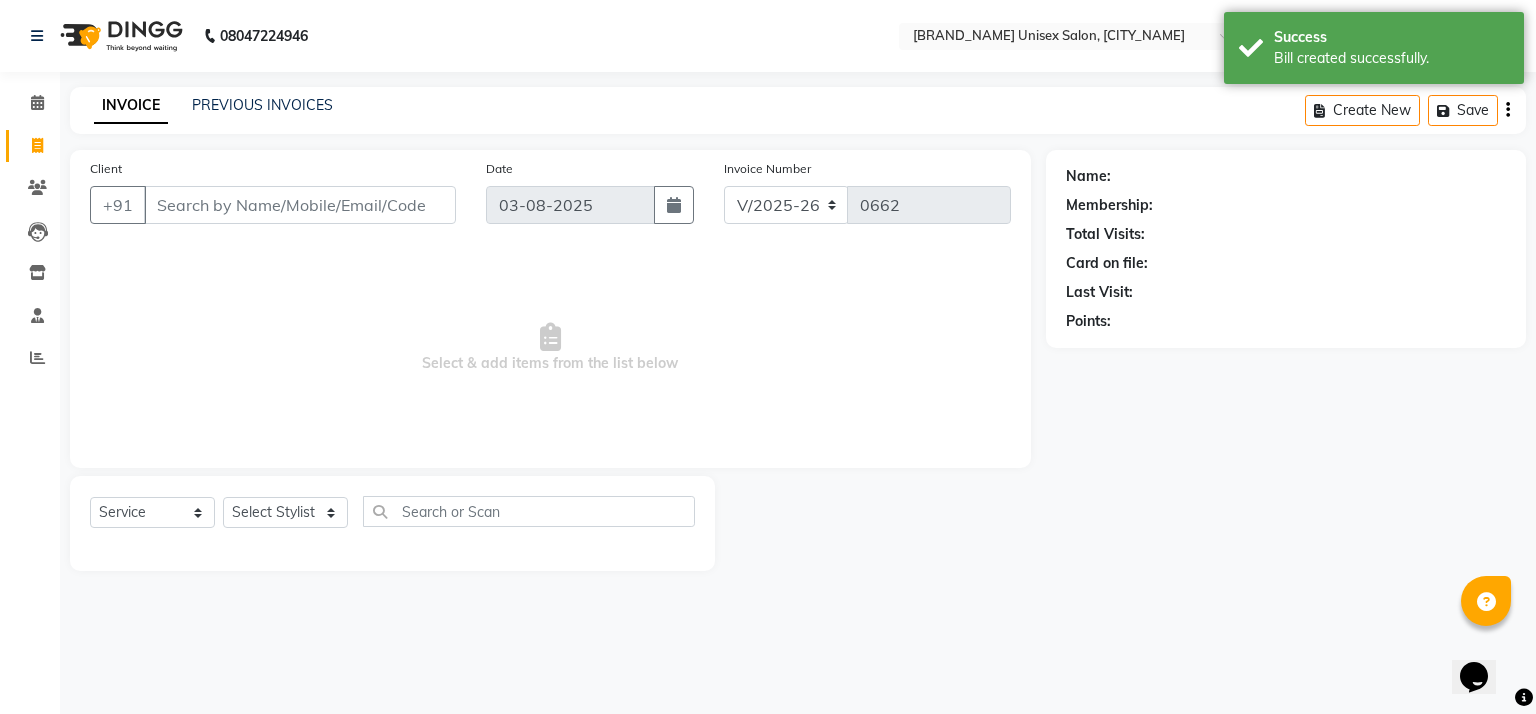 click on "INVOICE PREVIOUS INVOICES" 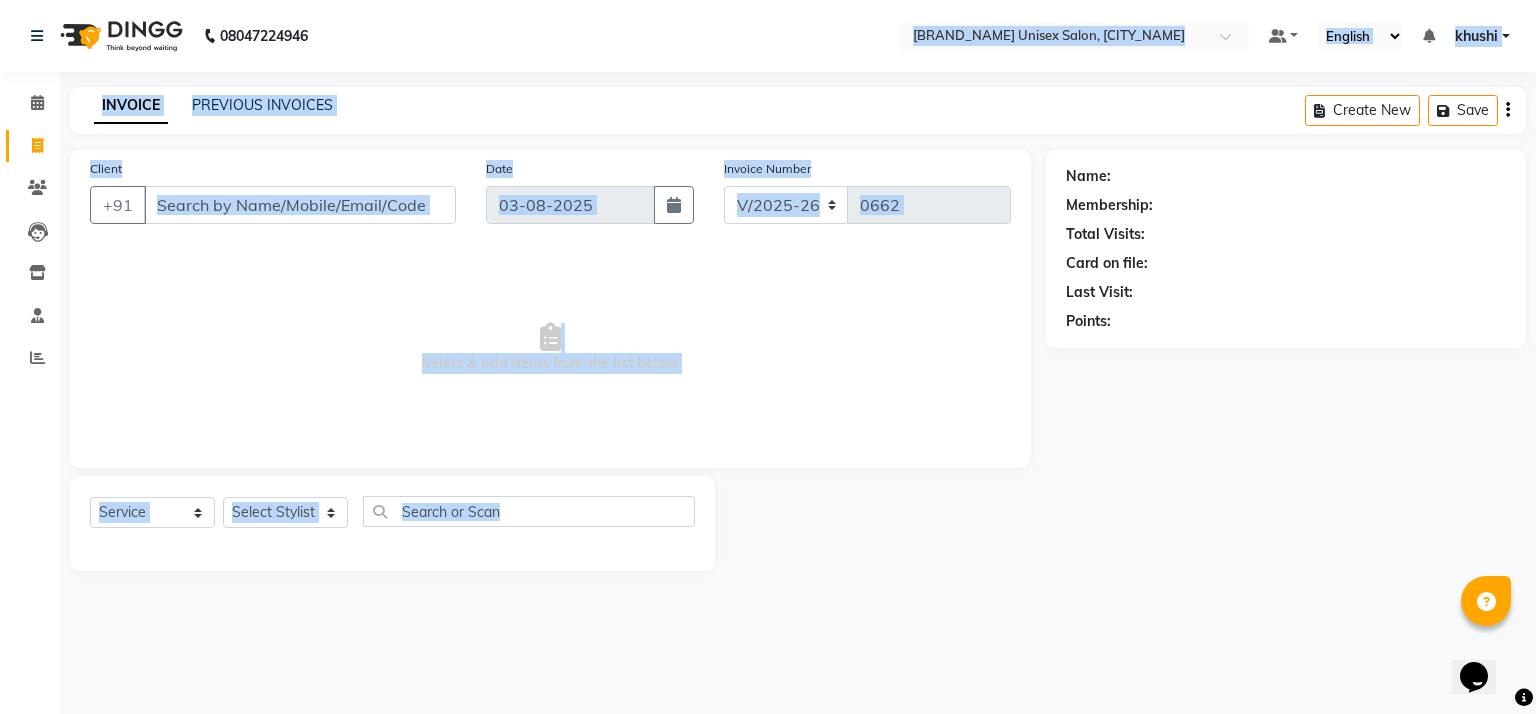 drag, startPoint x: 468, startPoint y: -103, endPoint x: 672, endPoint y: -103, distance: 204 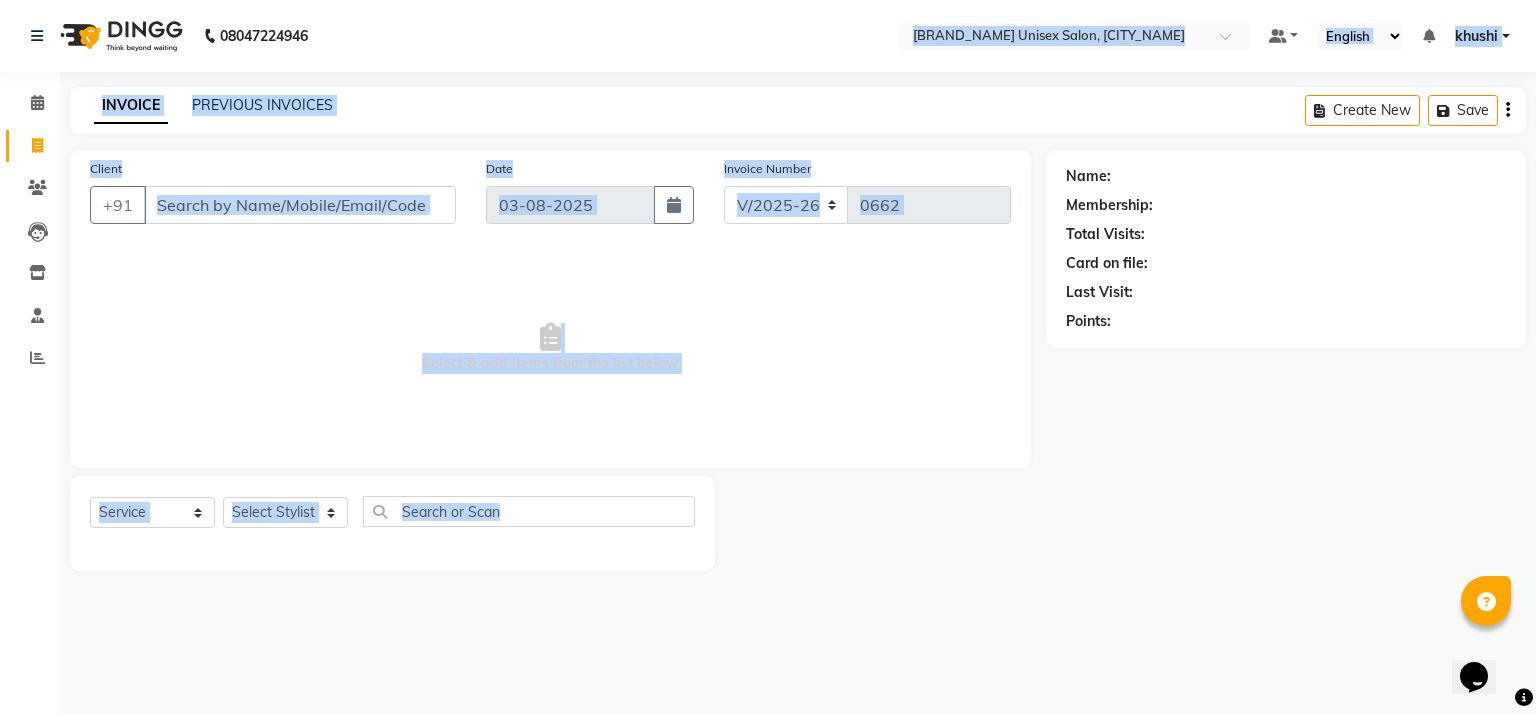 click on "Client +[PHONE] Date 03-08-2025 Invoice Number V/2025 V/2025-26 0662 Select & add items from the list below Select Service Product Membership Package Voucher Prepaid Gift Card Select Stylist khushi Nitesh shil Ritu Sabiya vaishnav khandagale Name: Membership: Total Visits: Card on file: Last Visit: Points: Help" at bounding box center [768, 357] 